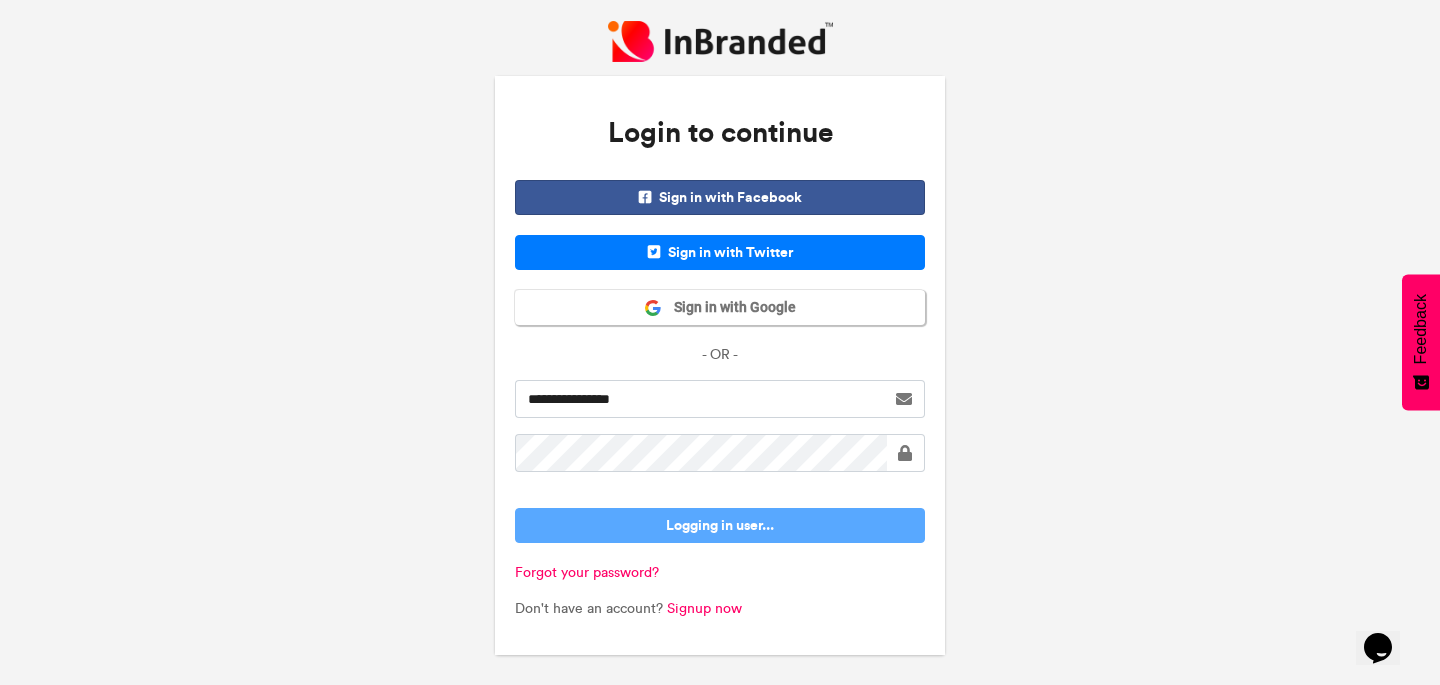scroll, scrollTop: 0, scrollLeft: 0, axis: both 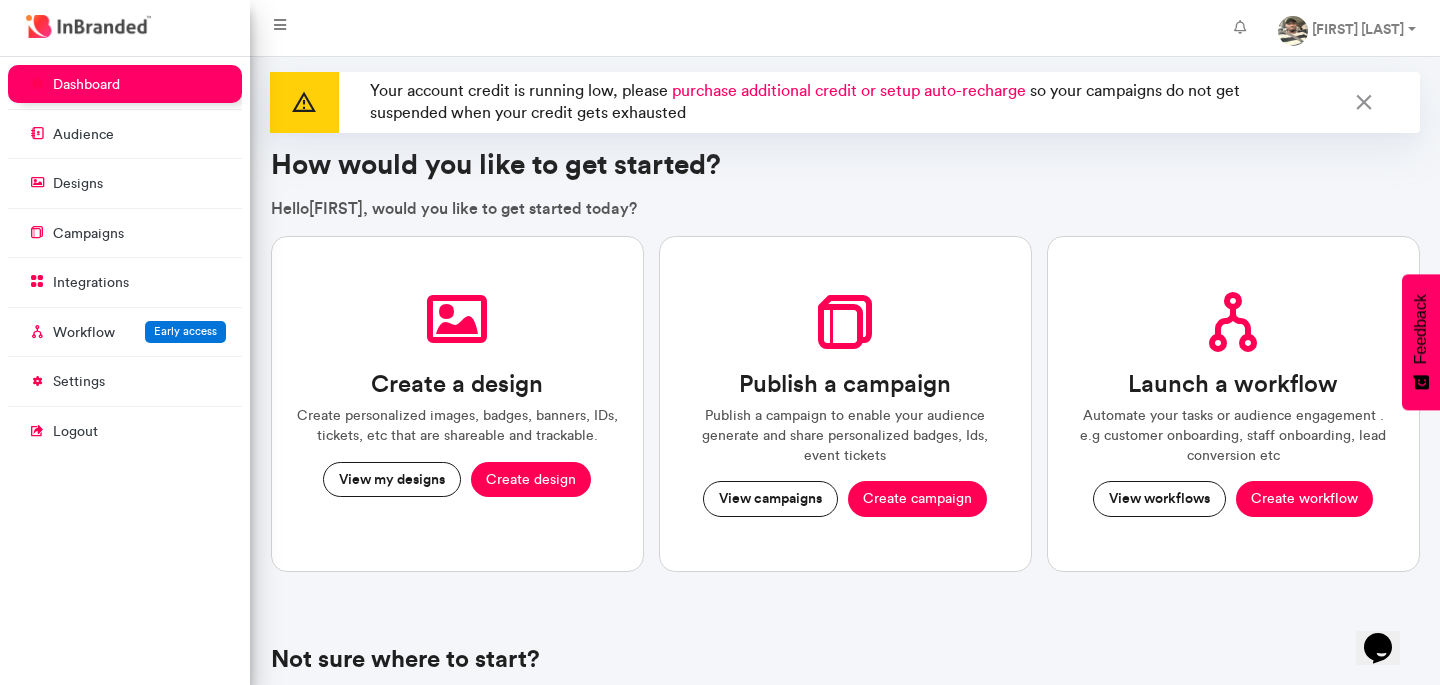 click on "dashboard audience designs campaigns integrations Workflow Early access settings logout" at bounding box center (125, 371) 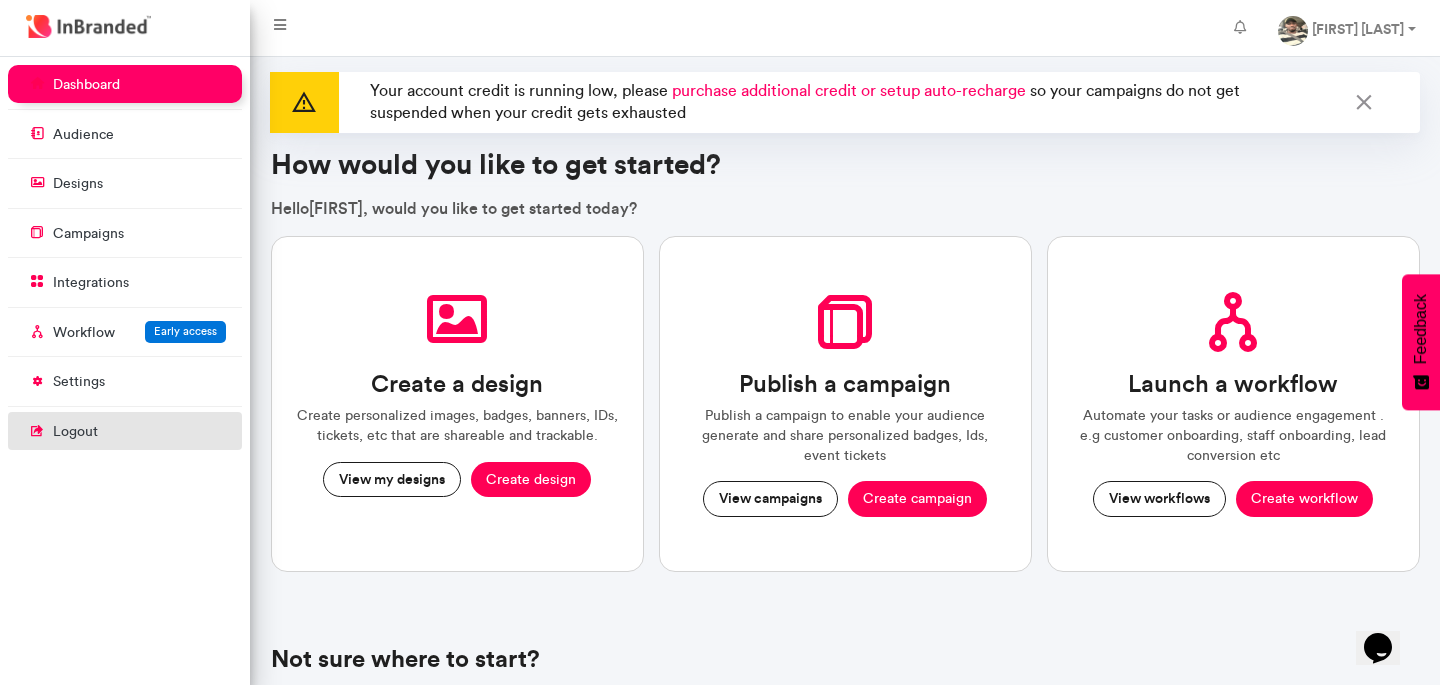 click on "logout" at bounding box center (125, 433) 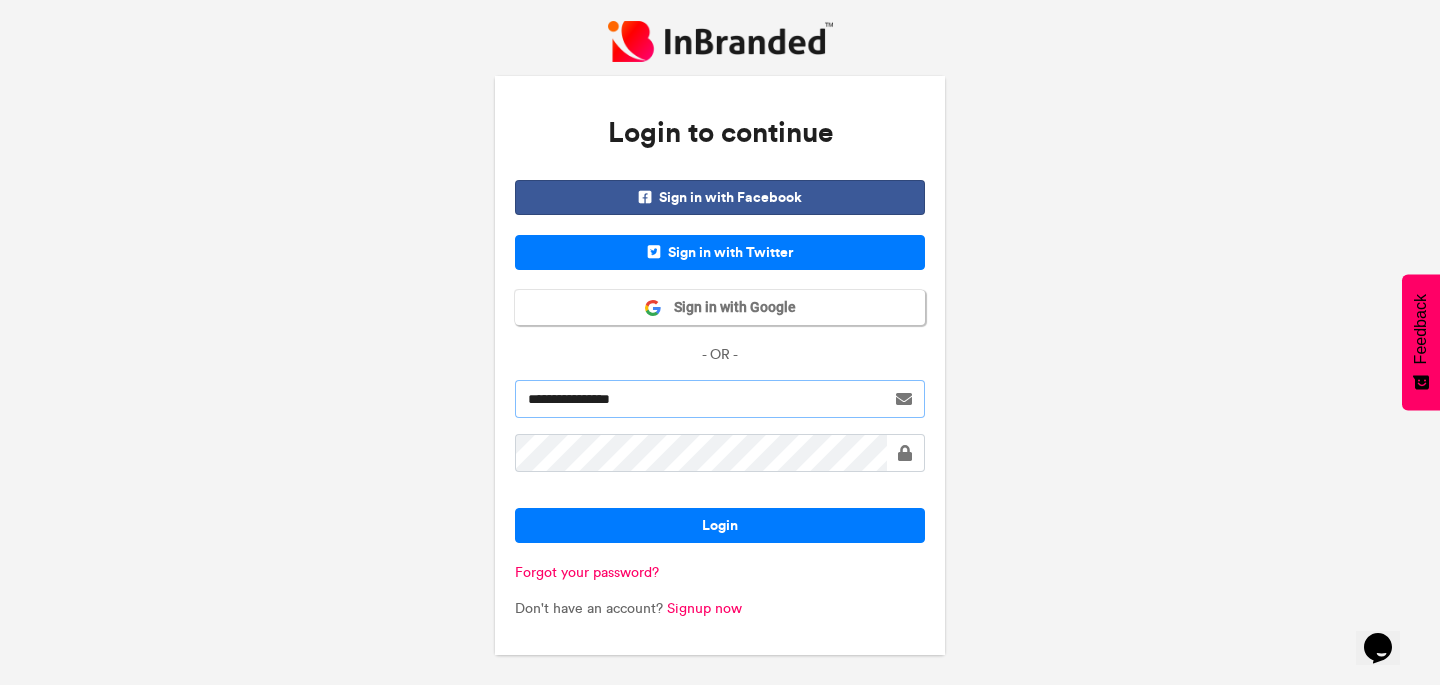 click on "**********" at bounding box center [700, 399] 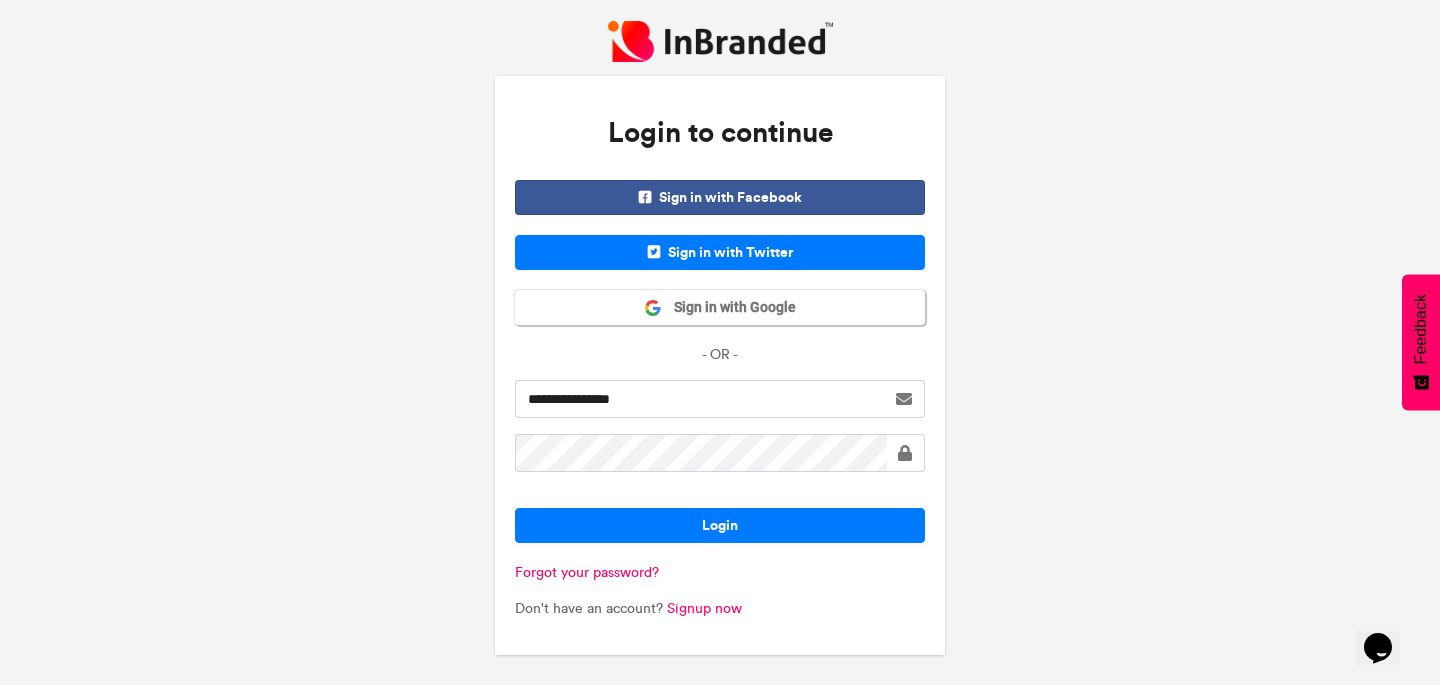 click on "**********" at bounding box center (720, 342) 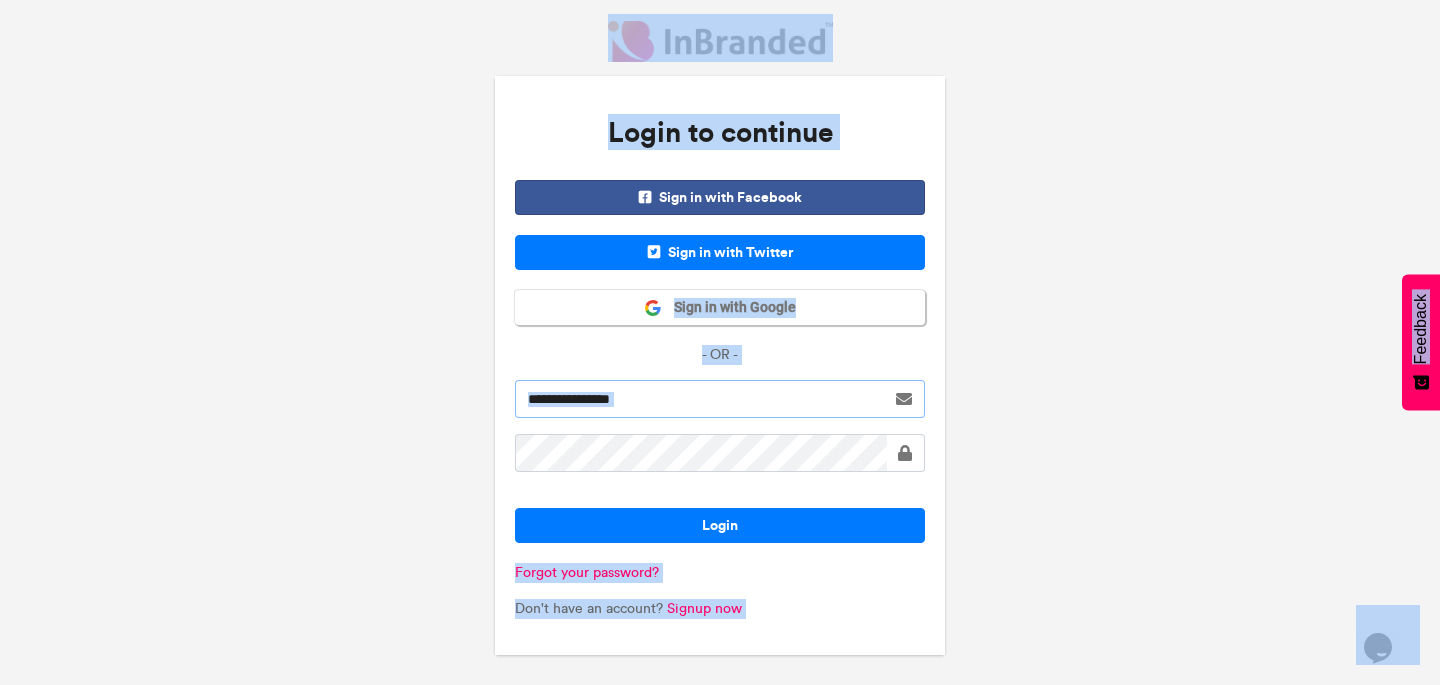 click on "**********" at bounding box center [700, 399] 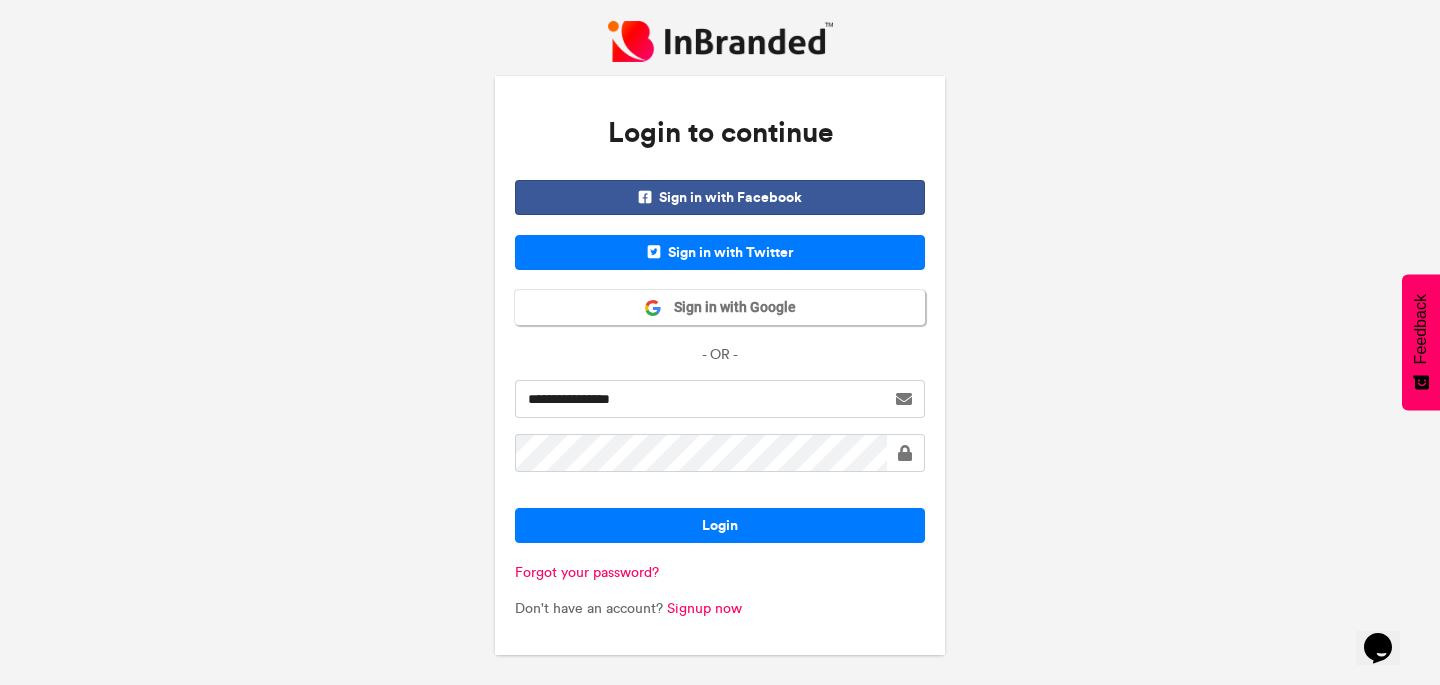 click on "**********" at bounding box center [720, 342] 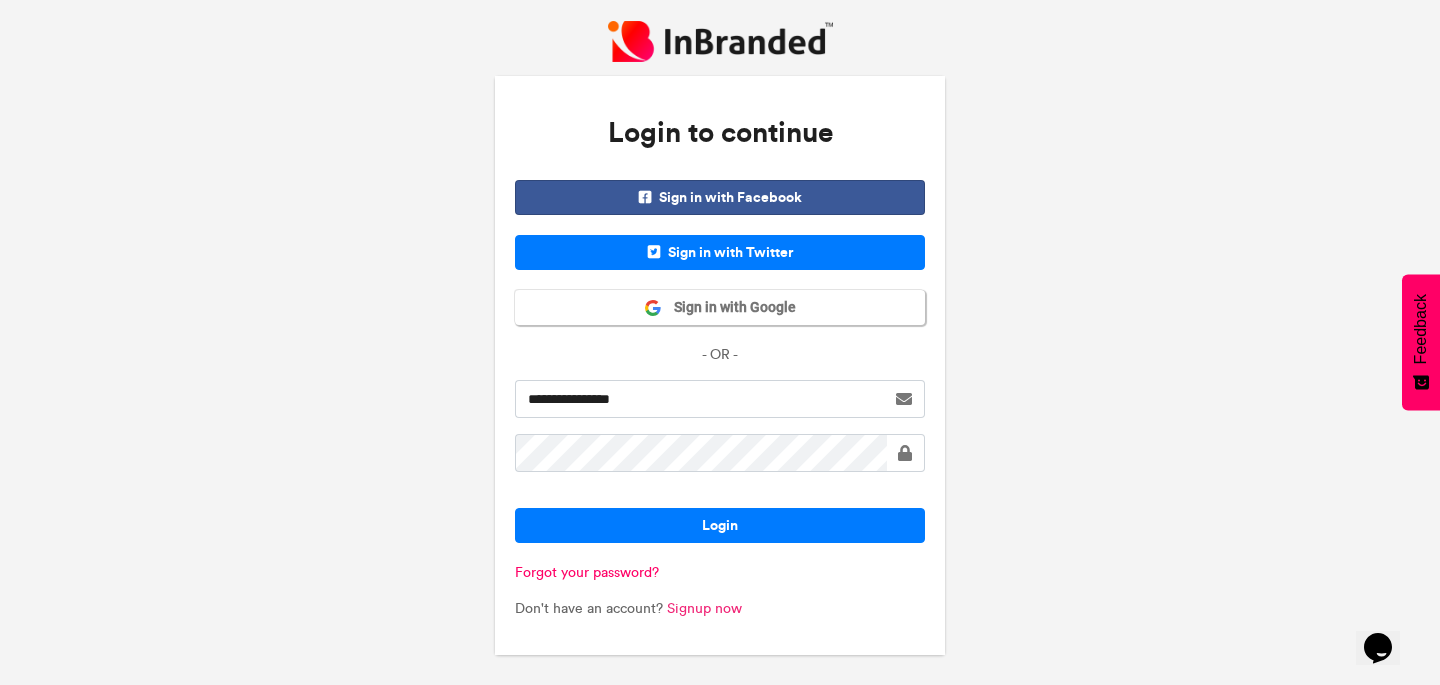click on "Signup now" at bounding box center [704, 608] 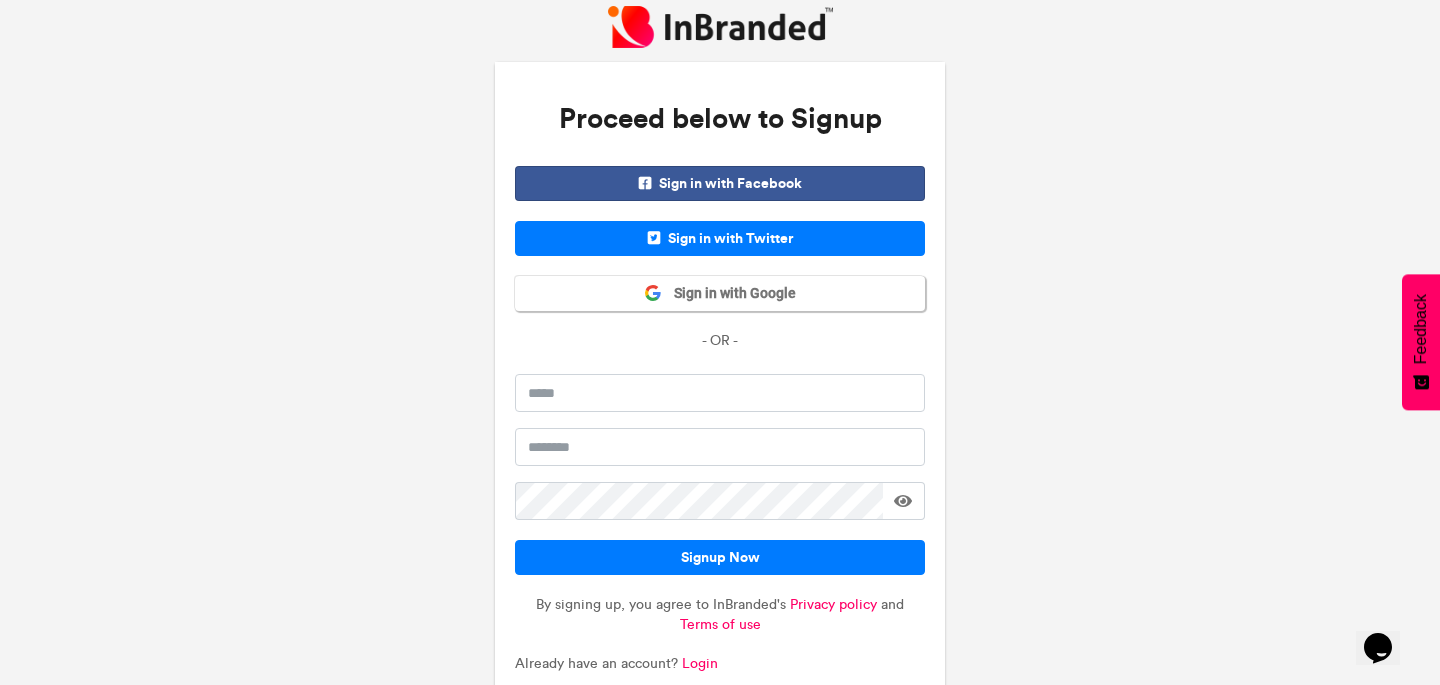 scroll, scrollTop: 41, scrollLeft: 0, axis: vertical 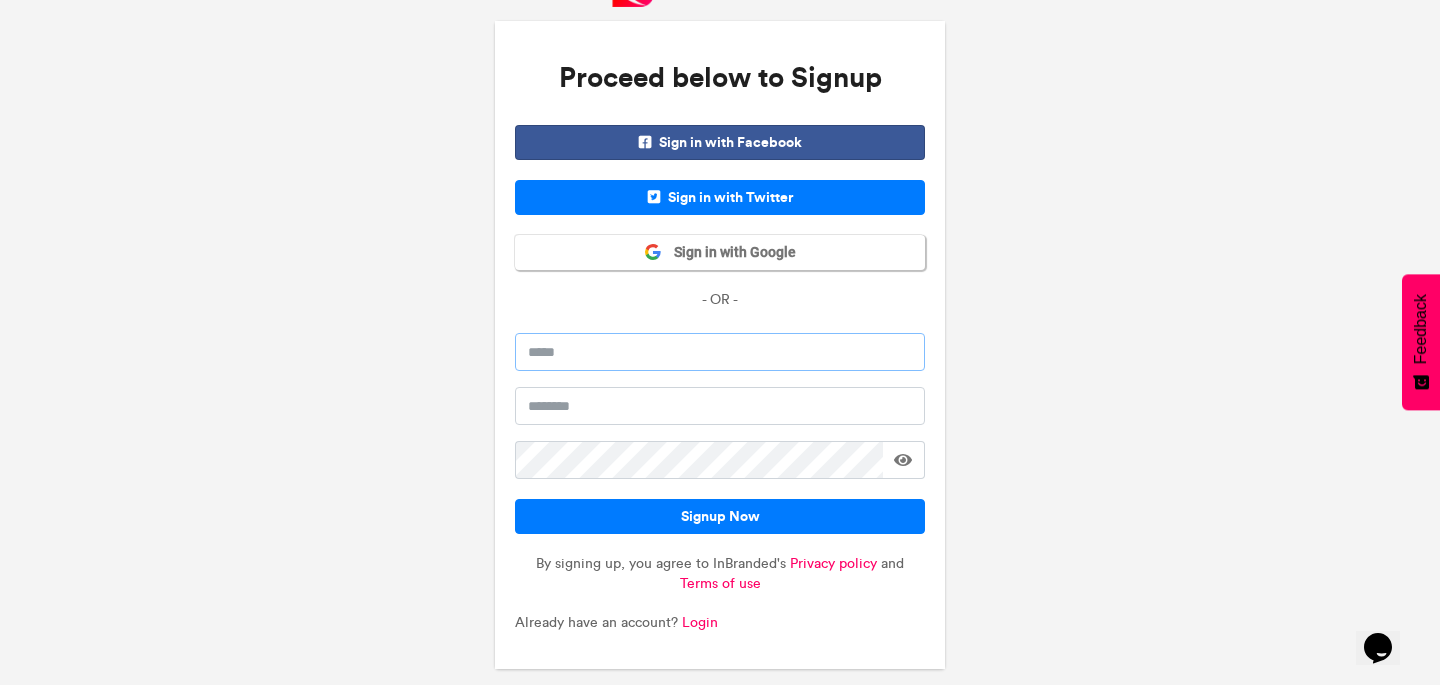 click at bounding box center [720, 352] 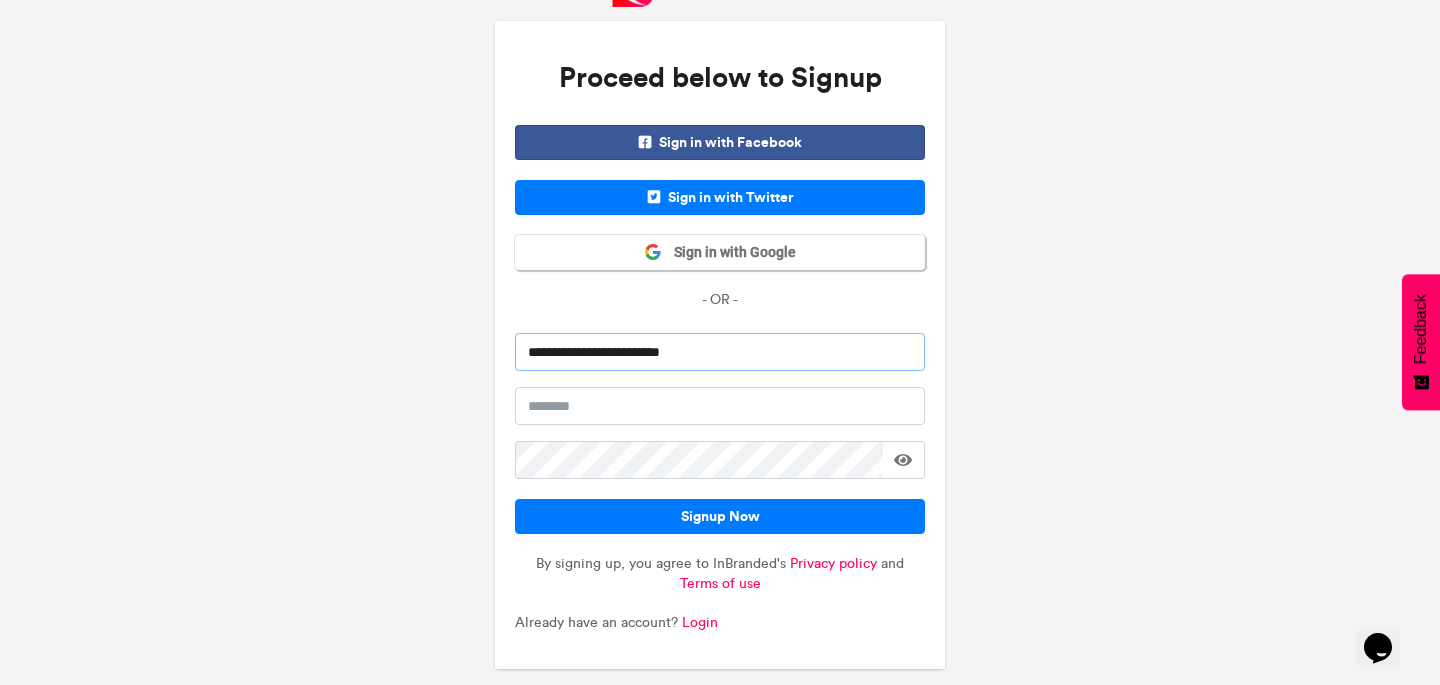 type on "**********" 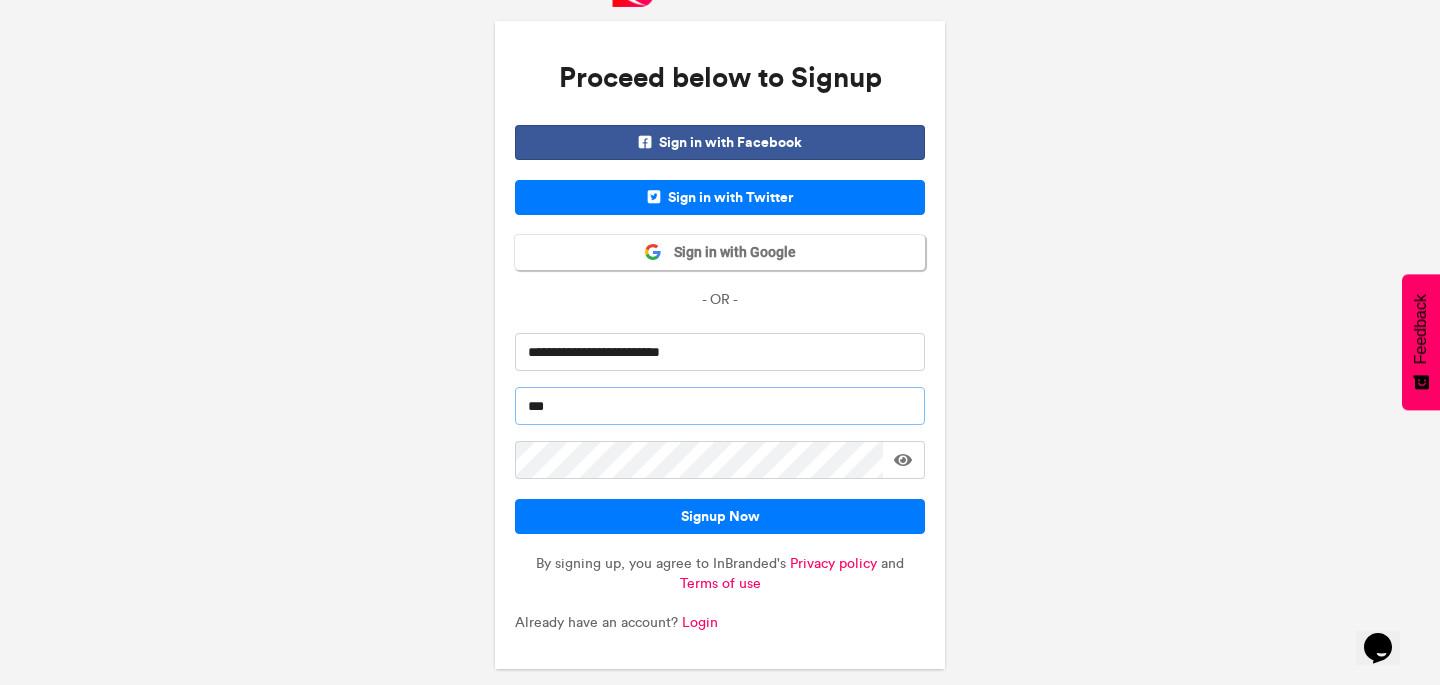 click on "***" at bounding box center (720, 406) 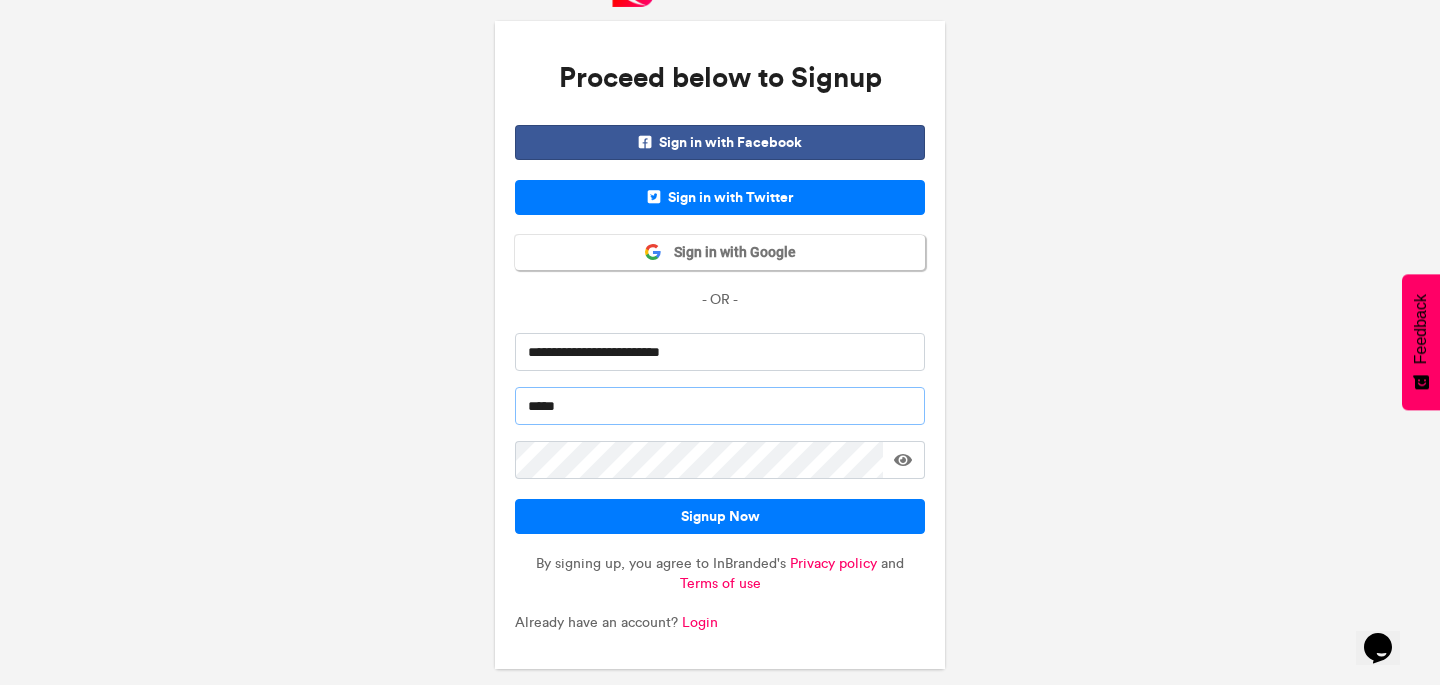 type on "*****" 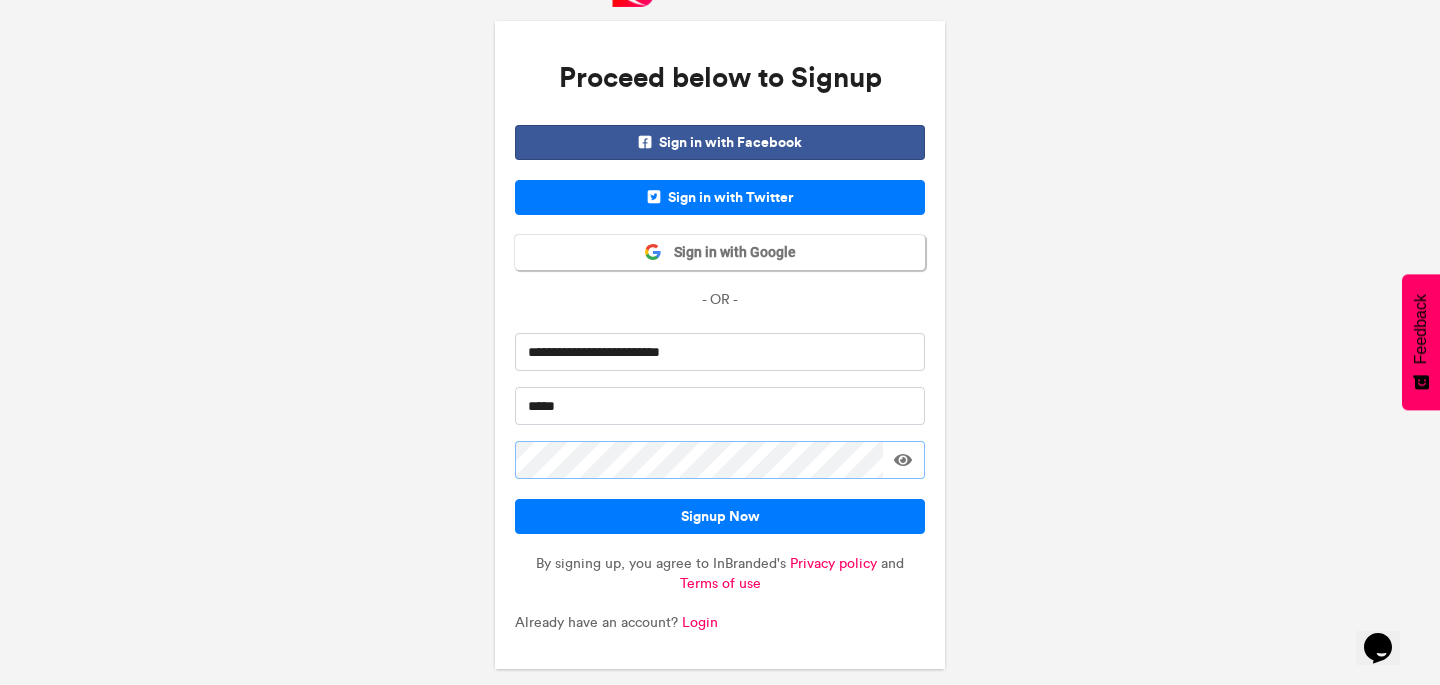 click on "Signup Now" at bounding box center [720, 516] 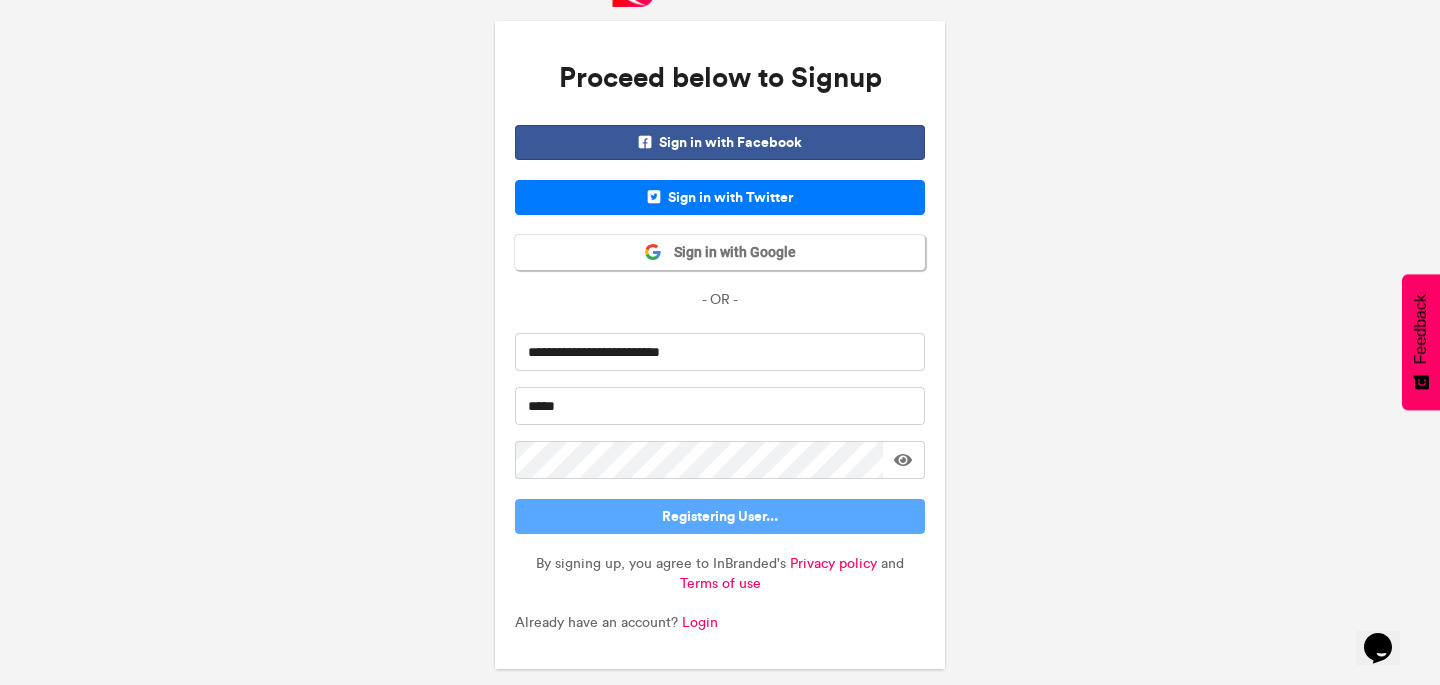 type 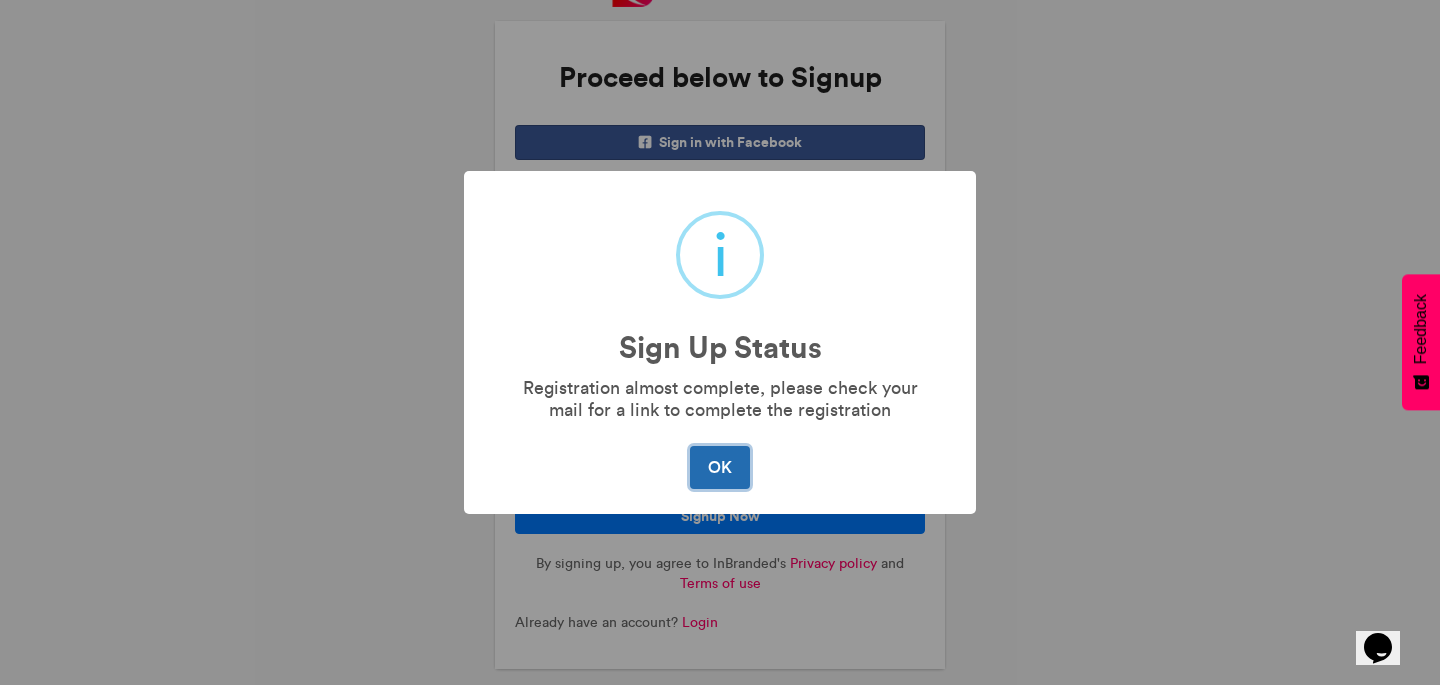 click on "OK" at bounding box center [719, 467] 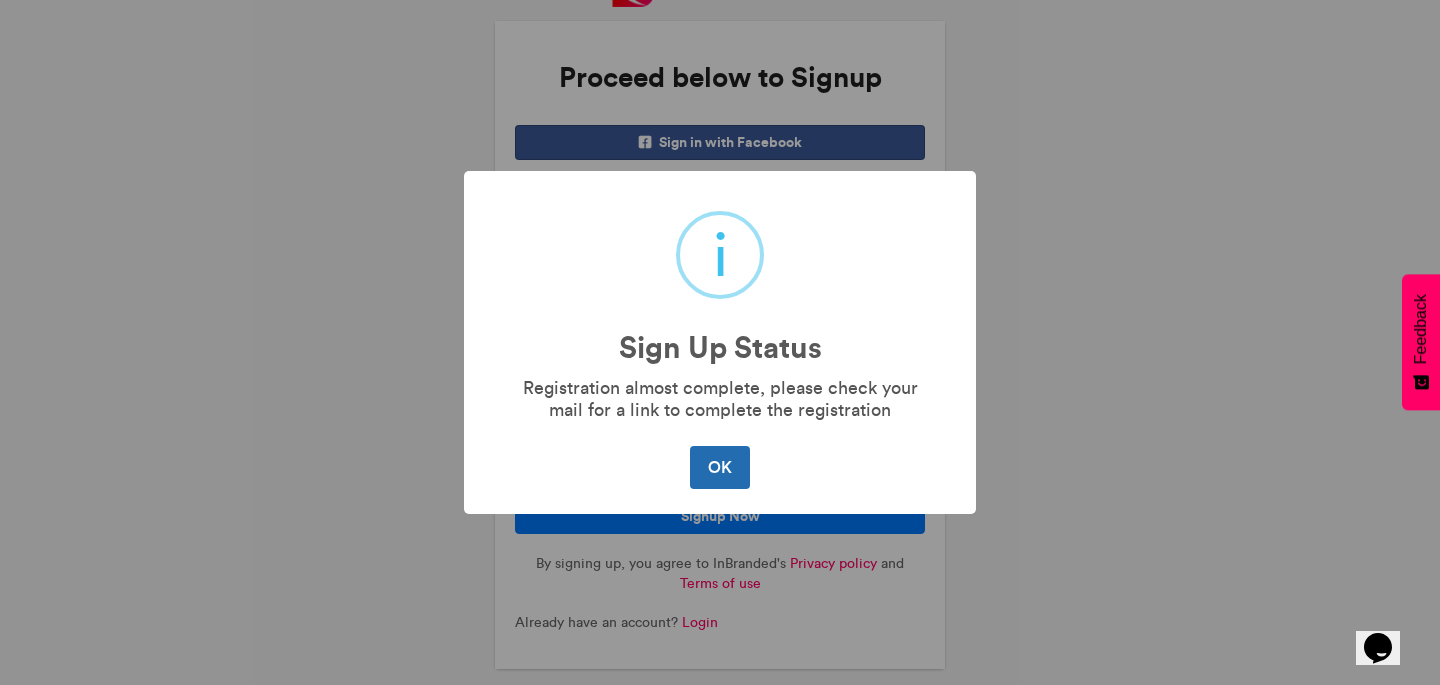 scroll, scrollTop: 0, scrollLeft: 0, axis: both 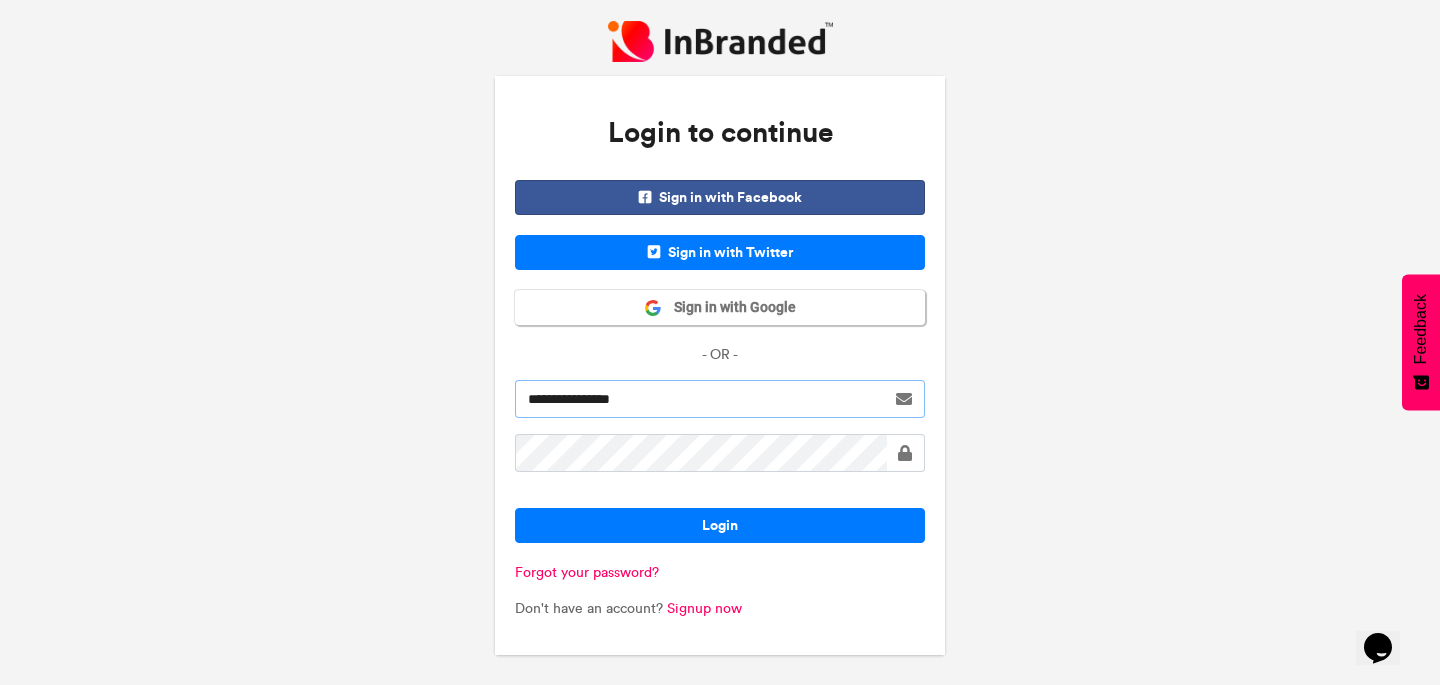 click on "**********" at bounding box center (700, 399) 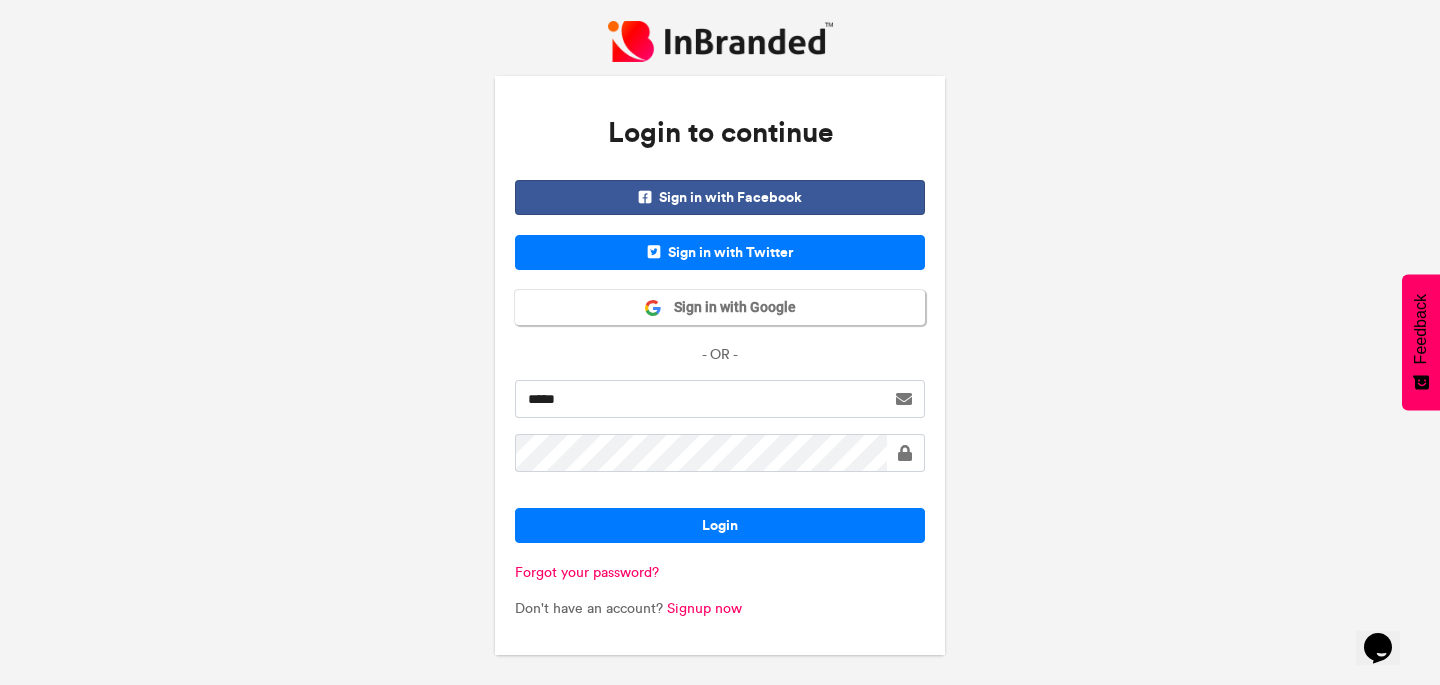 click at bounding box center [905, 453] 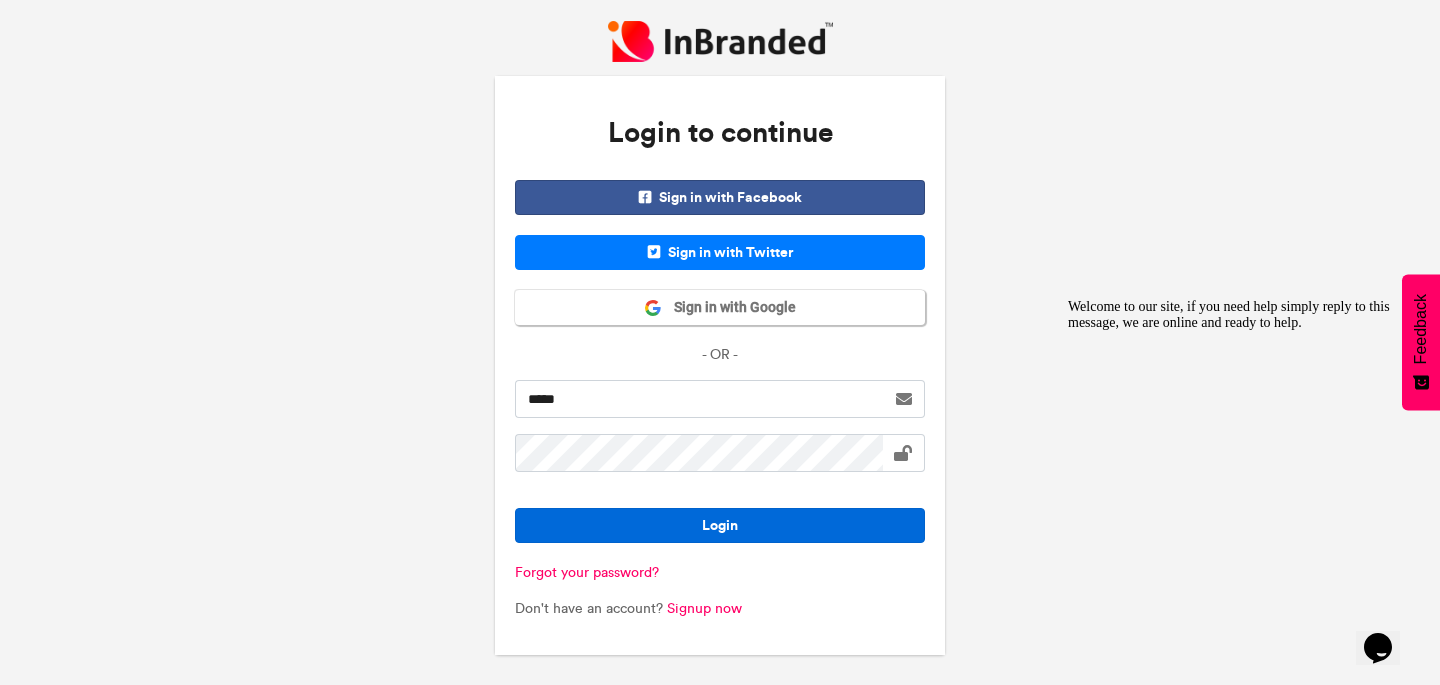 click on "Login" at bounding box center [720, 525] 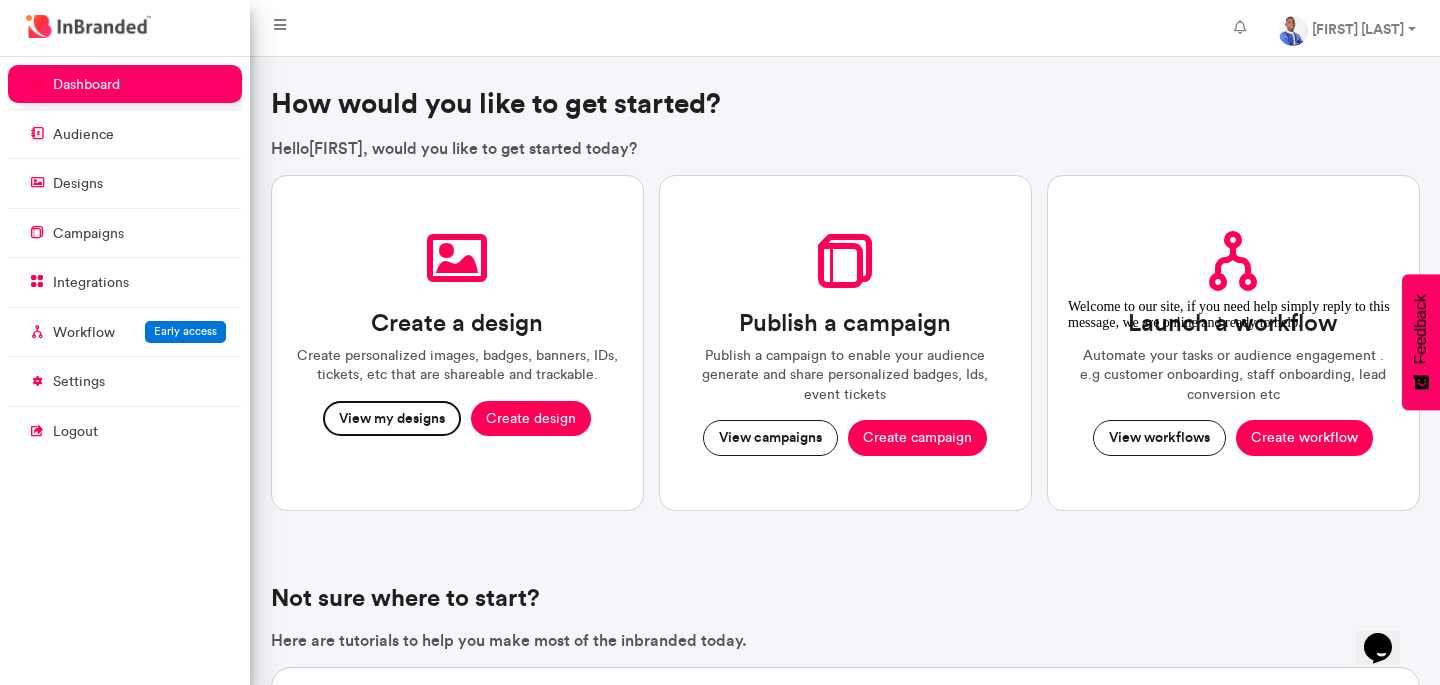 click on "View my designs" at bounding box center [392, 419] 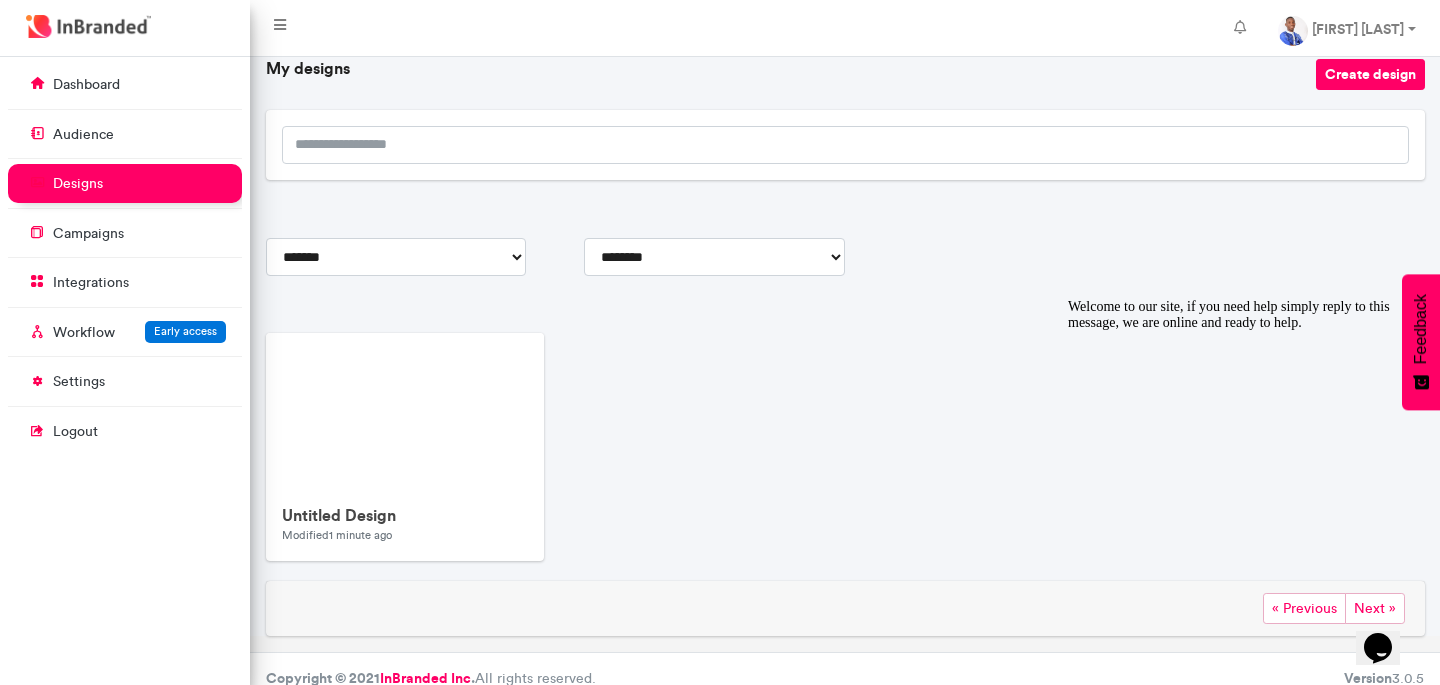 scroll, scrollTop: 120, scrollLeft: 0, axis: vertical 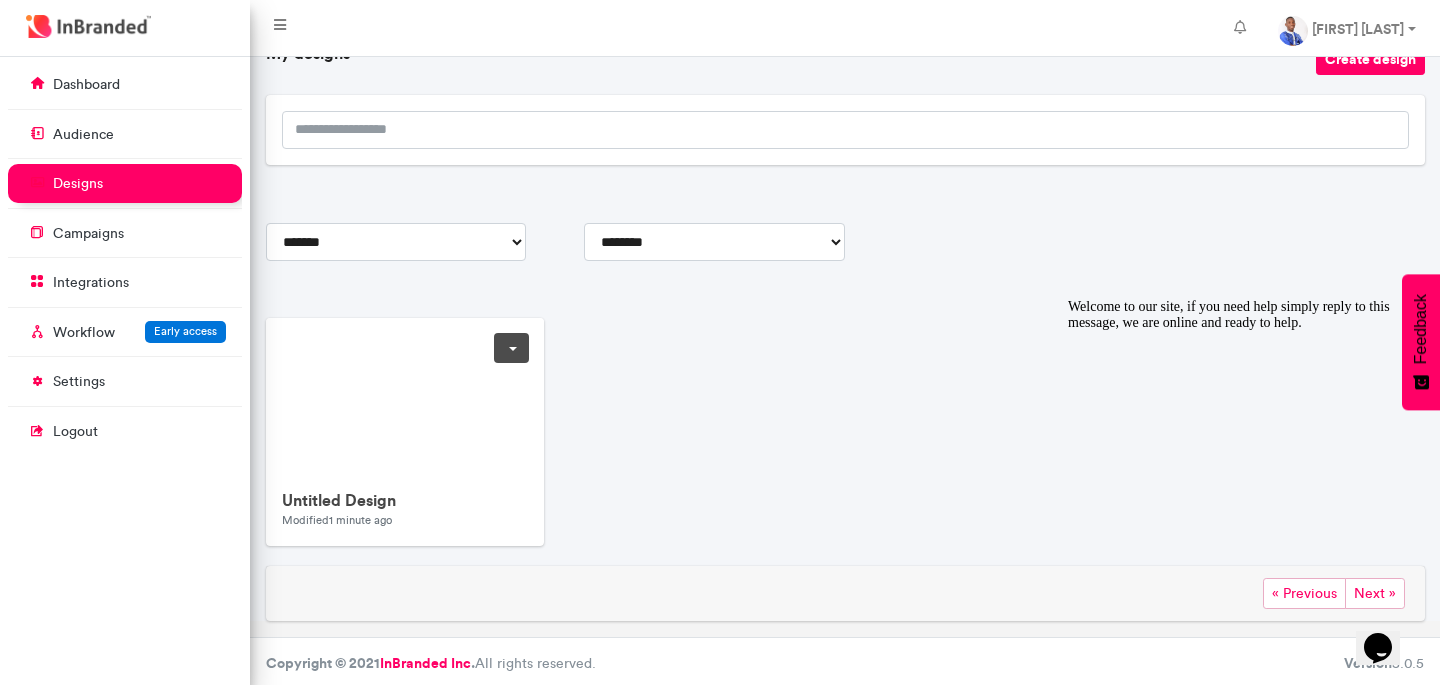 click at bounding box center [405, 396] 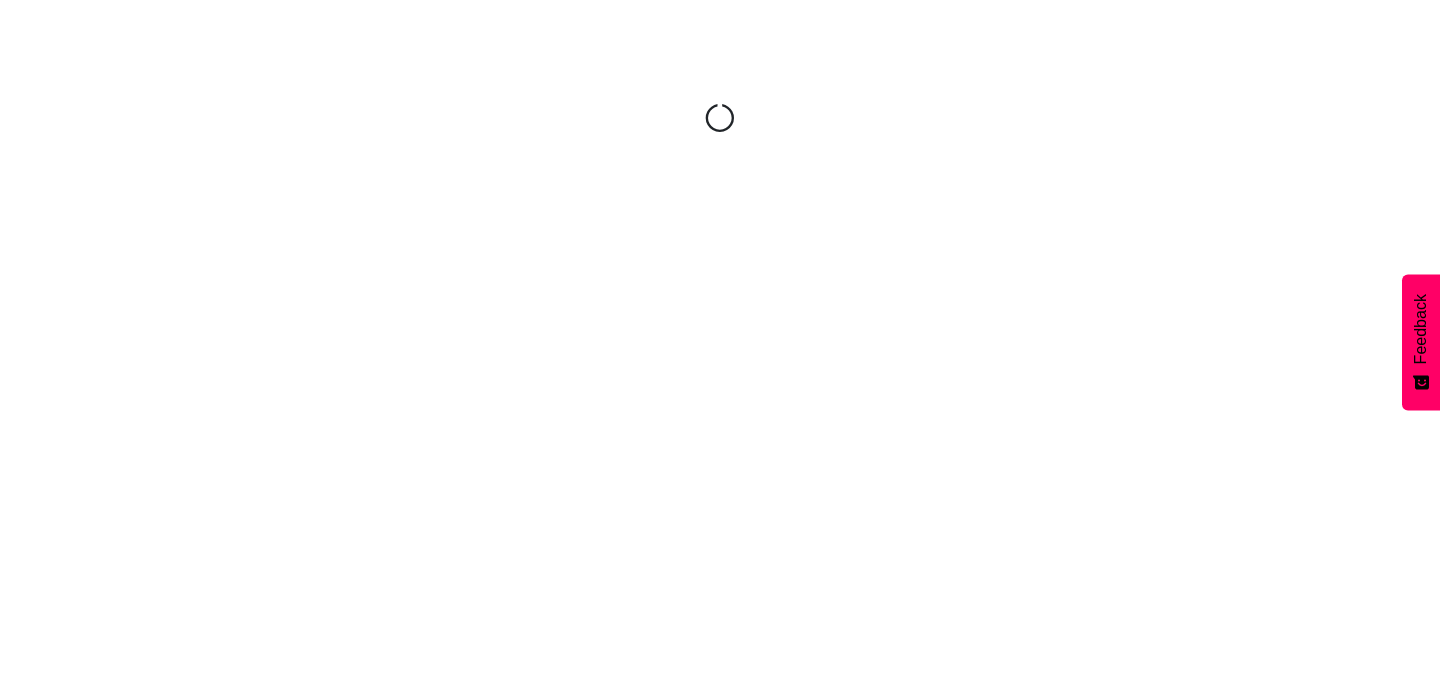 scroll, scrollTop: 0, scrollLeft: 0, axis: both 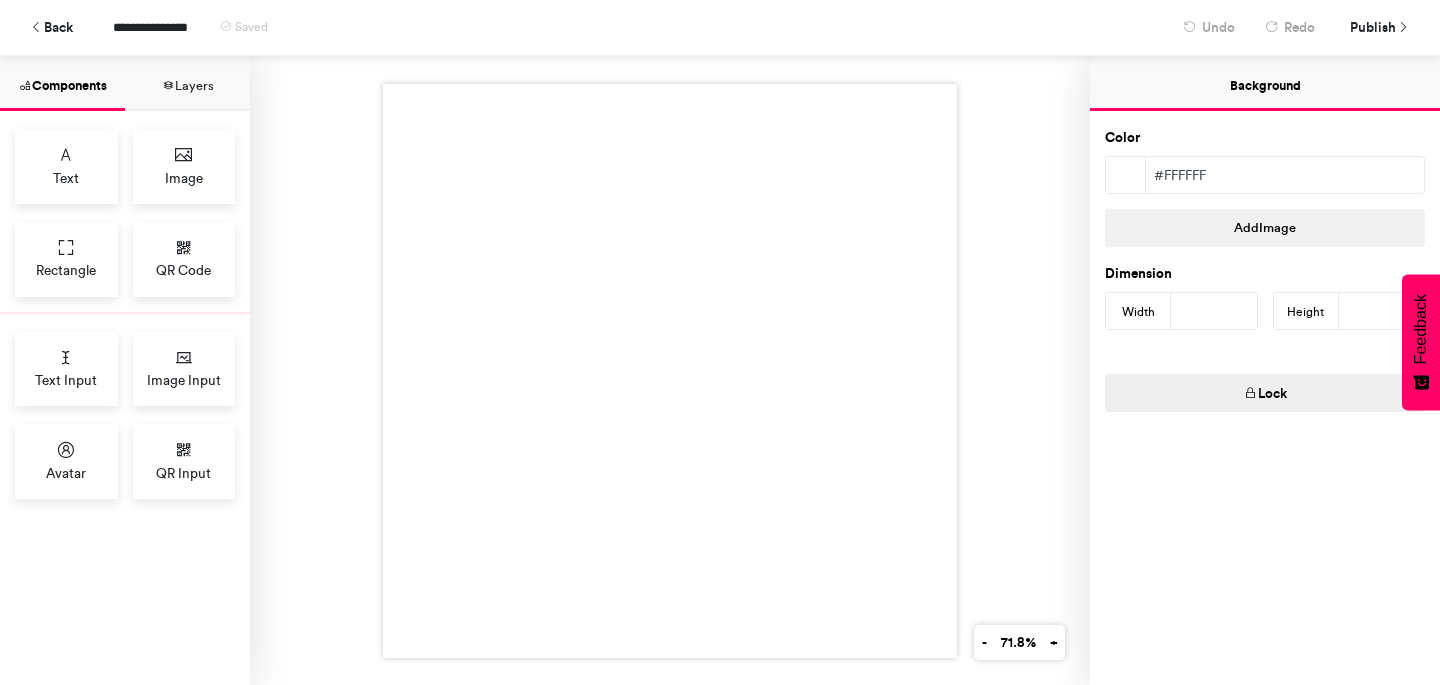 click on "***" at bounding box center [1214, 311] 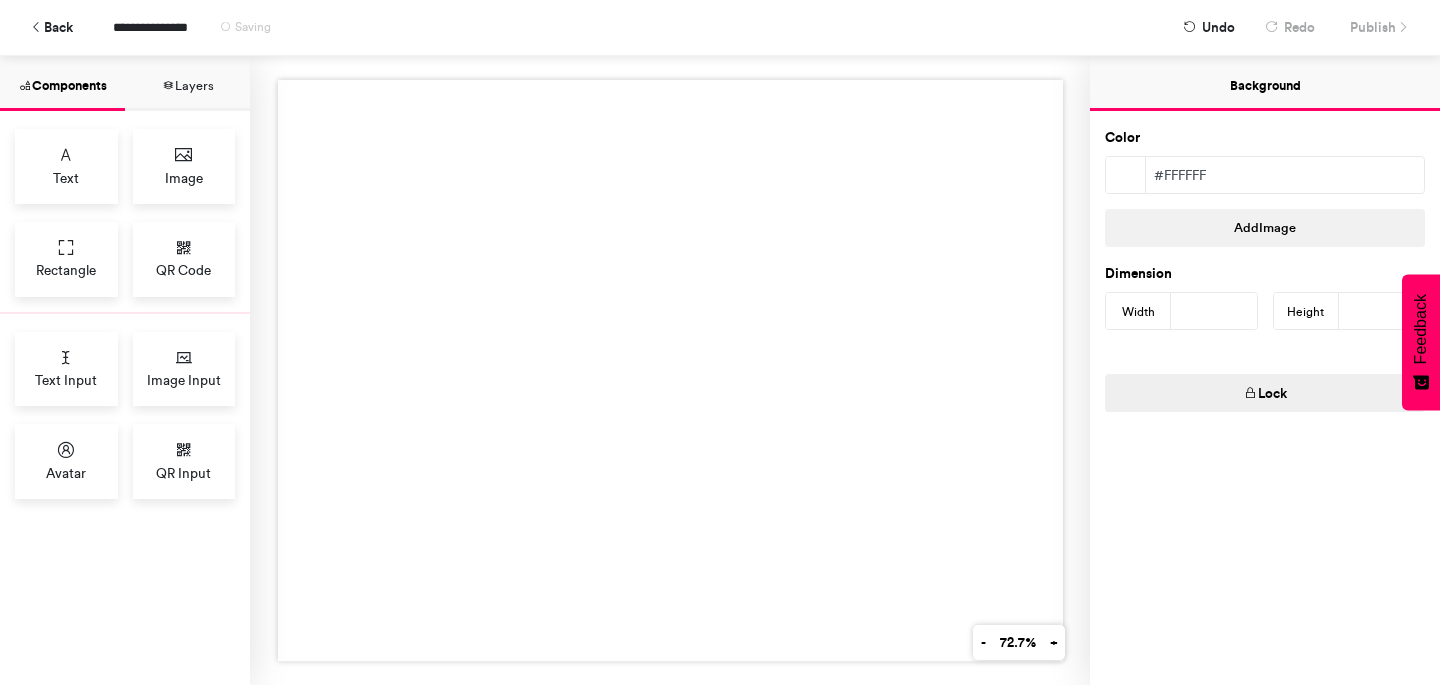 type on "****" 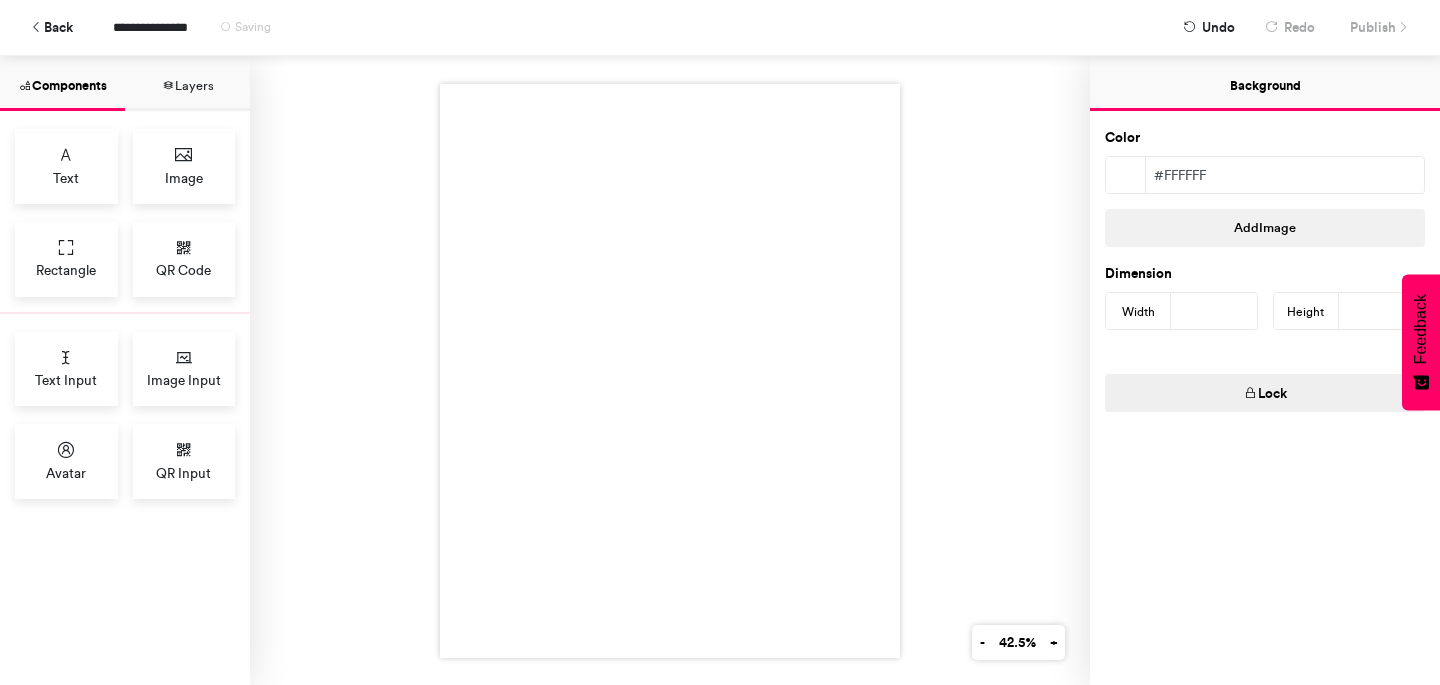 type on "****" 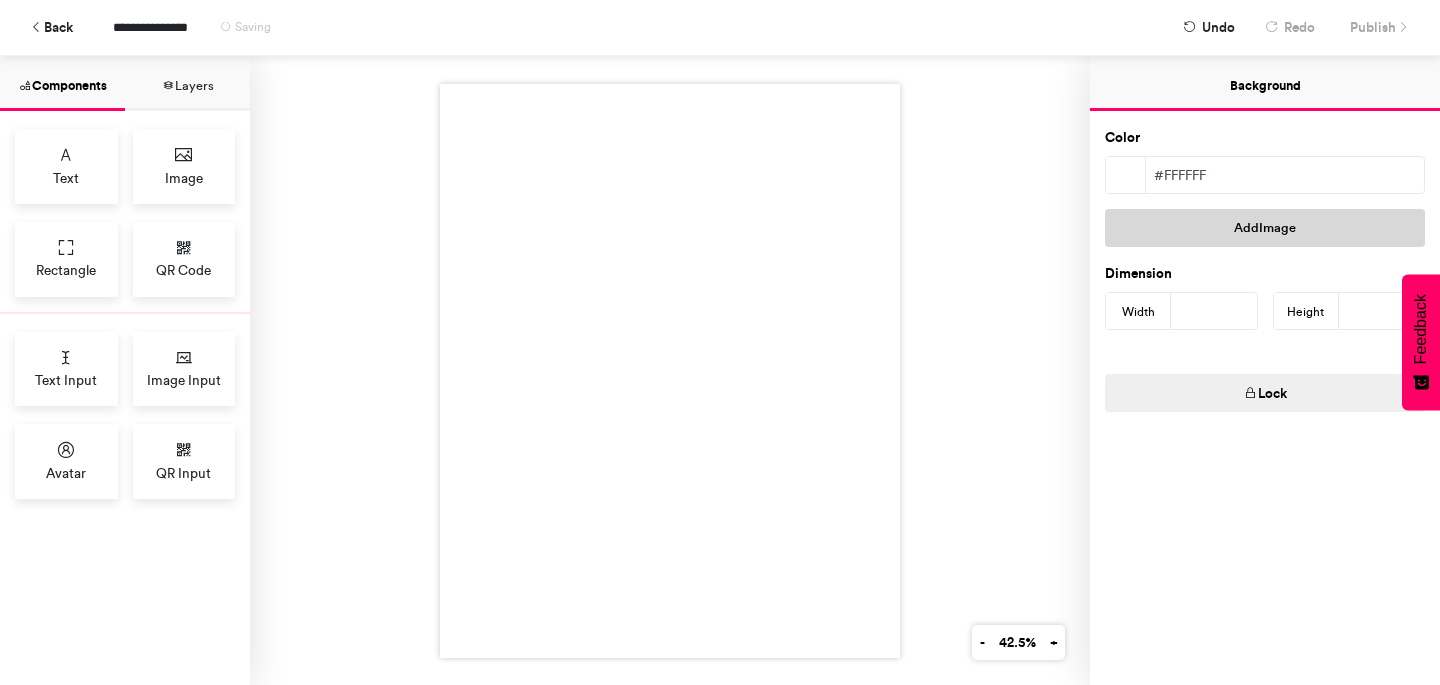 click on "Add  Image" at bounding box center (1265, 228) 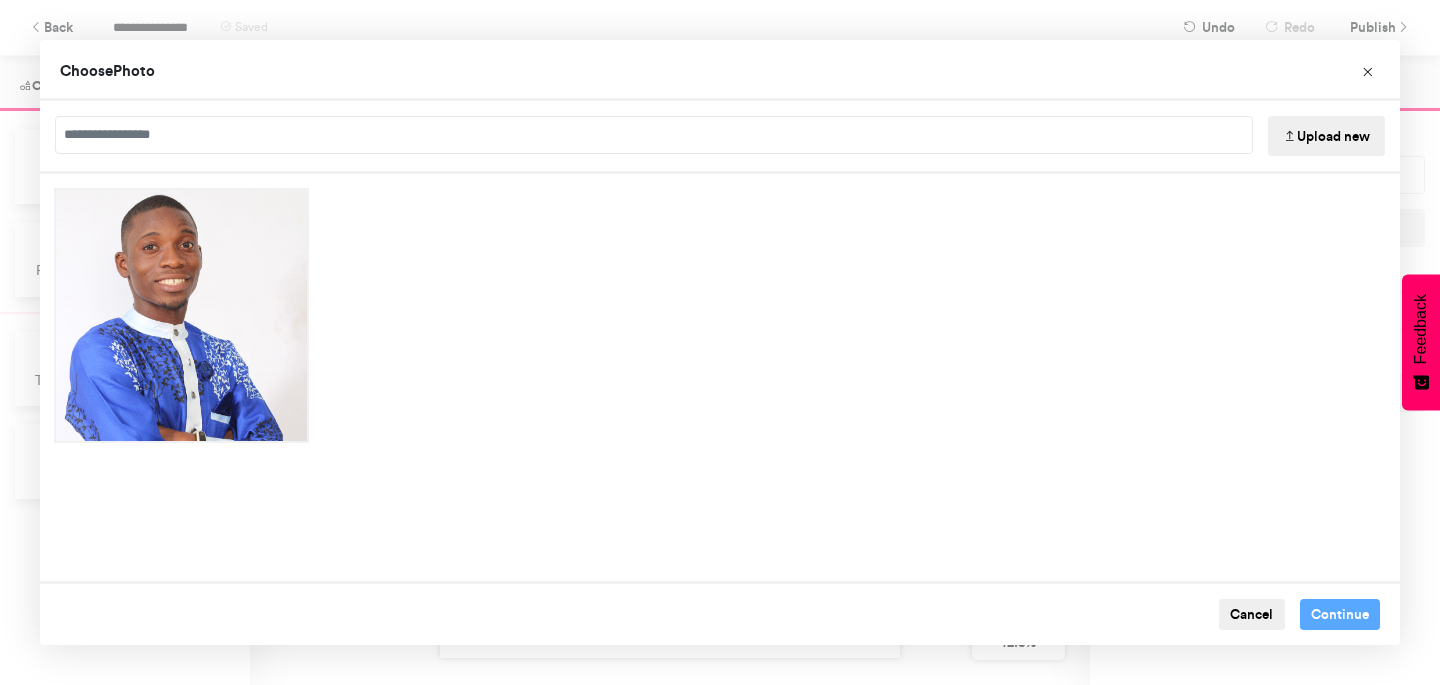 click on "Upload new" at bounding box center [1326, 136] 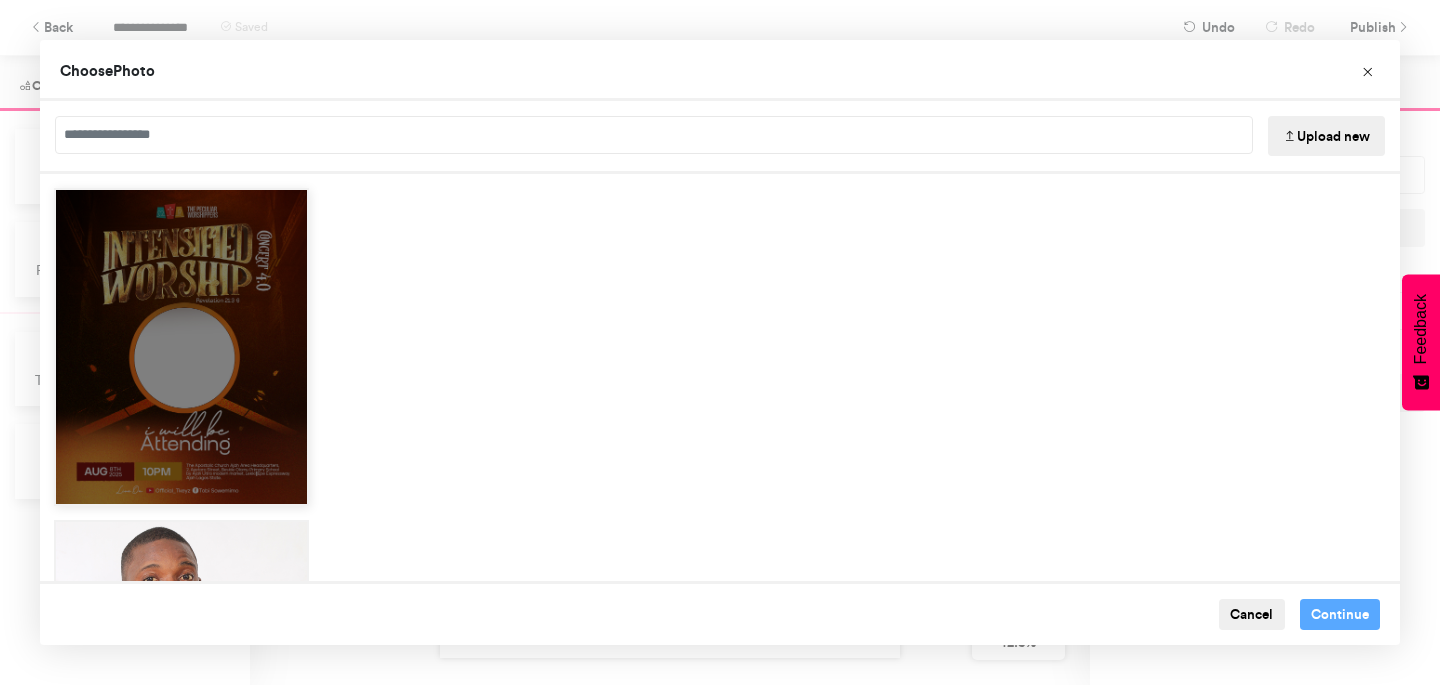 click at bounding box center (181, 347) 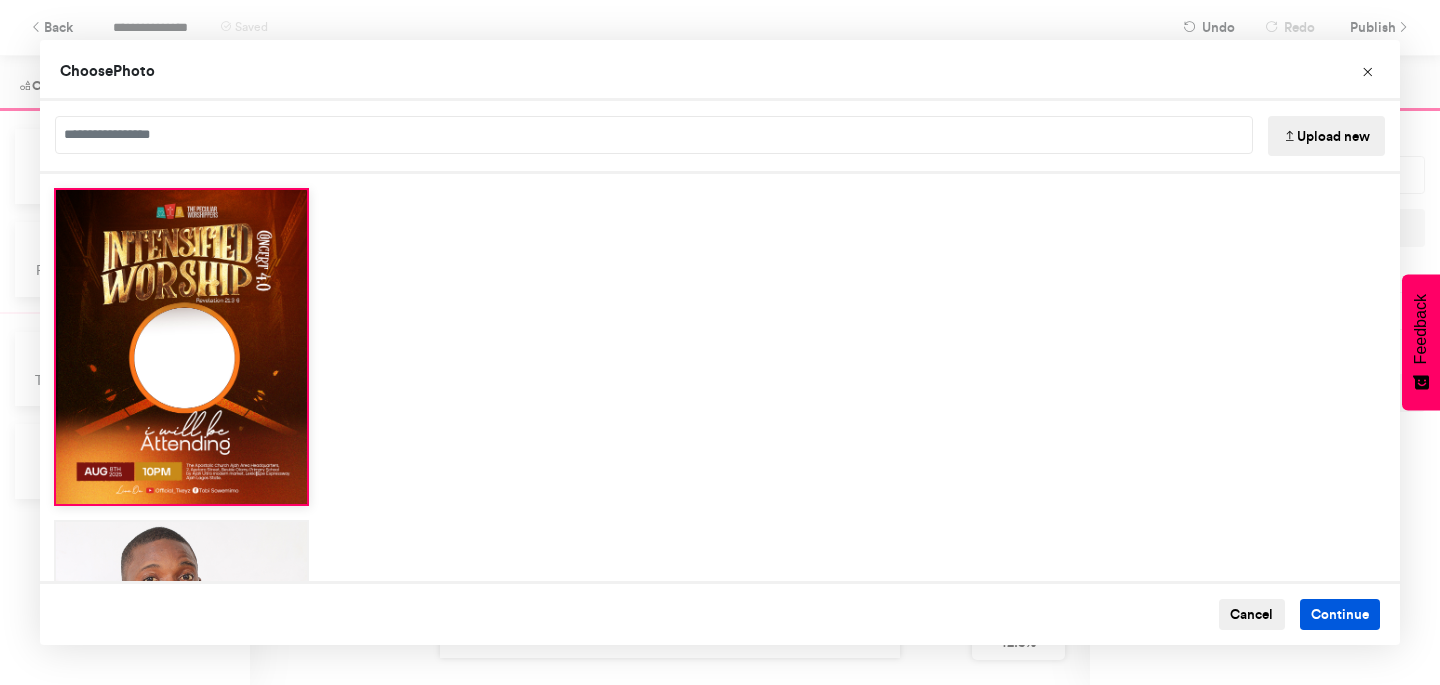 click on "Continue" at bounding box center (1340, 615) 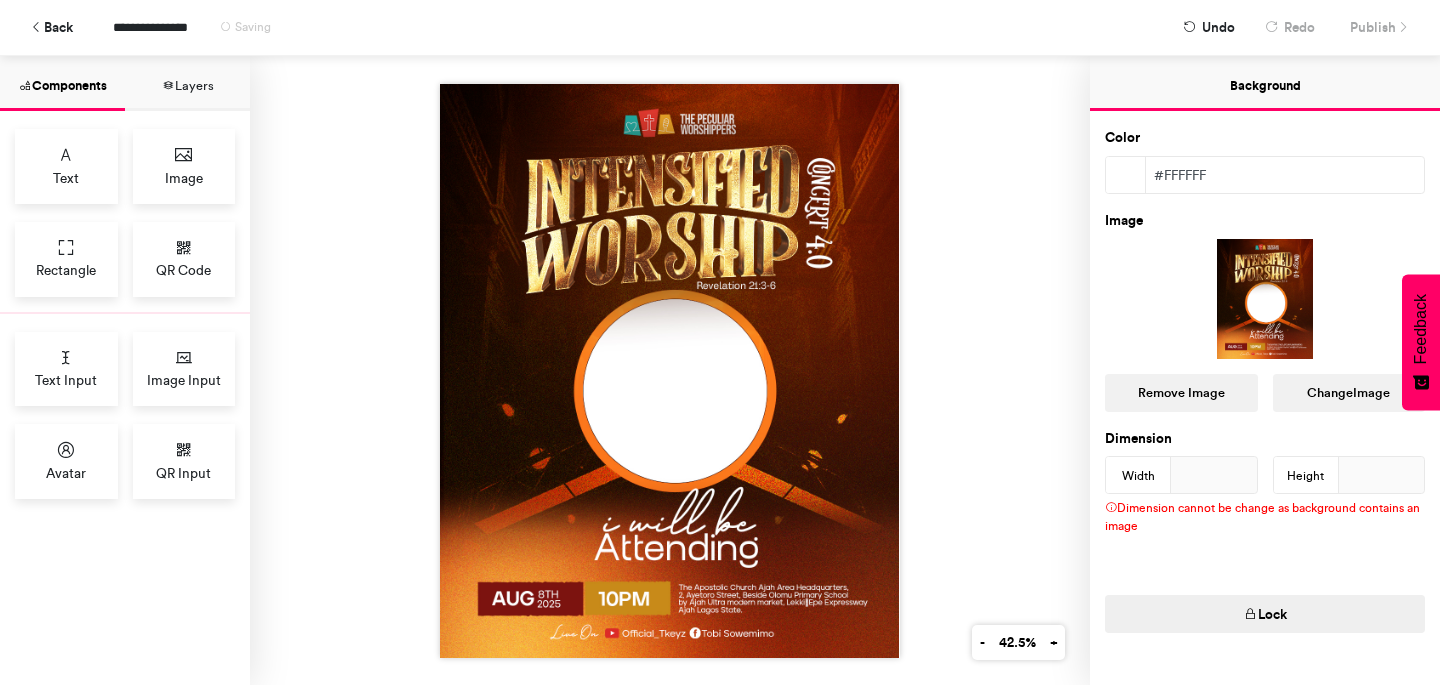 click at bounding box center [669, 371] 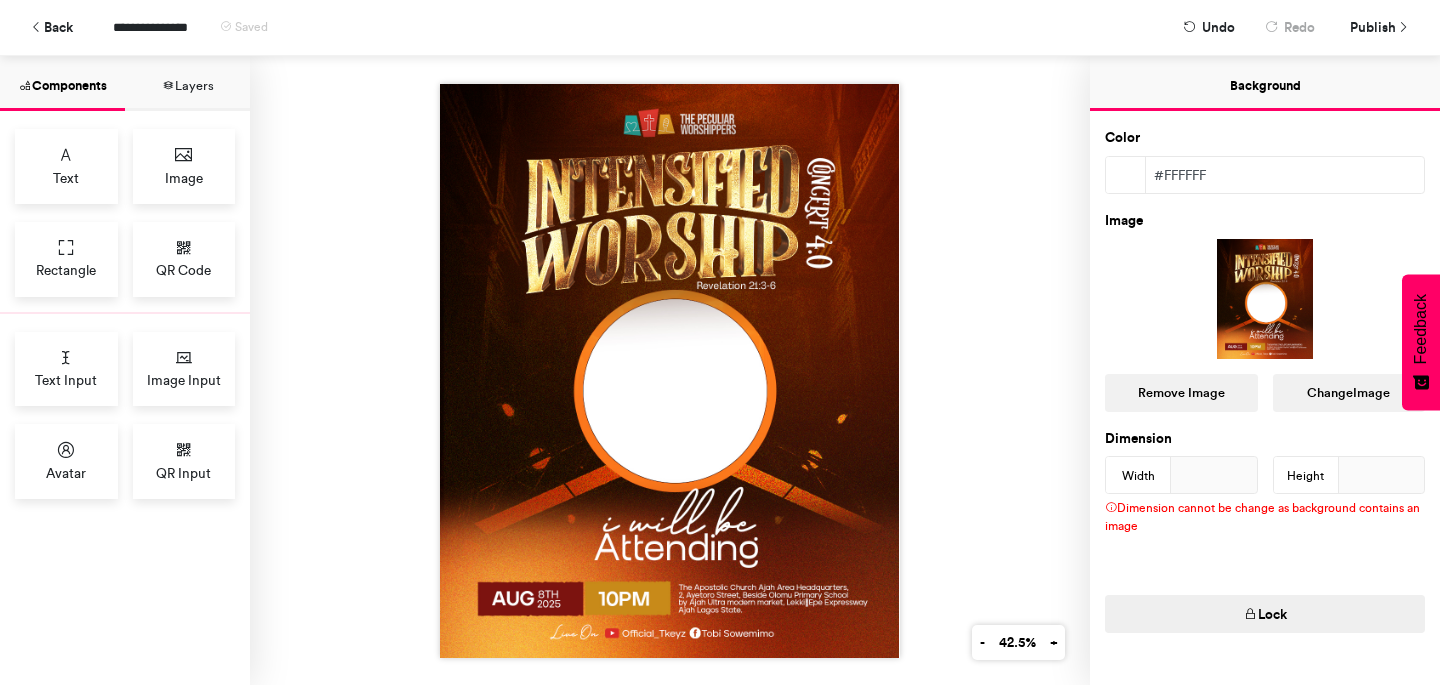 click at bounding box center (669, 371) 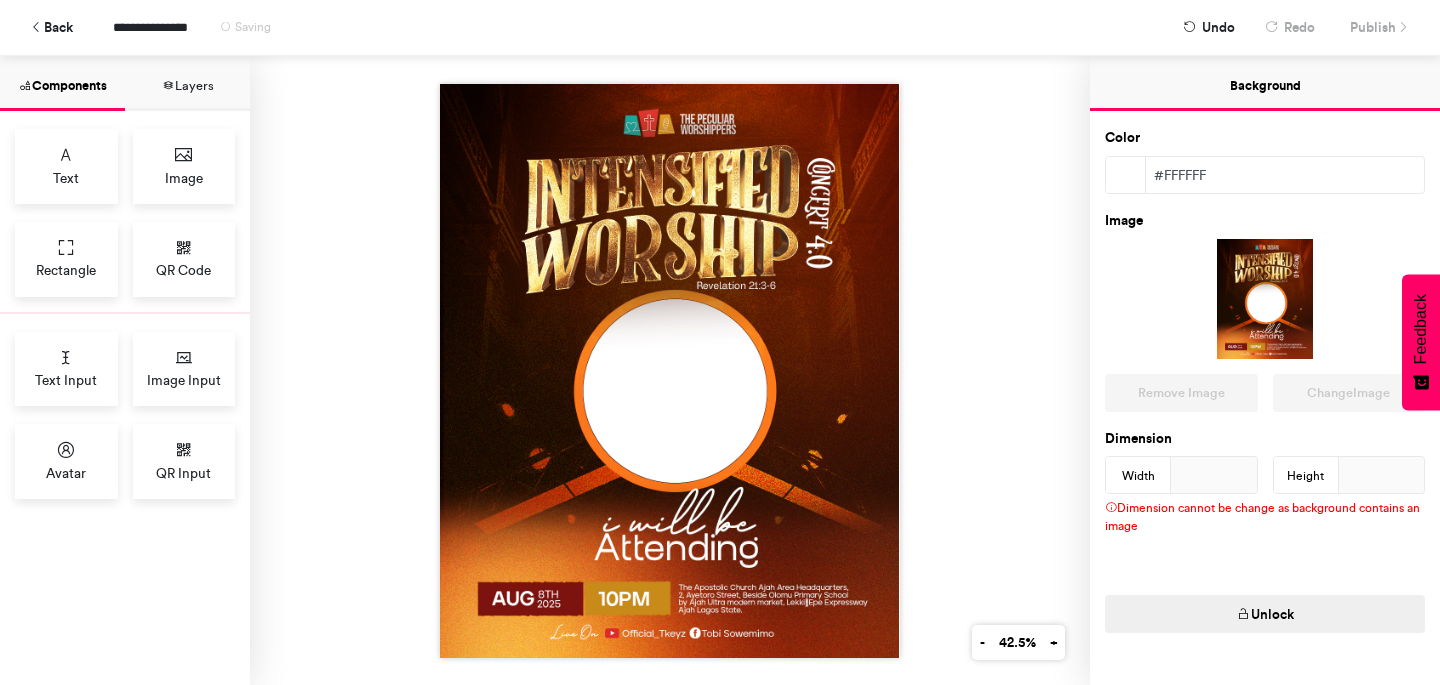 click at bounding box center [670, 370] 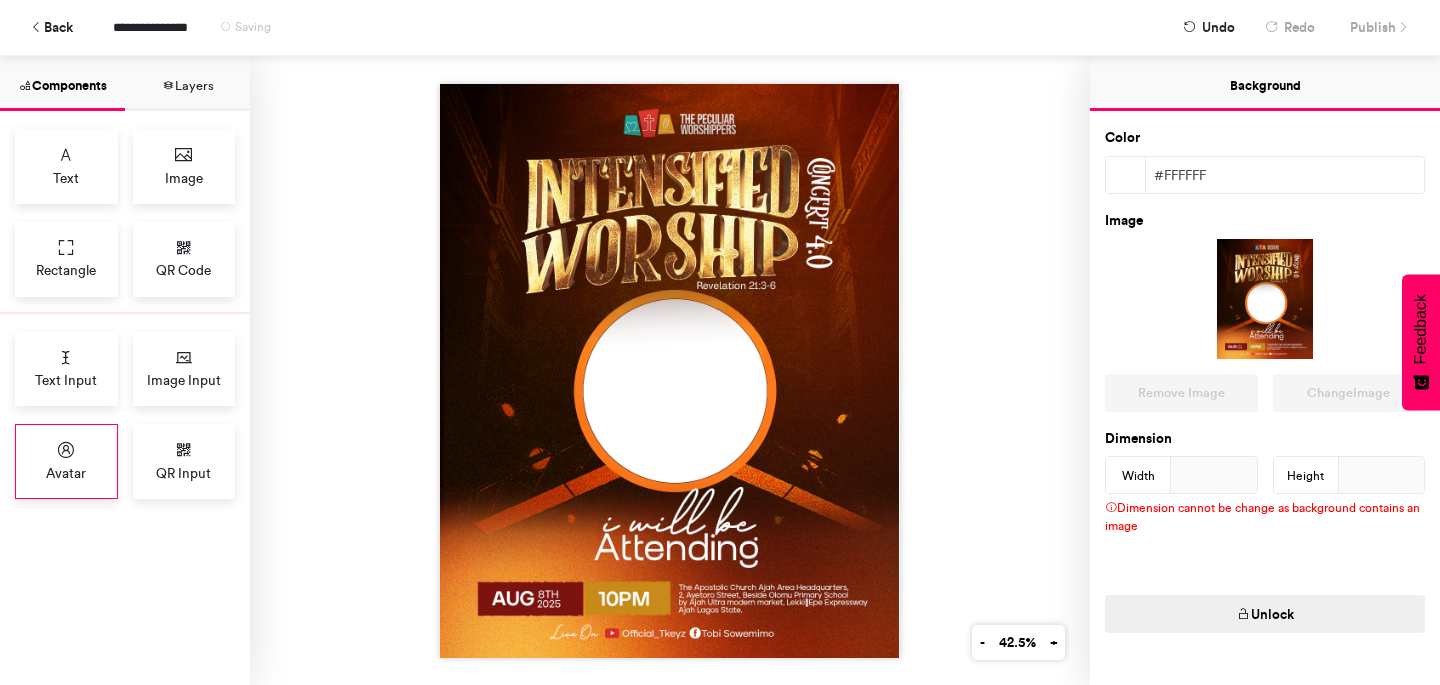 click at bounding box center (66, 450) 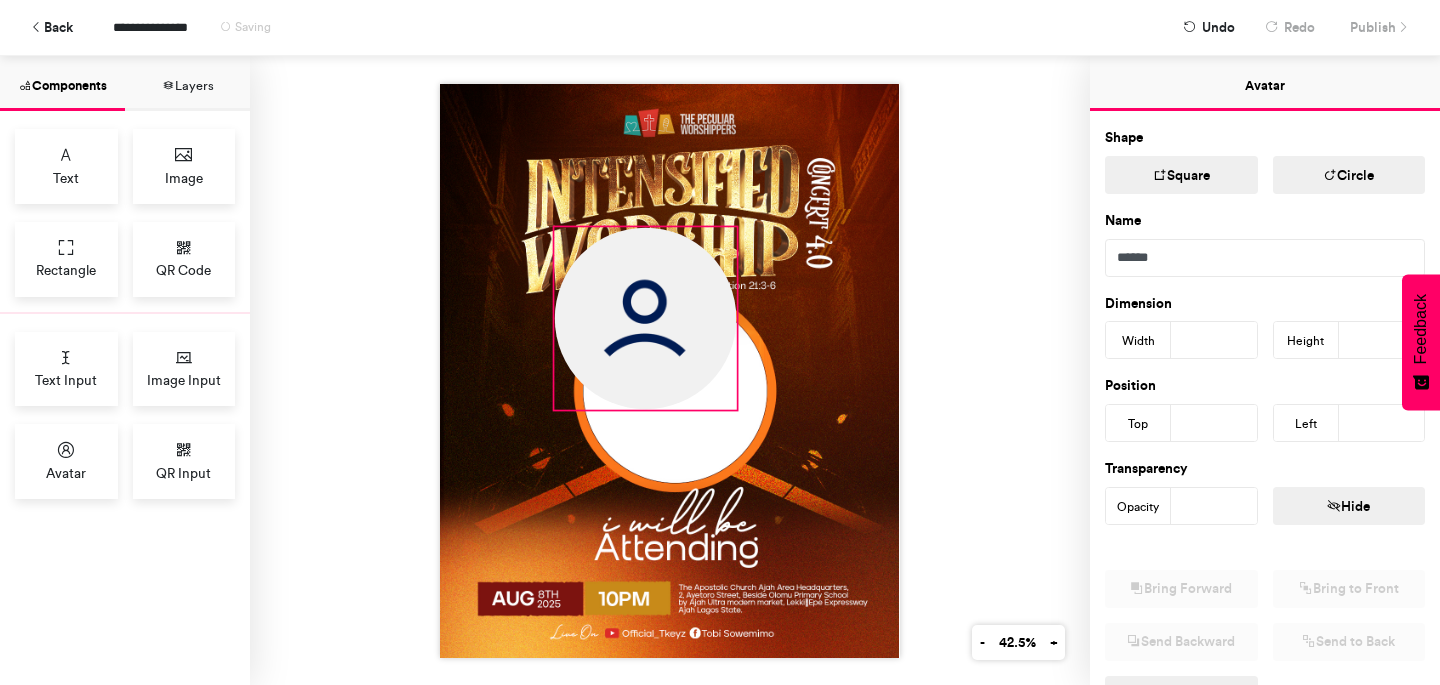 drag, startPoint x: 601, startPoint y: 271, endPoint x: 740, endPoint y: 374, distance: 173.00288 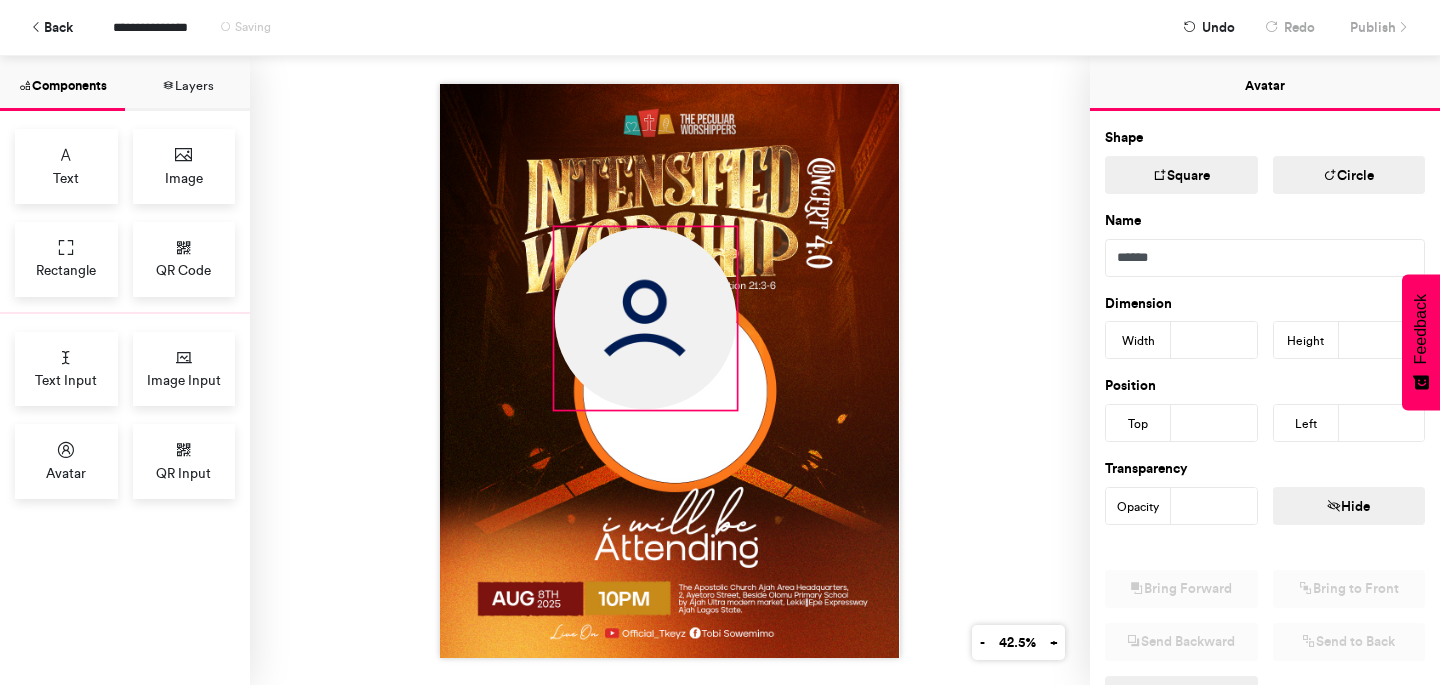 click at bounding box center (669, 371) 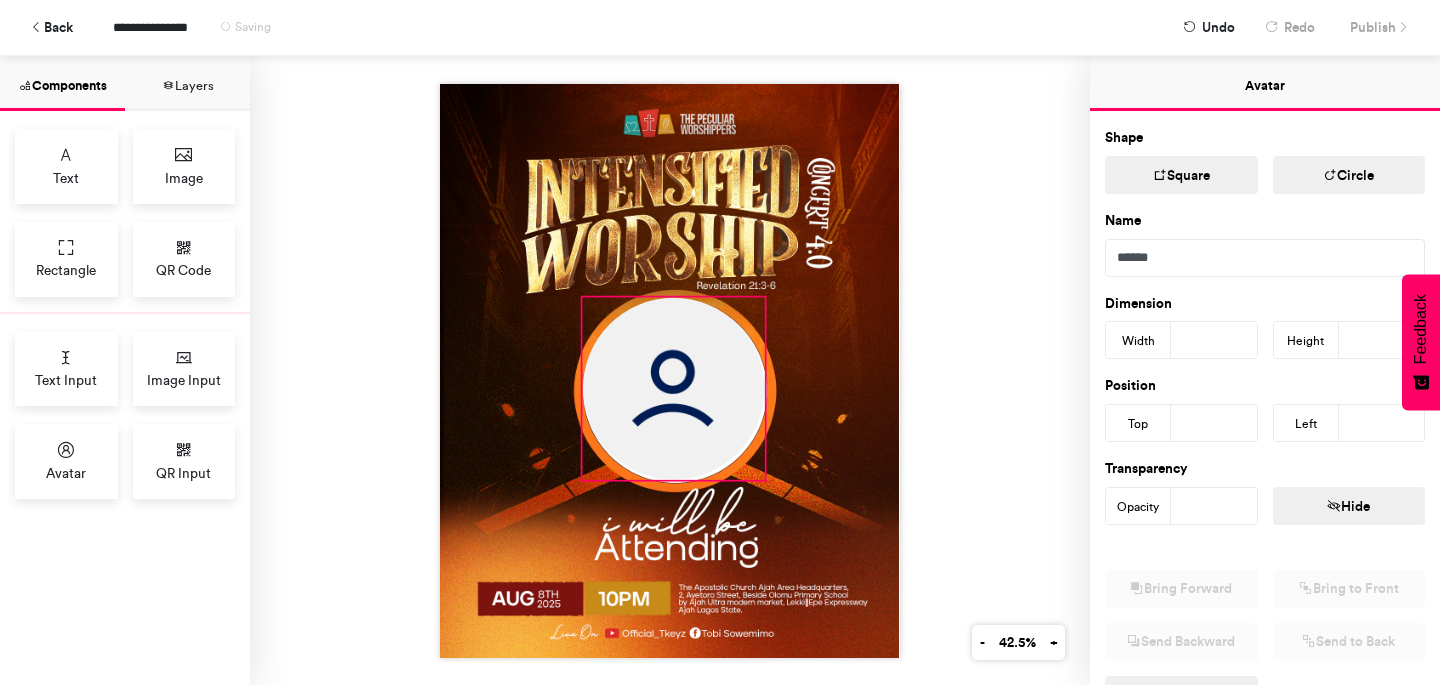 drag, startPoint x: 616, startPoint y: 295, endPoint x: 644, endPoint y: 365, distance: 75.39231 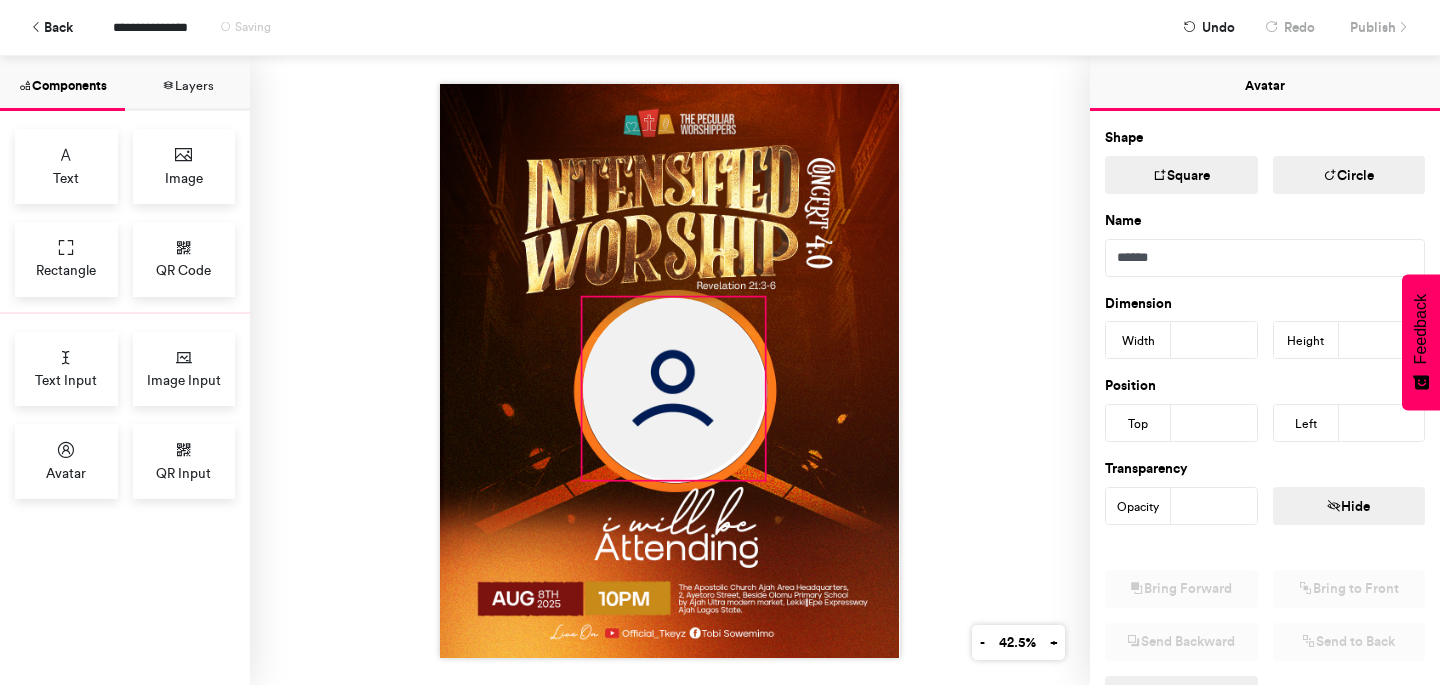 click at bounding box center [674, 388] 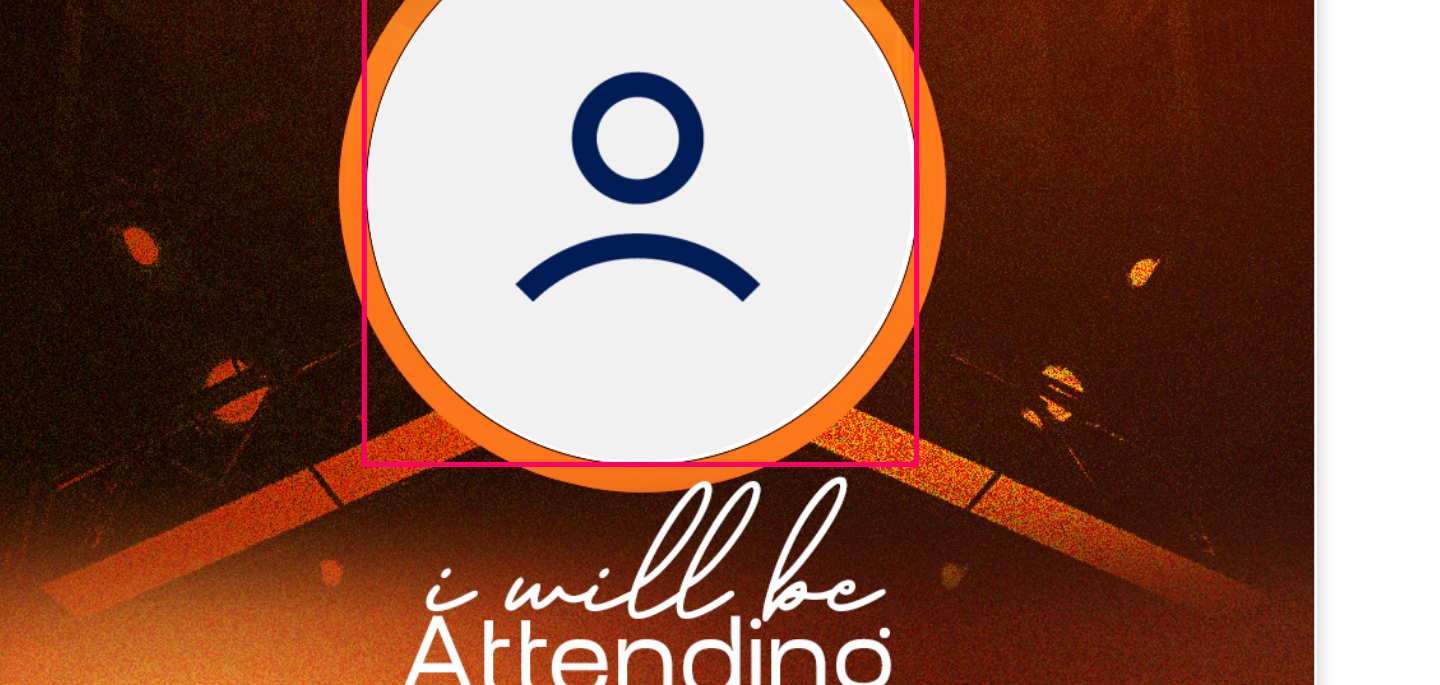 click at bounding box center [675, 390] 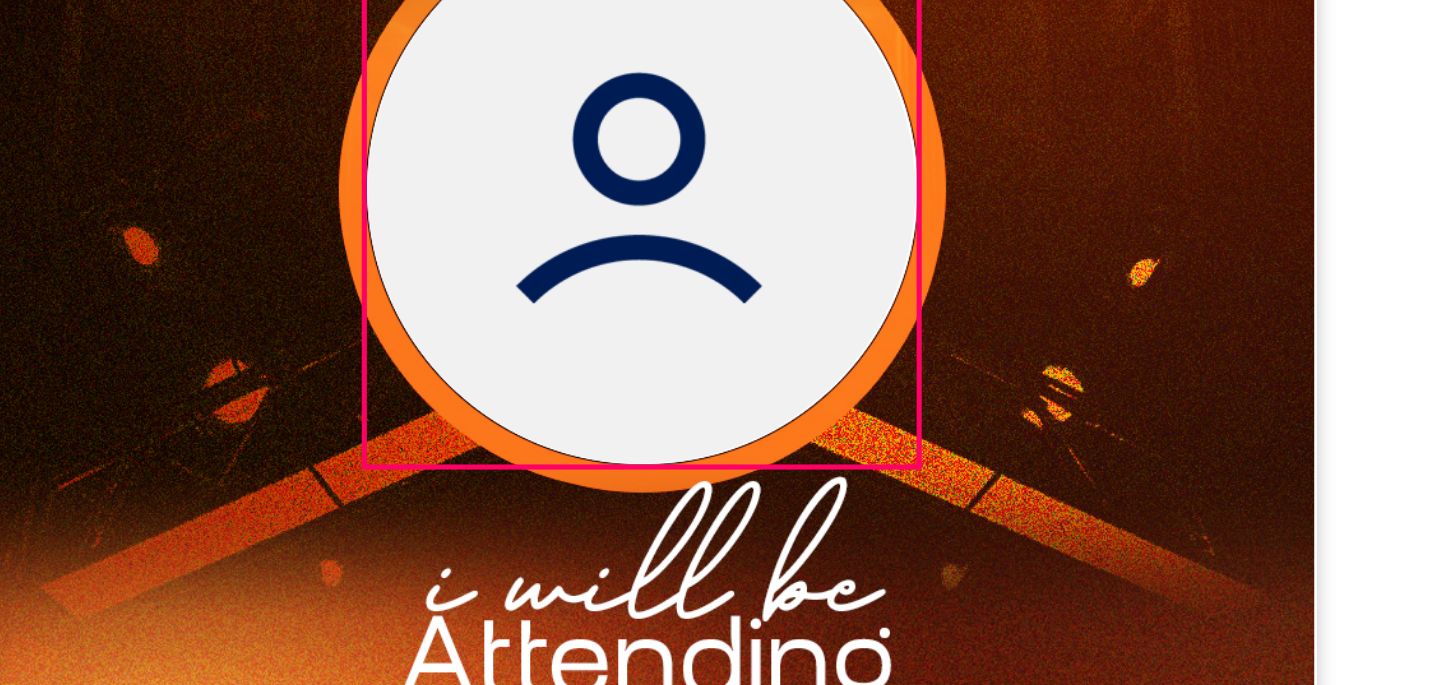 click at bounding box center (669, 371) 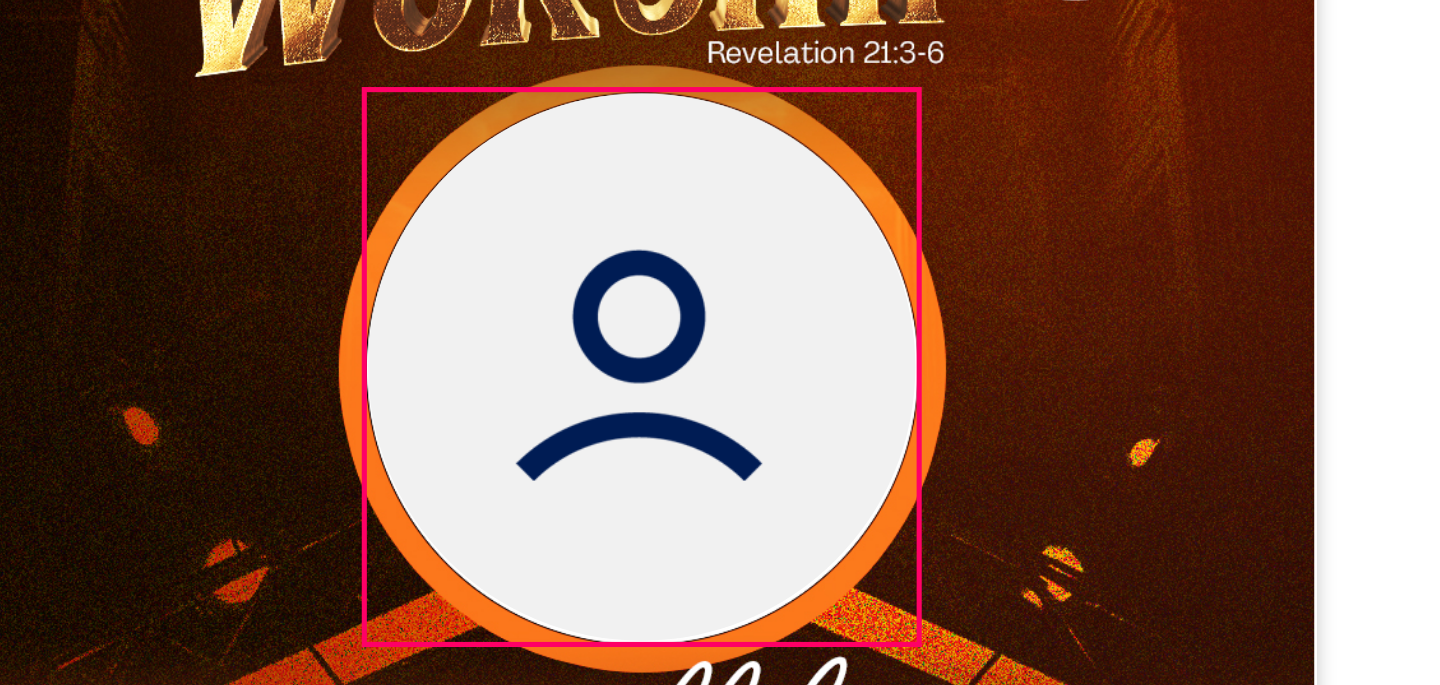 click at bounding box center [675, 390] 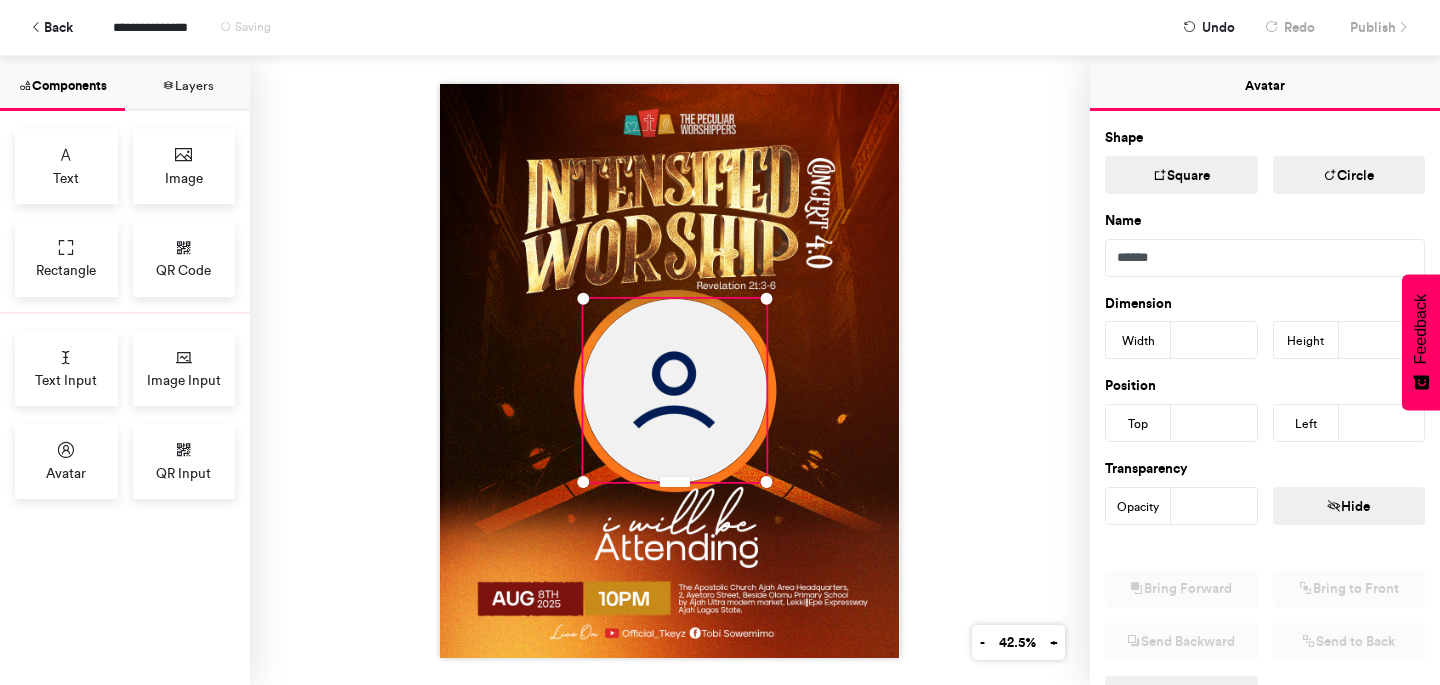 scroll, scrollTop: 201, scrollLeft: 0, axis: vertical 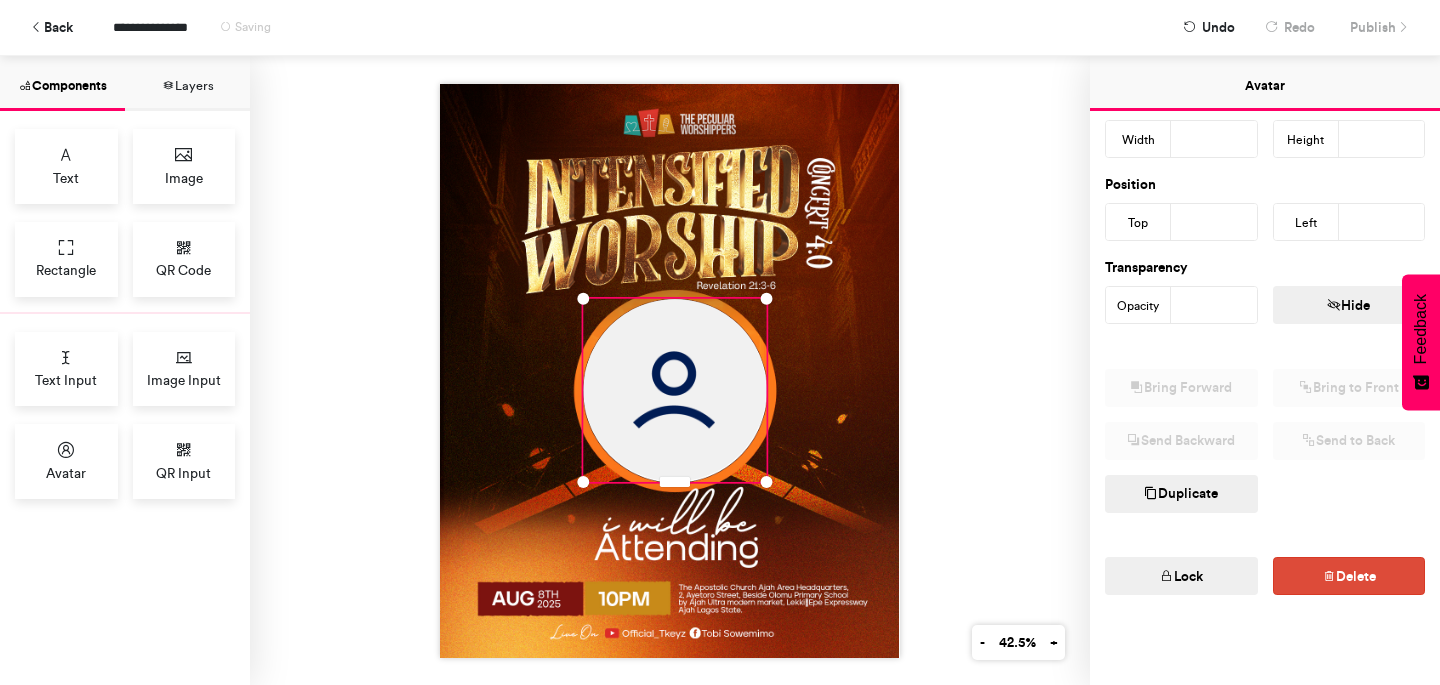 click on "Lock" at bounding box center (1181, 576) 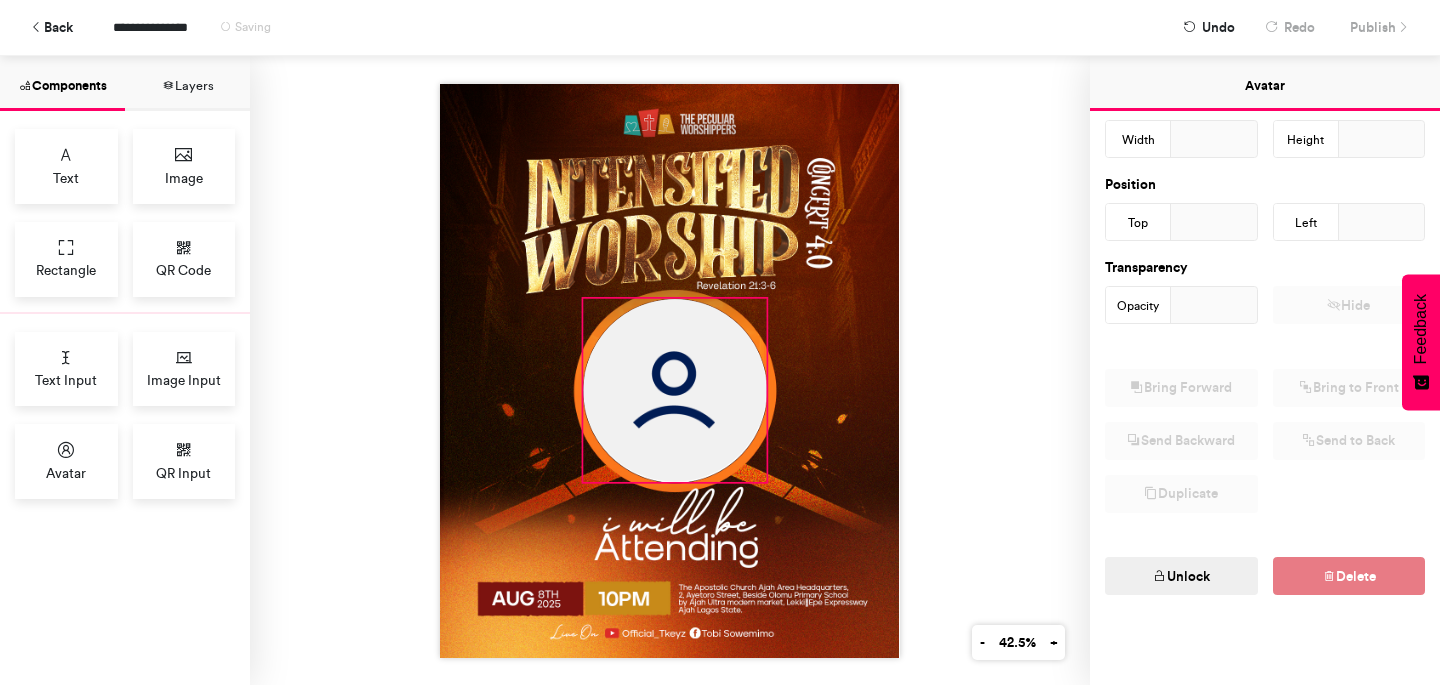 click at bounding box center [670, 370] 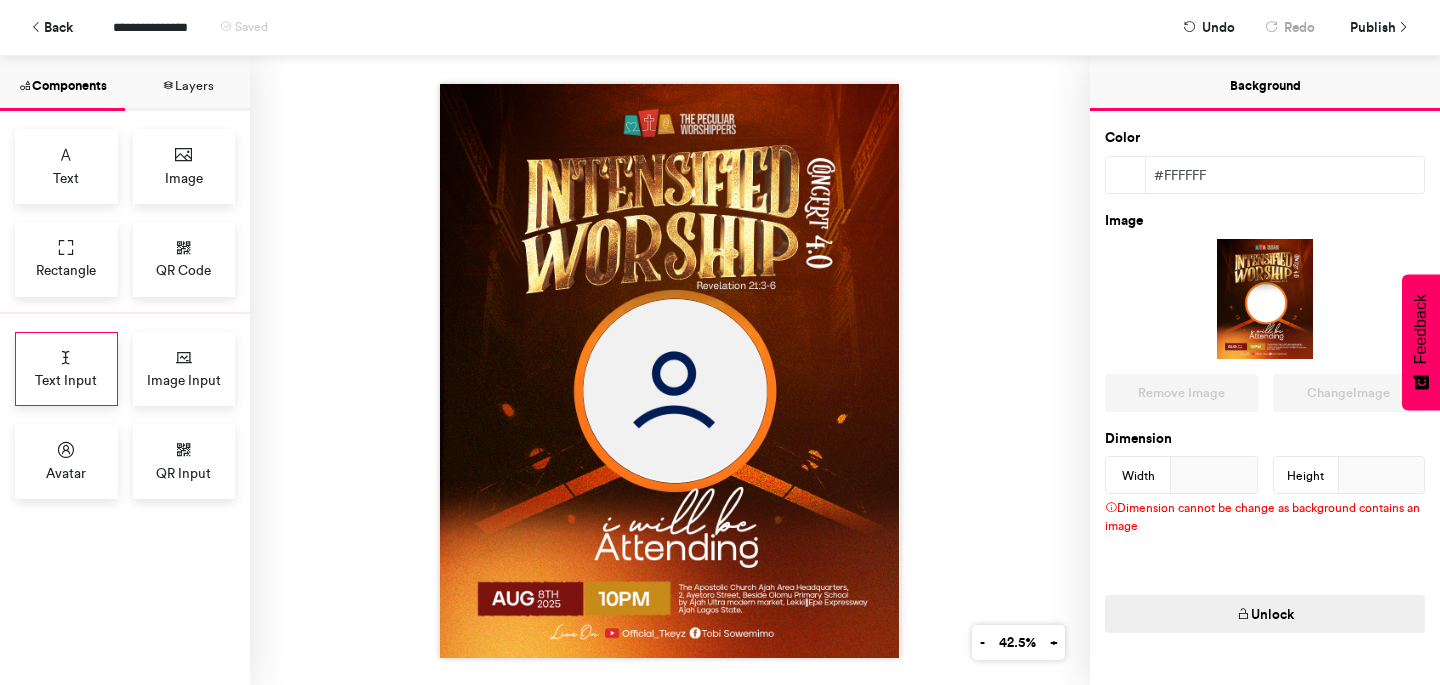 click on "Text Input" at bounding box center [66, 369] 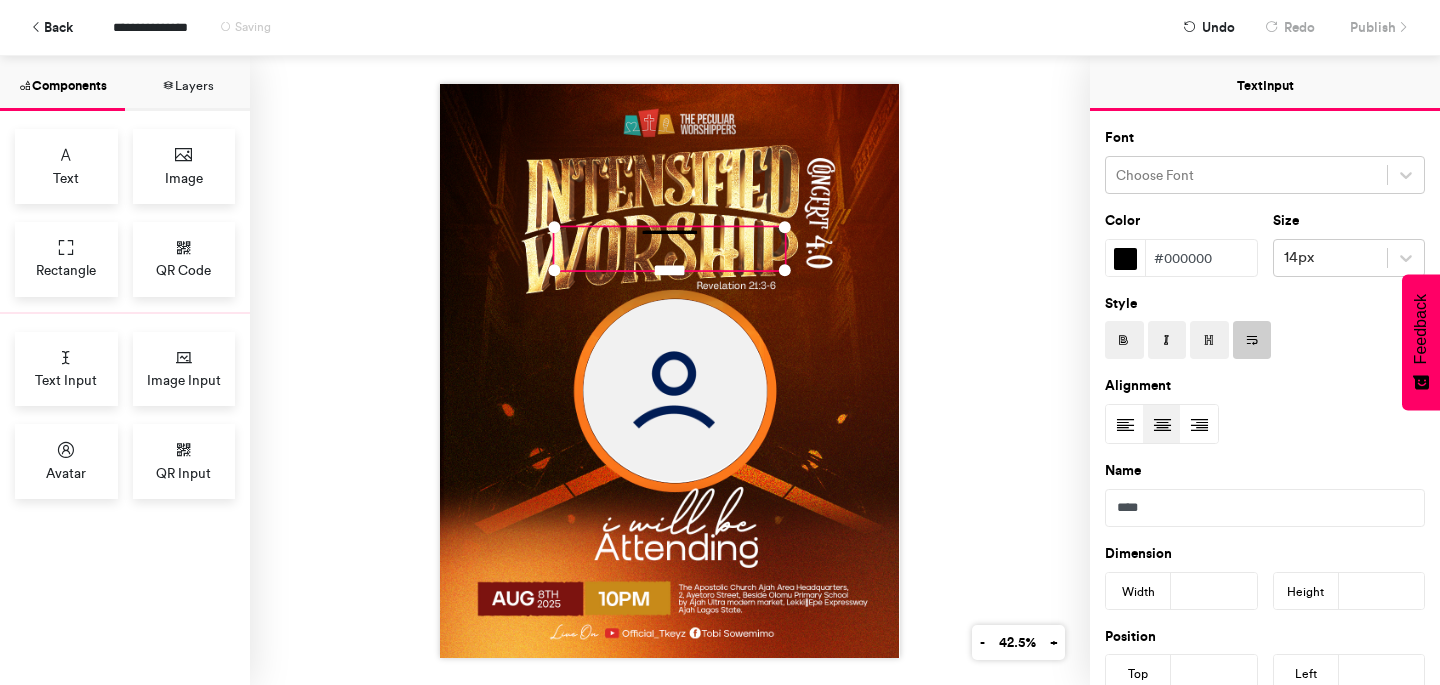 click on "**********" at bounding box center [670, 248] 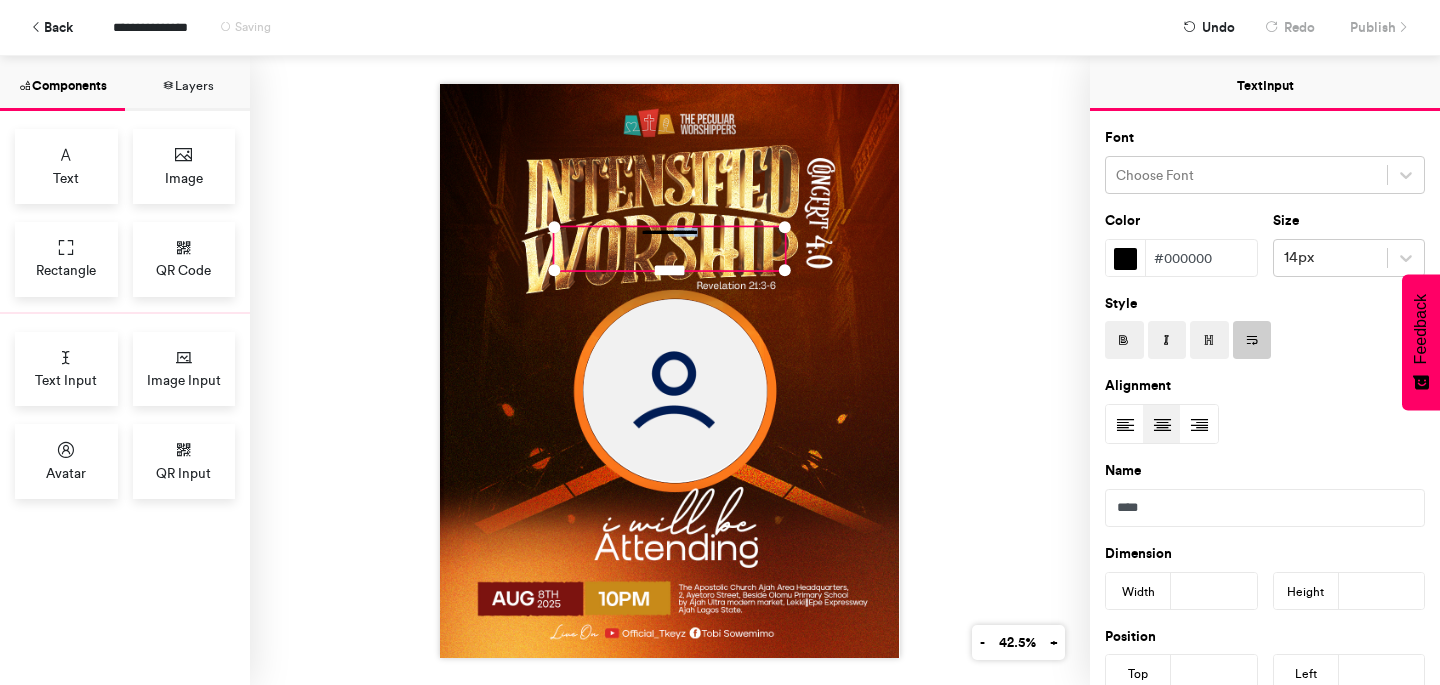 click on "**********" at bounding box center (670, 248) 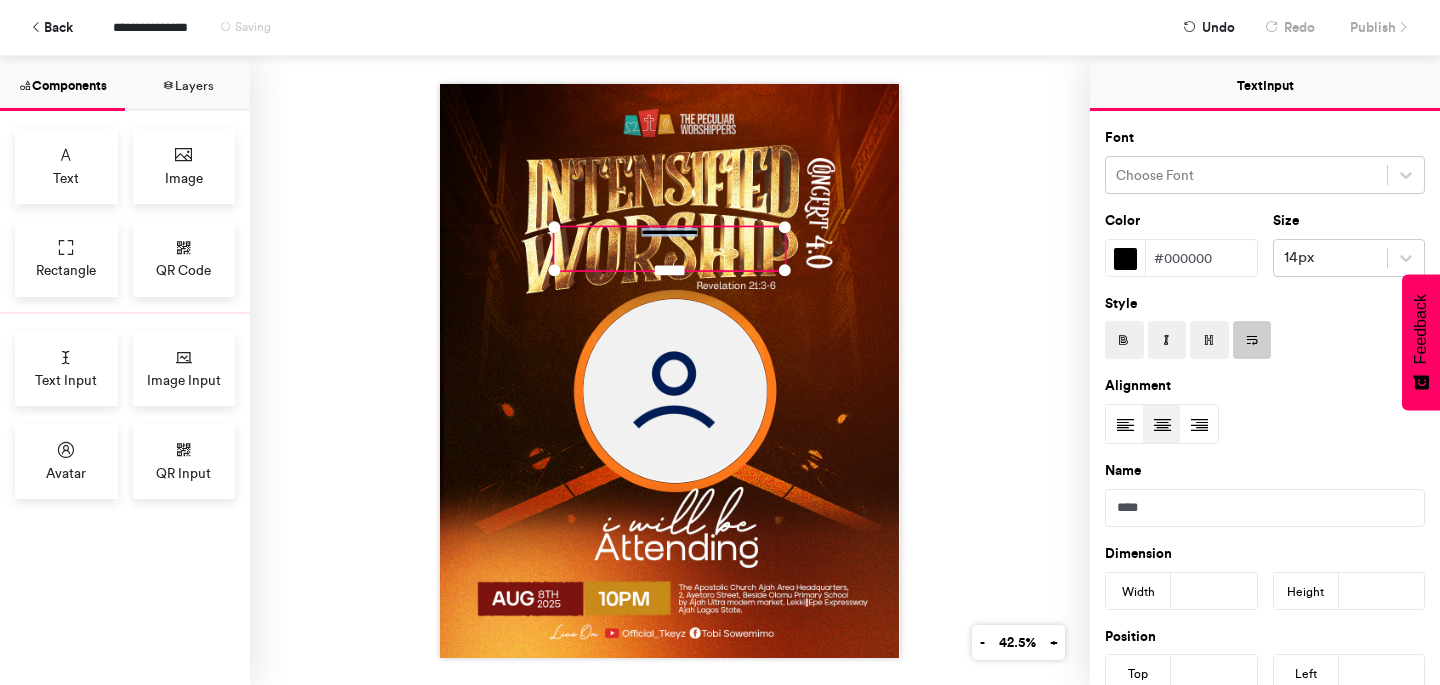 click on "**********" at bounding box center [670, 248] 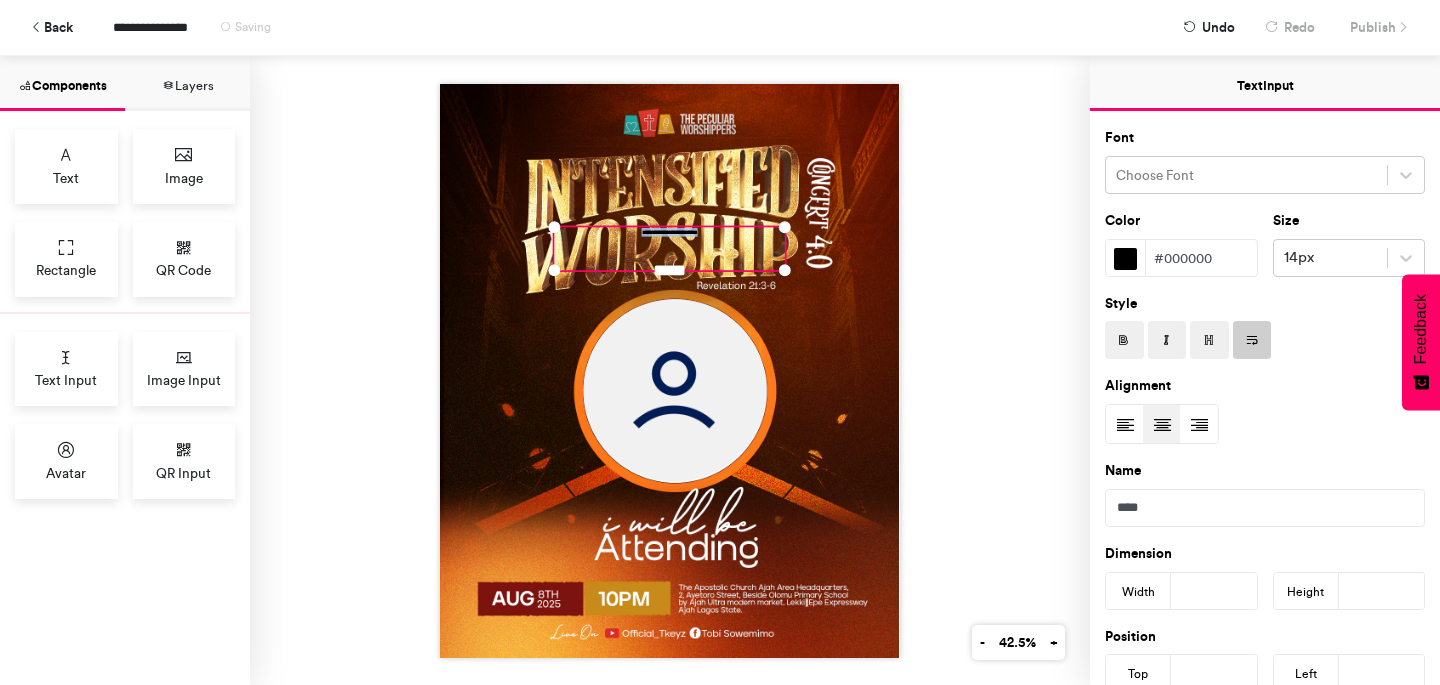 type 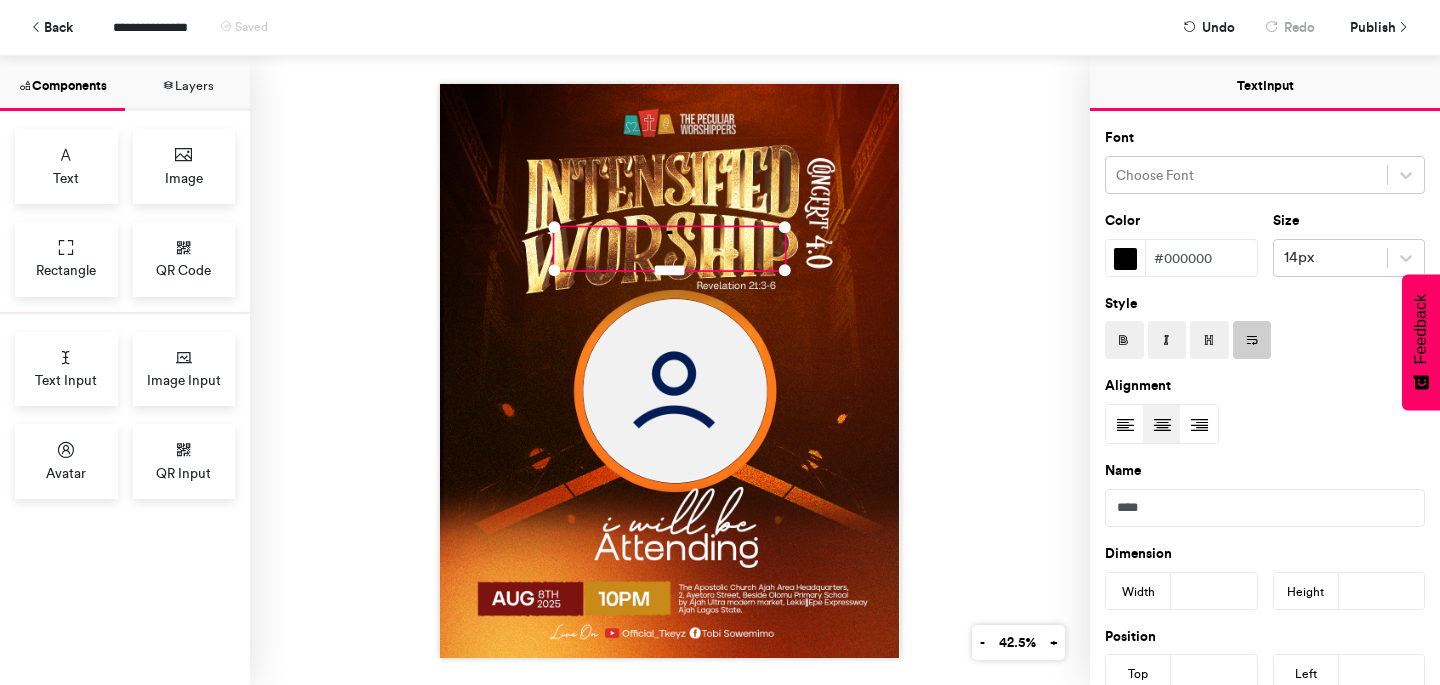 click at bounding box center (1124, 341) 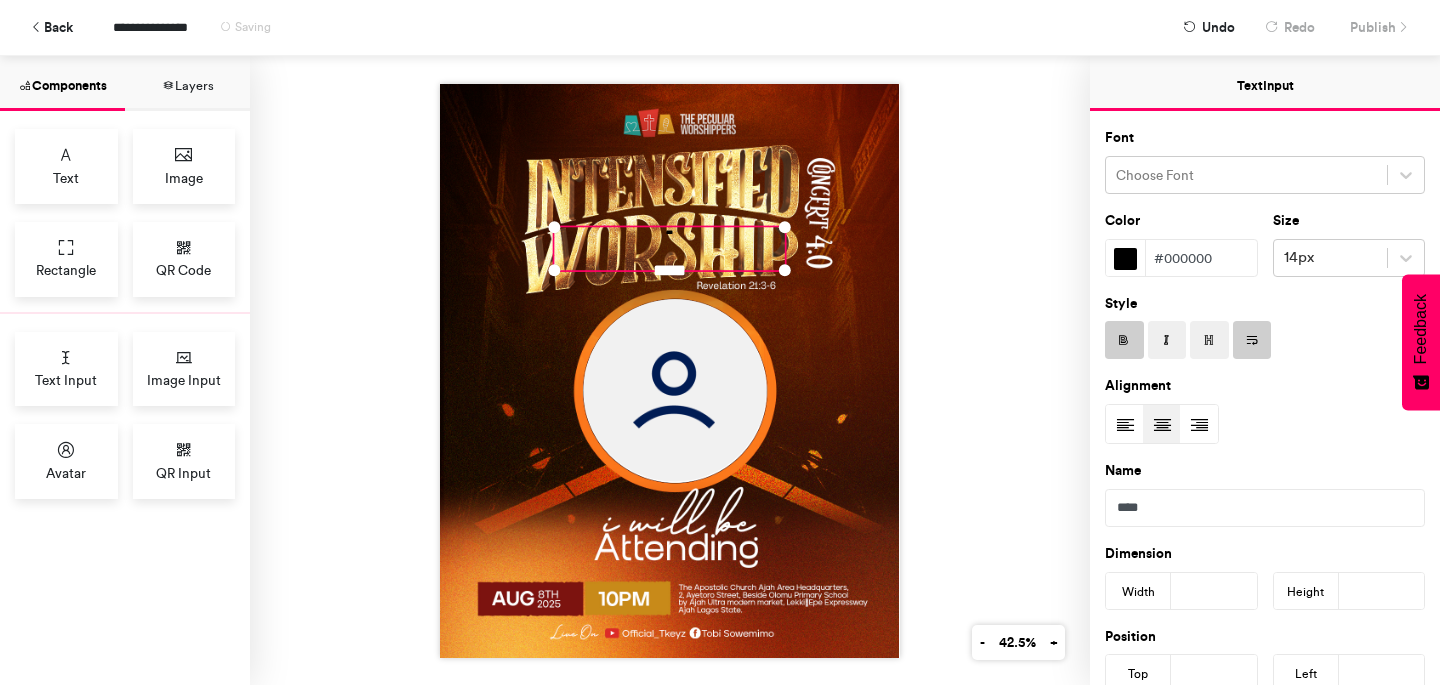 click at bounding box center (1125, 259) 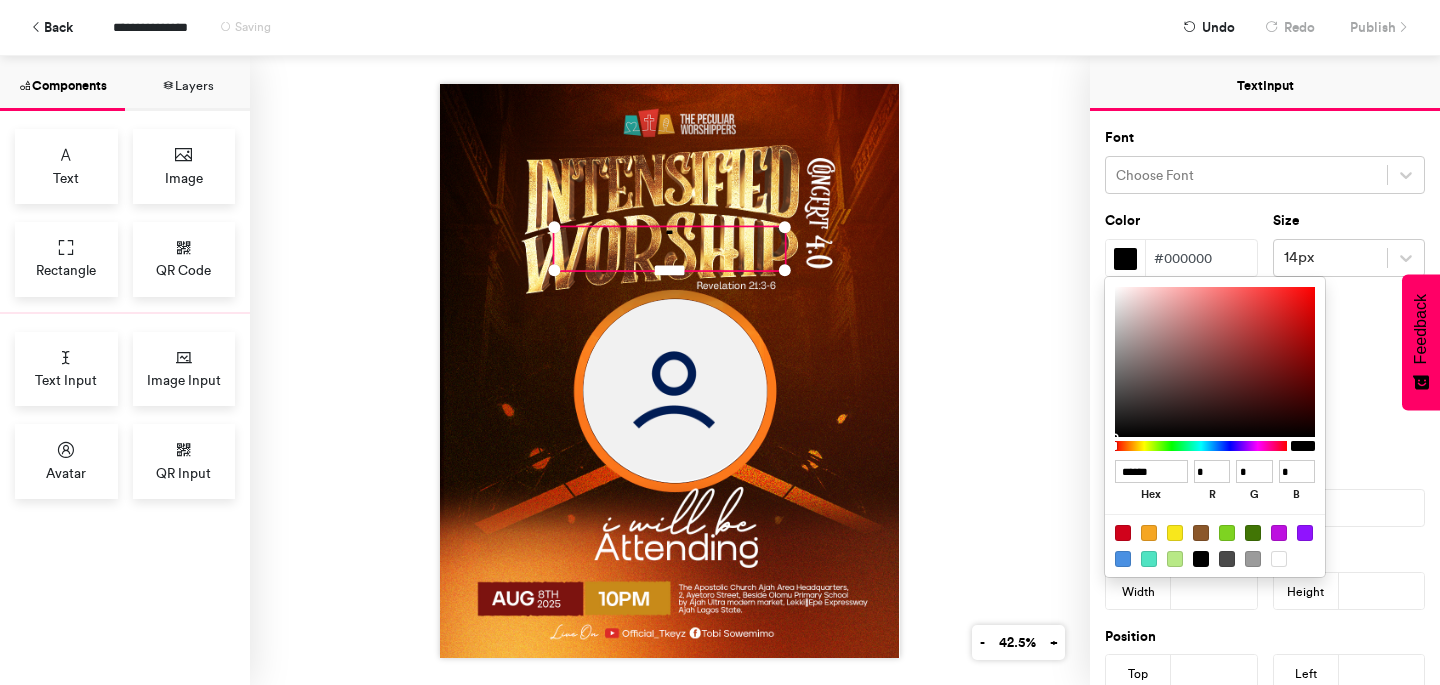 type on "******" 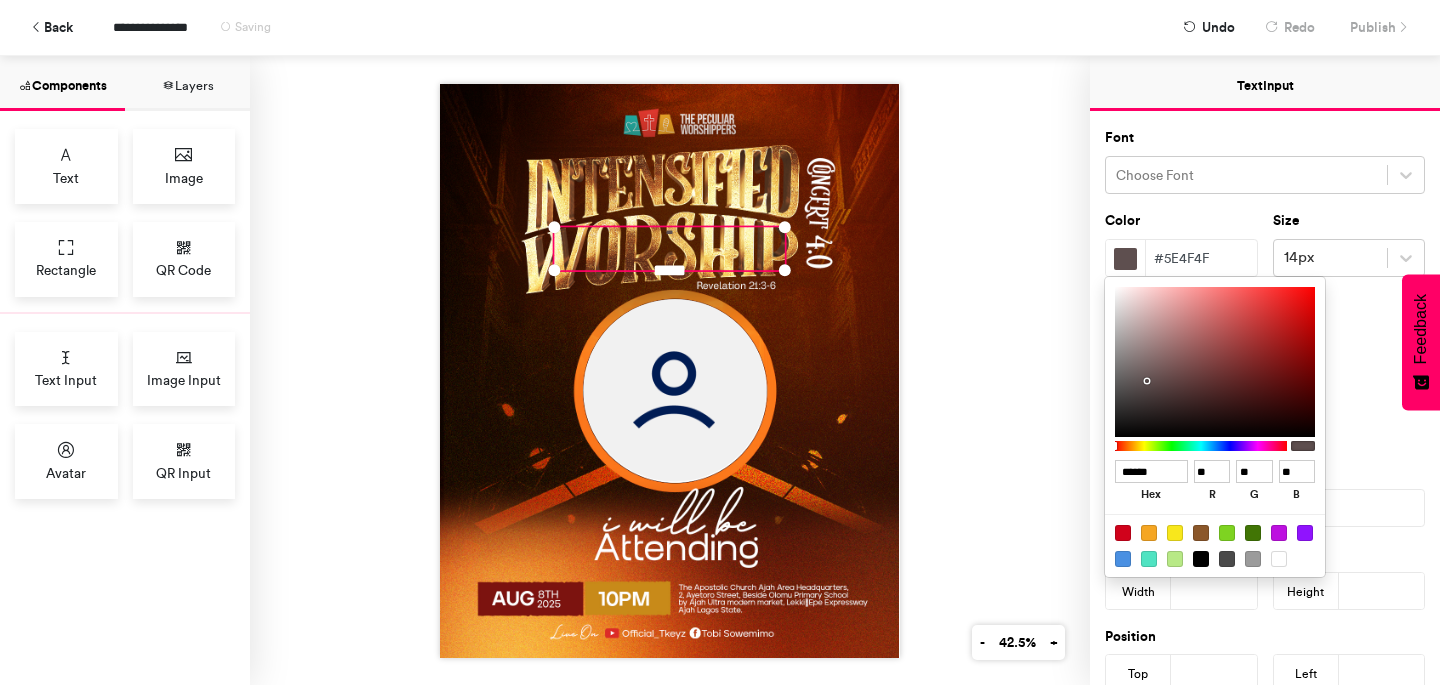 type on "******" 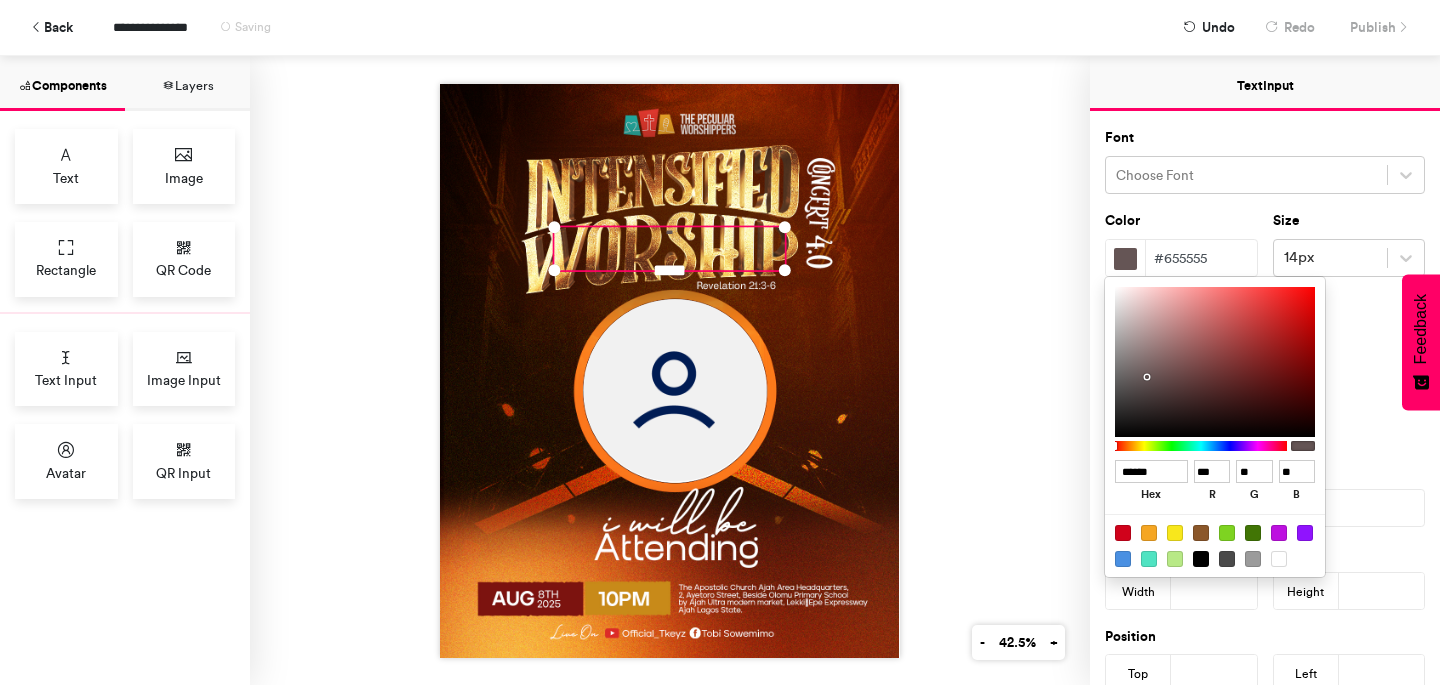 type on "******" 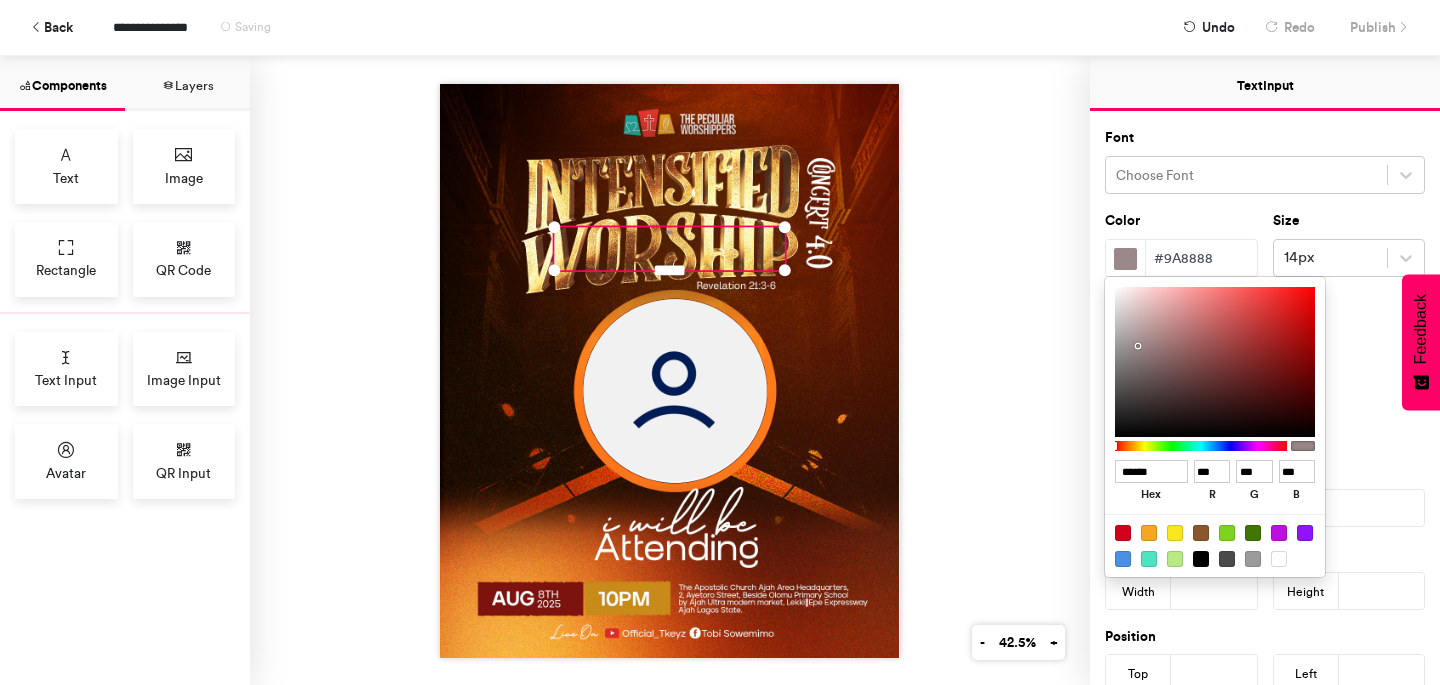 type on "******" 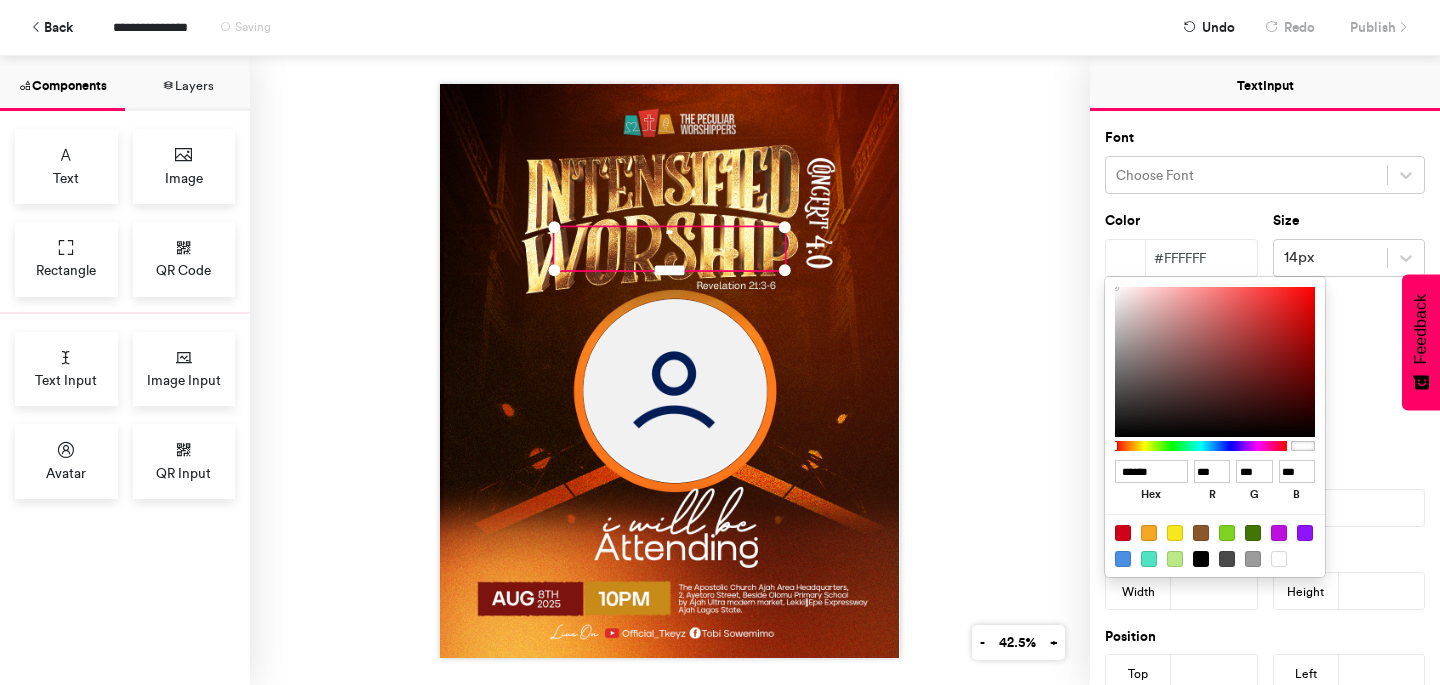 drag, startPoint x: 1147, startPoint y: 381, endPoint x: 1062, endPoint y: 204, distance: 196.35173 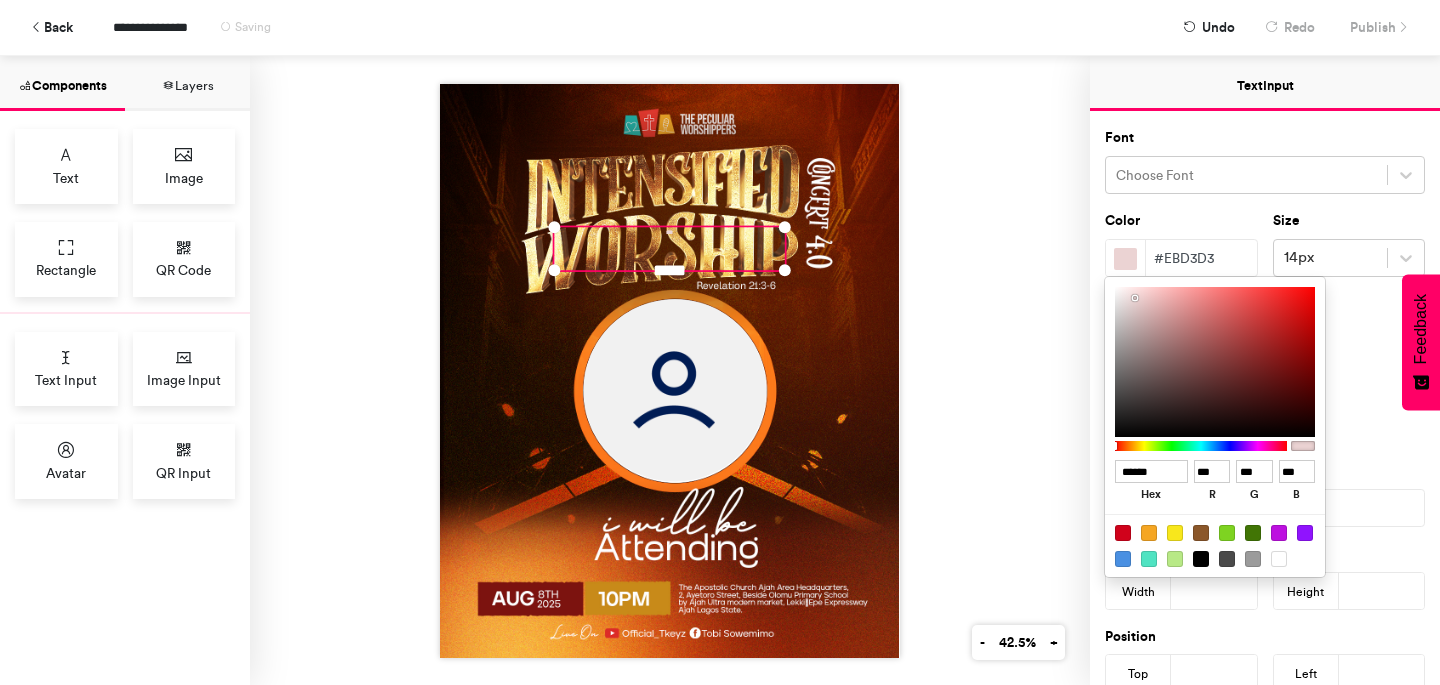 type on "******" 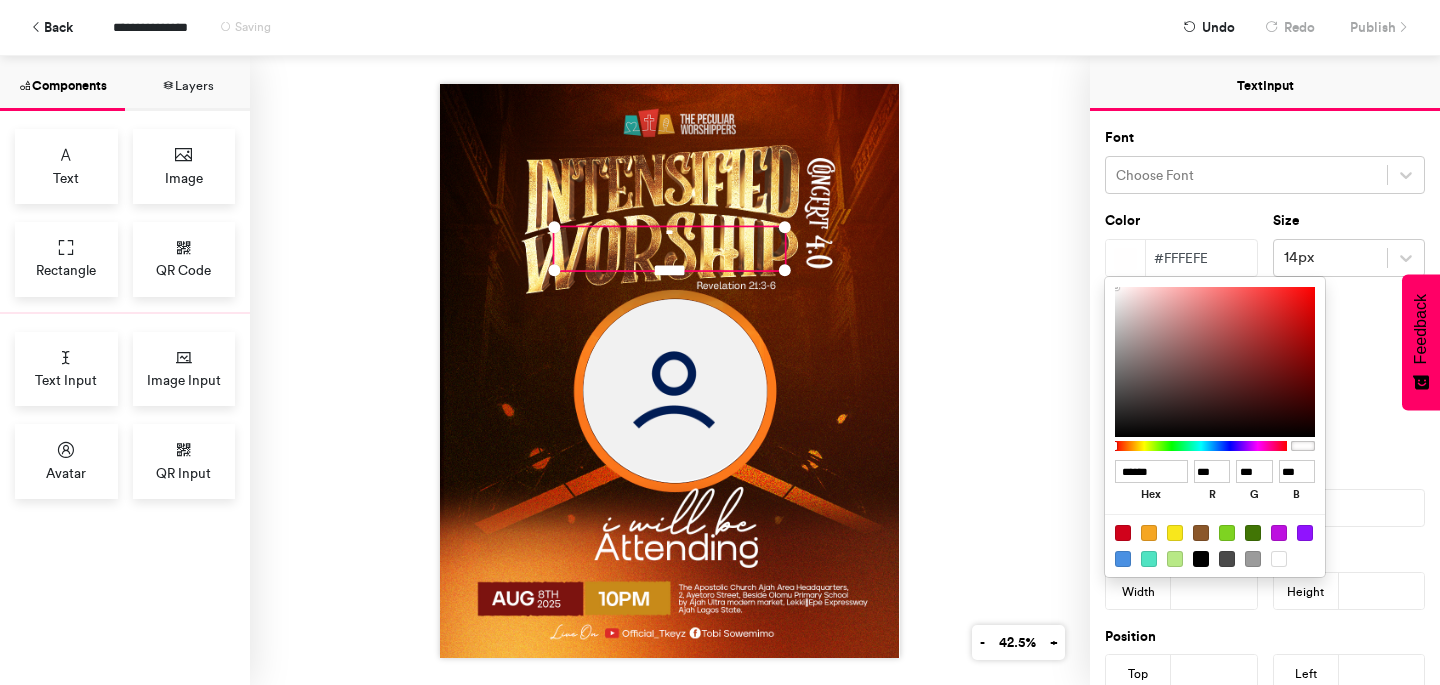 type on "******" 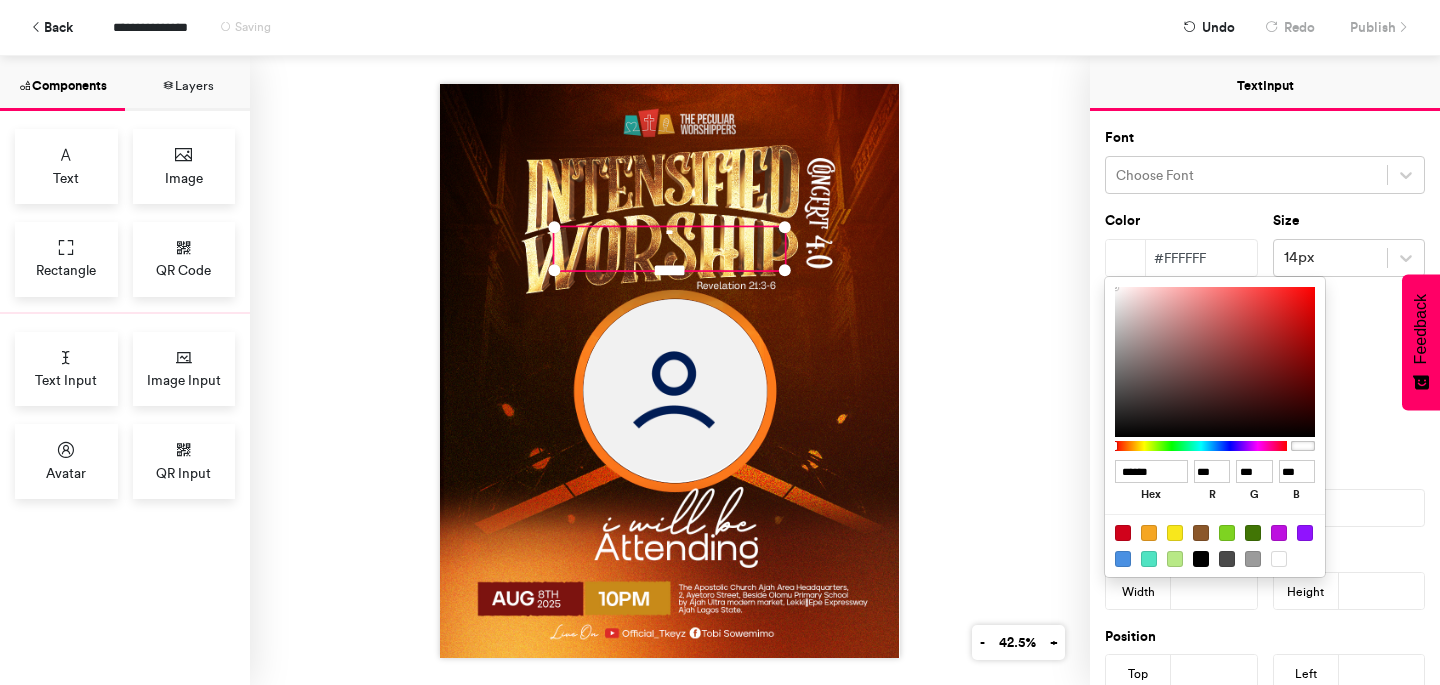 drag, startPoint x: 1136, startPoint y: 298, endPoint x: 1107, endPoint y: 277, distance: 35.805027 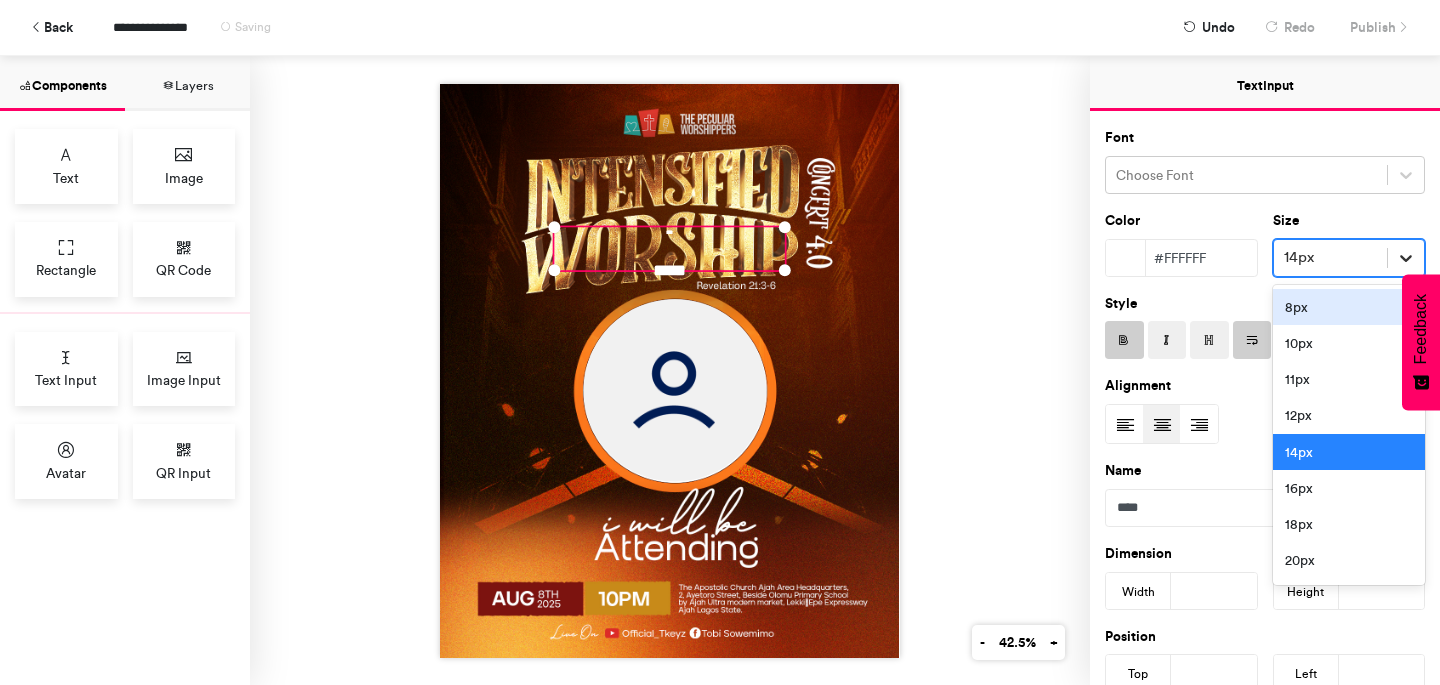 click at bounding box center (1406, 258) 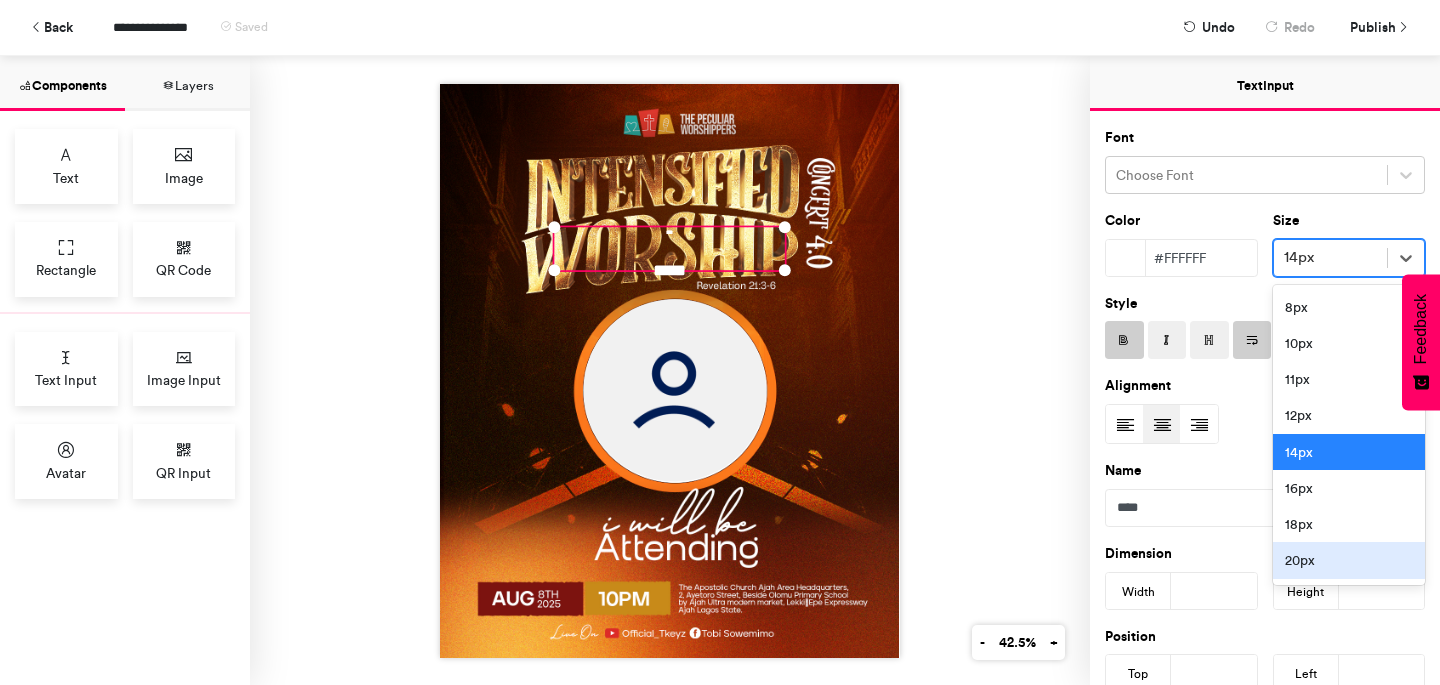 click on "20px" at bounding box center [1349, 560] 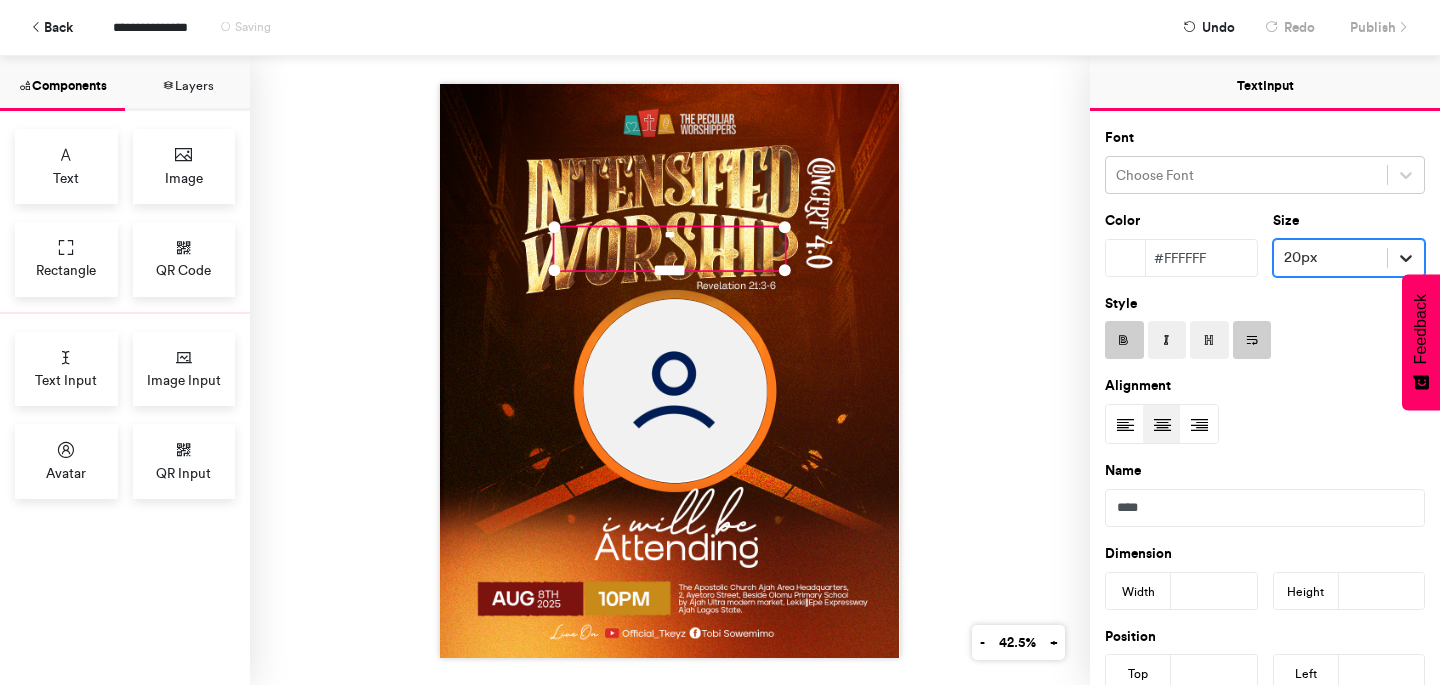 click 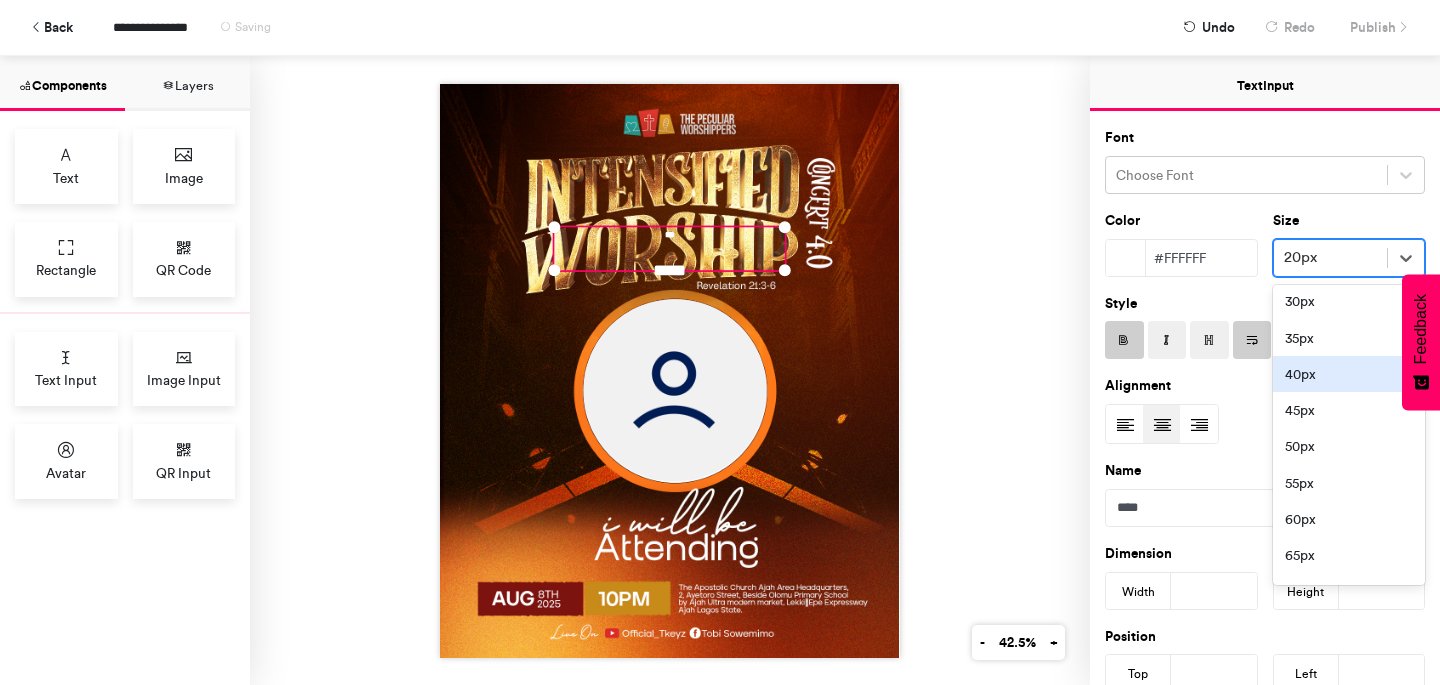 scroll, scrollTop: 422, scrollLeft: 0, axis: vertical 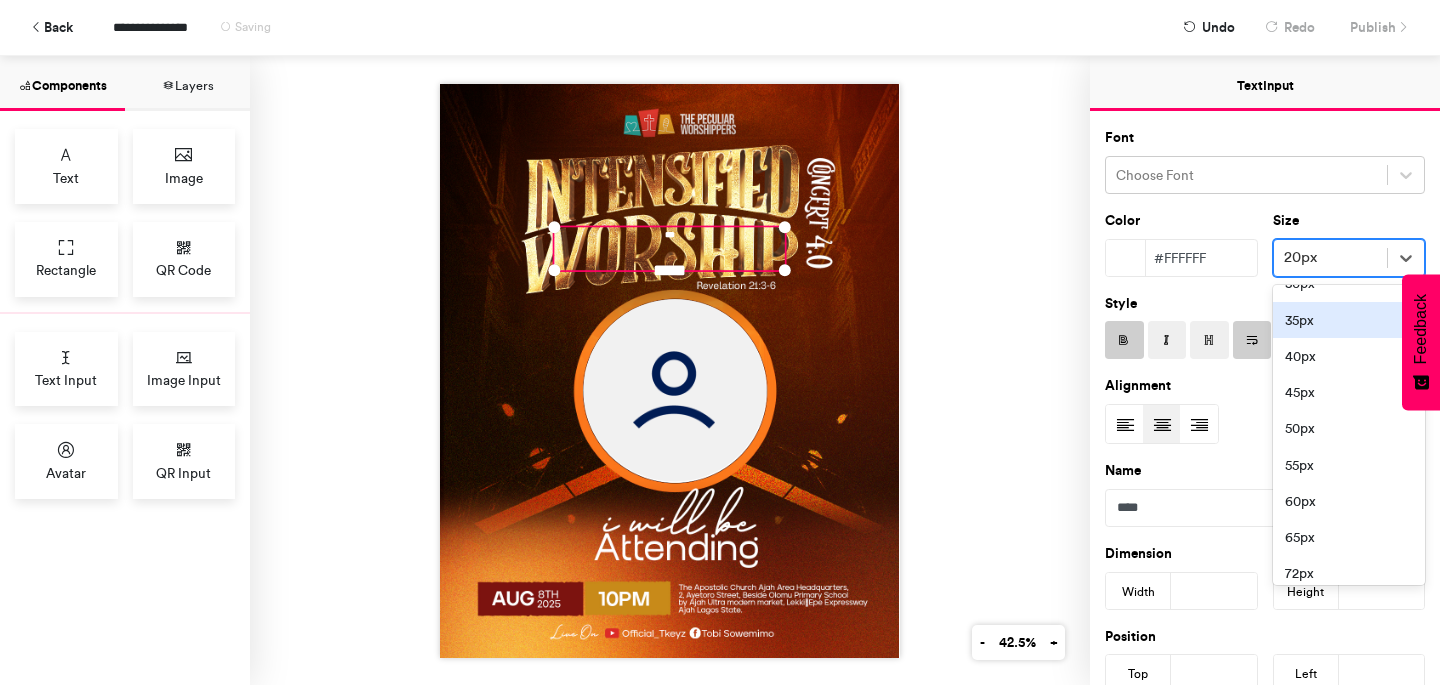 click on "35px" at bounding box center [1349, 320] 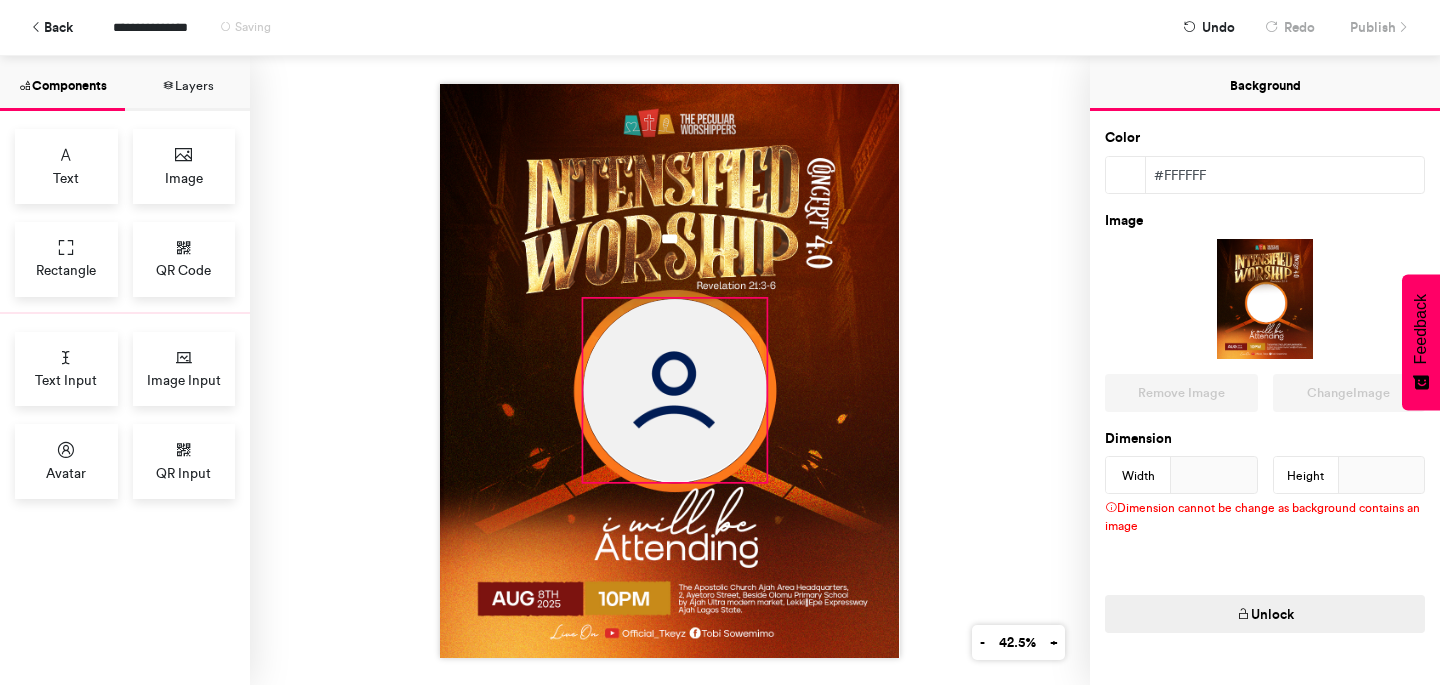 drag, startPoint x: 686, startPoint y: 226, endPoint x: 670, endPoint y: 311, distance: 86.492775 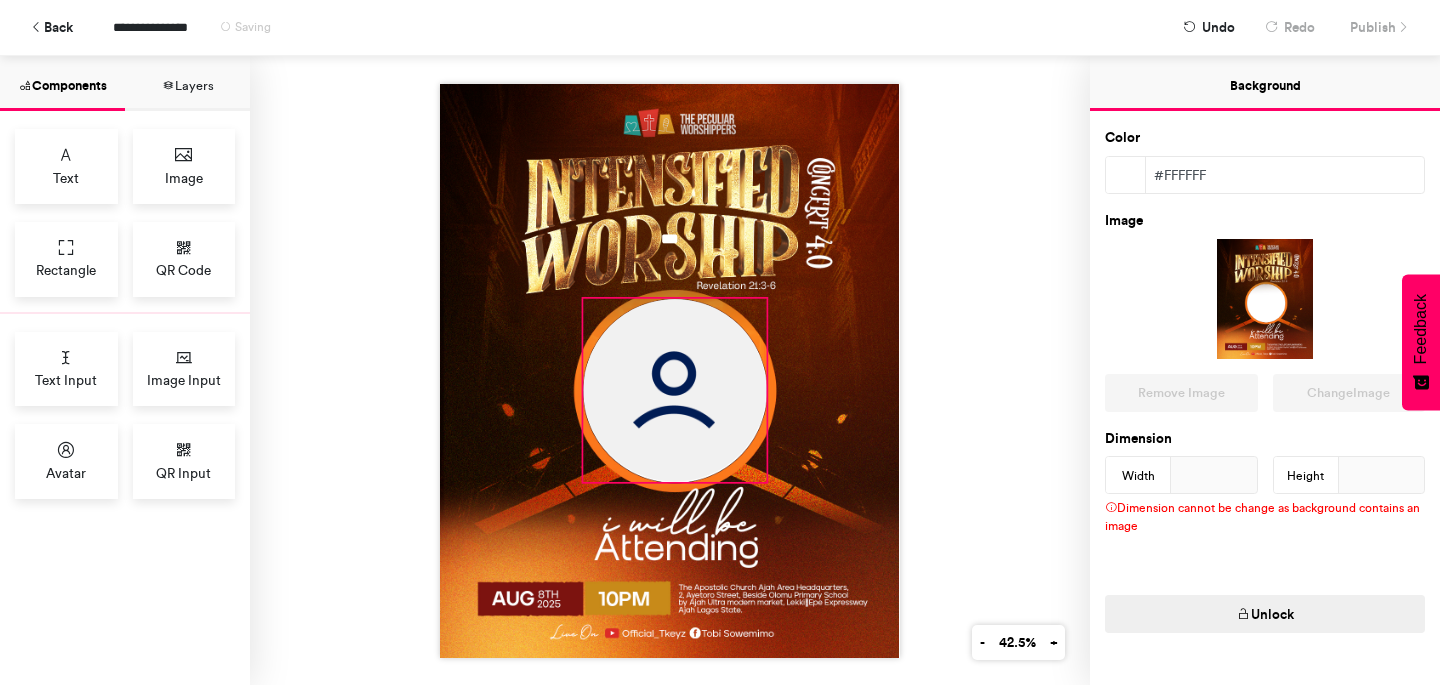 click on "***" at bounding box center [669, 371] 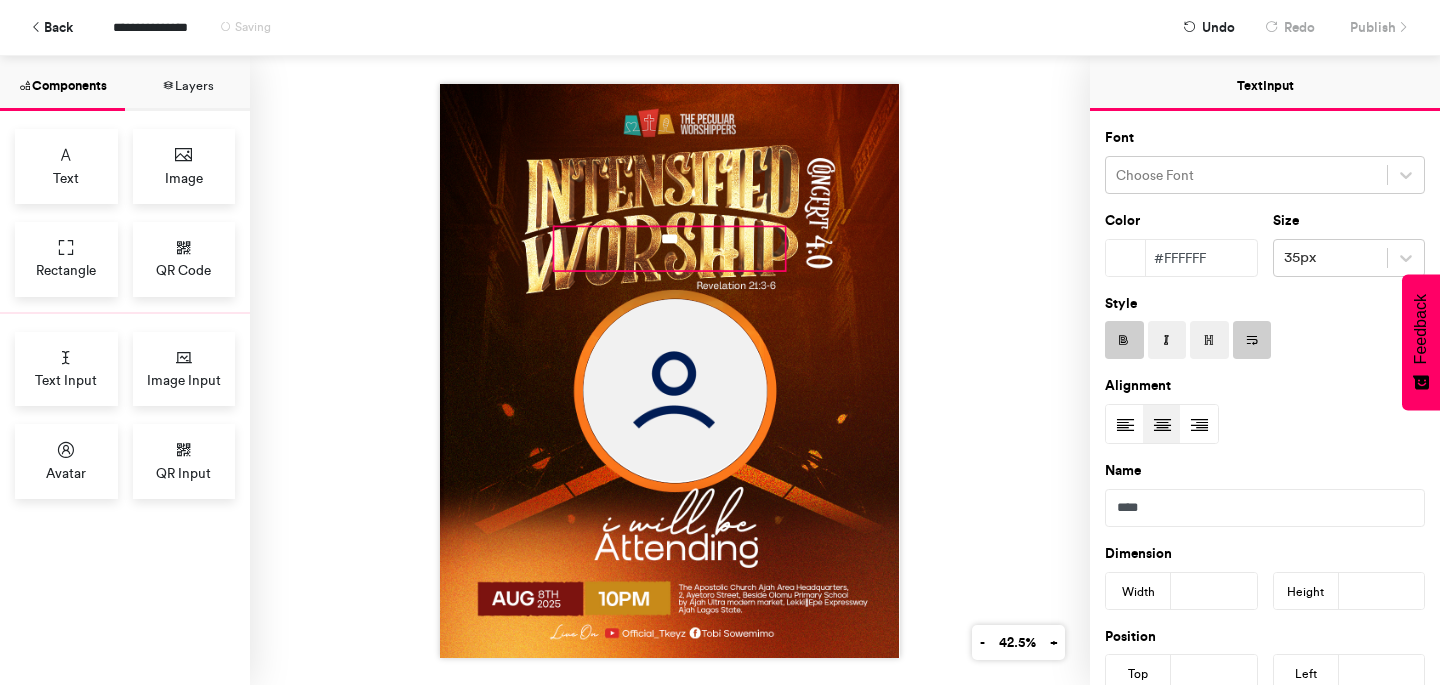 click on "***" at bounding box center (670, 248) 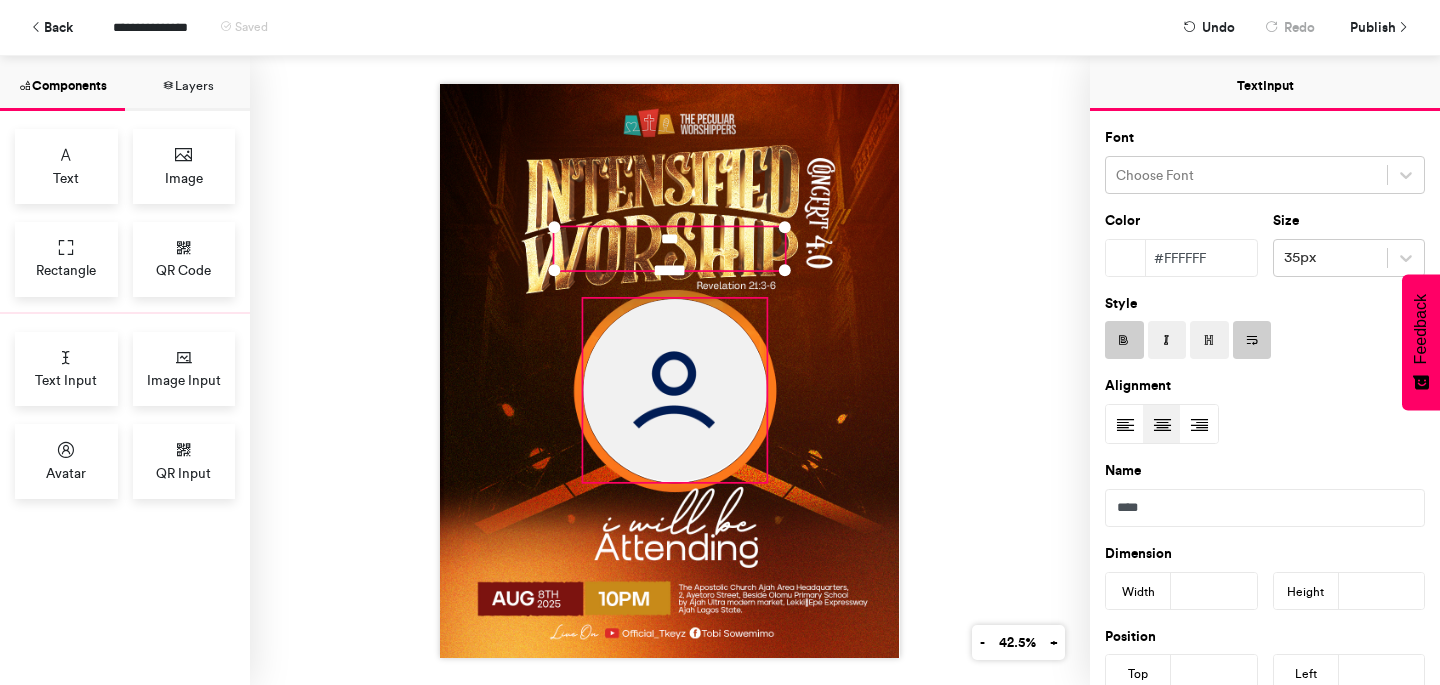 click at bounding box center (675, 390) 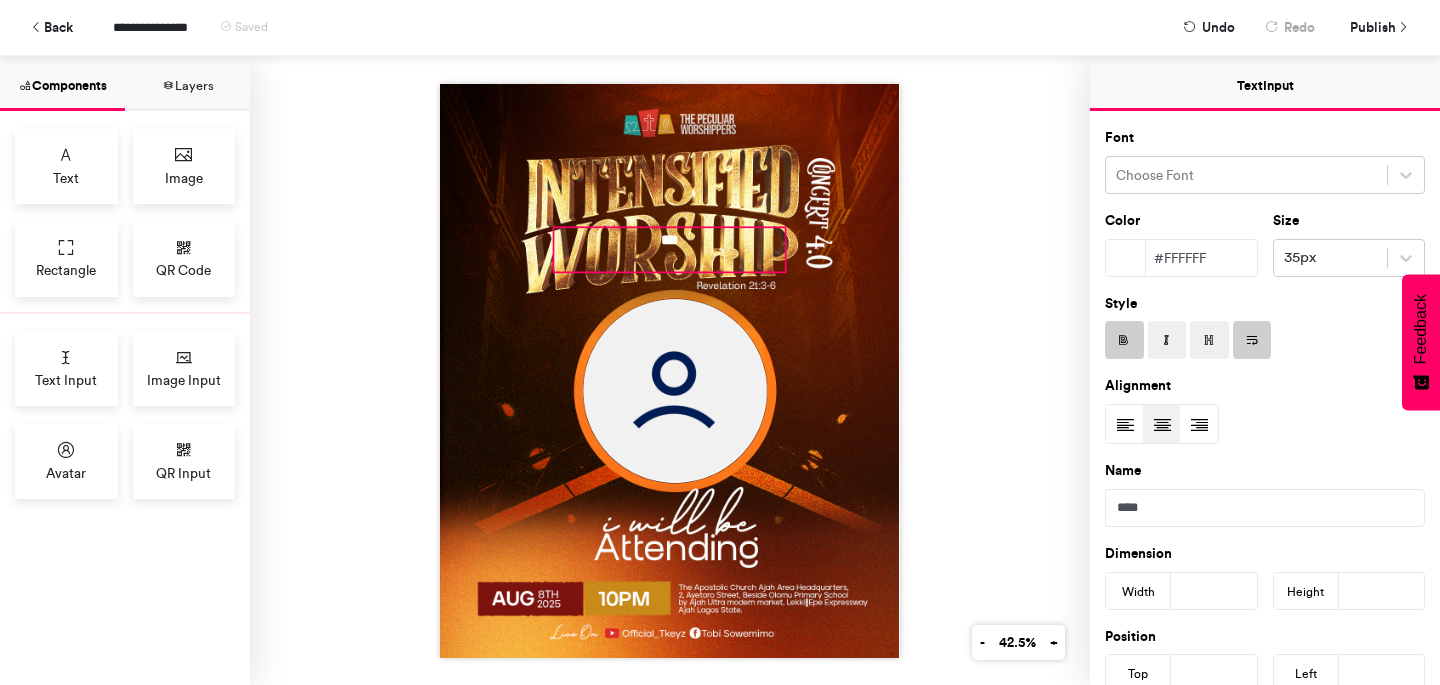 click on "***" at bounding box center [670, 249] 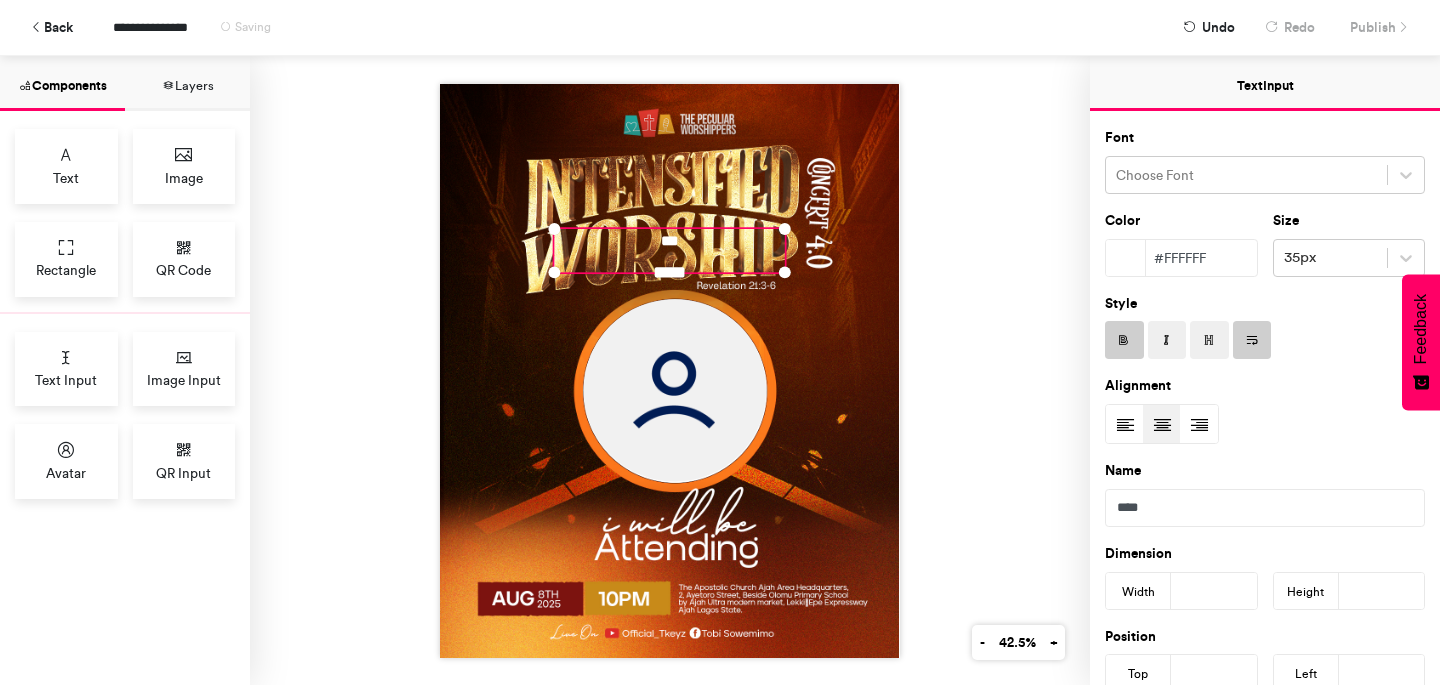 drag, startPoint x: 671, startPoint y: 259, endPoint x: 671, endPoint y: 283, distance: 24 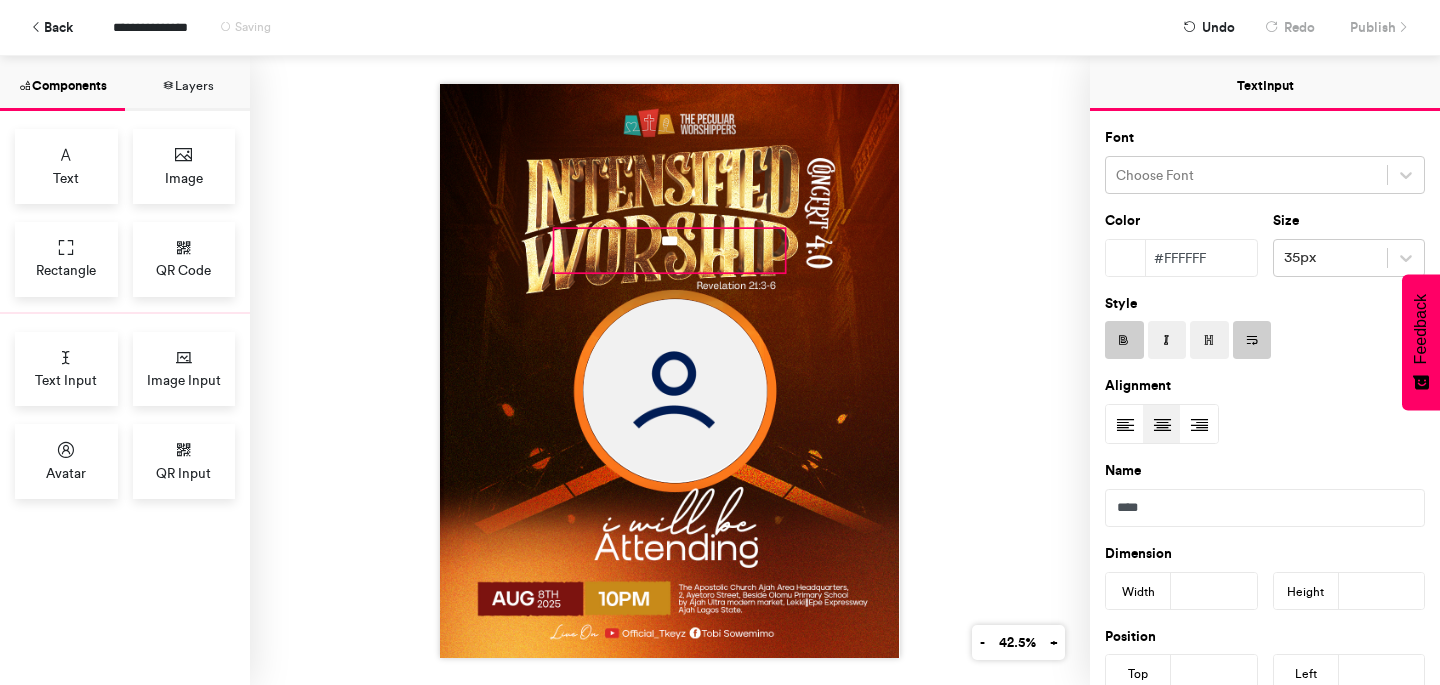 click on "***" at bounding box center (670, 250) 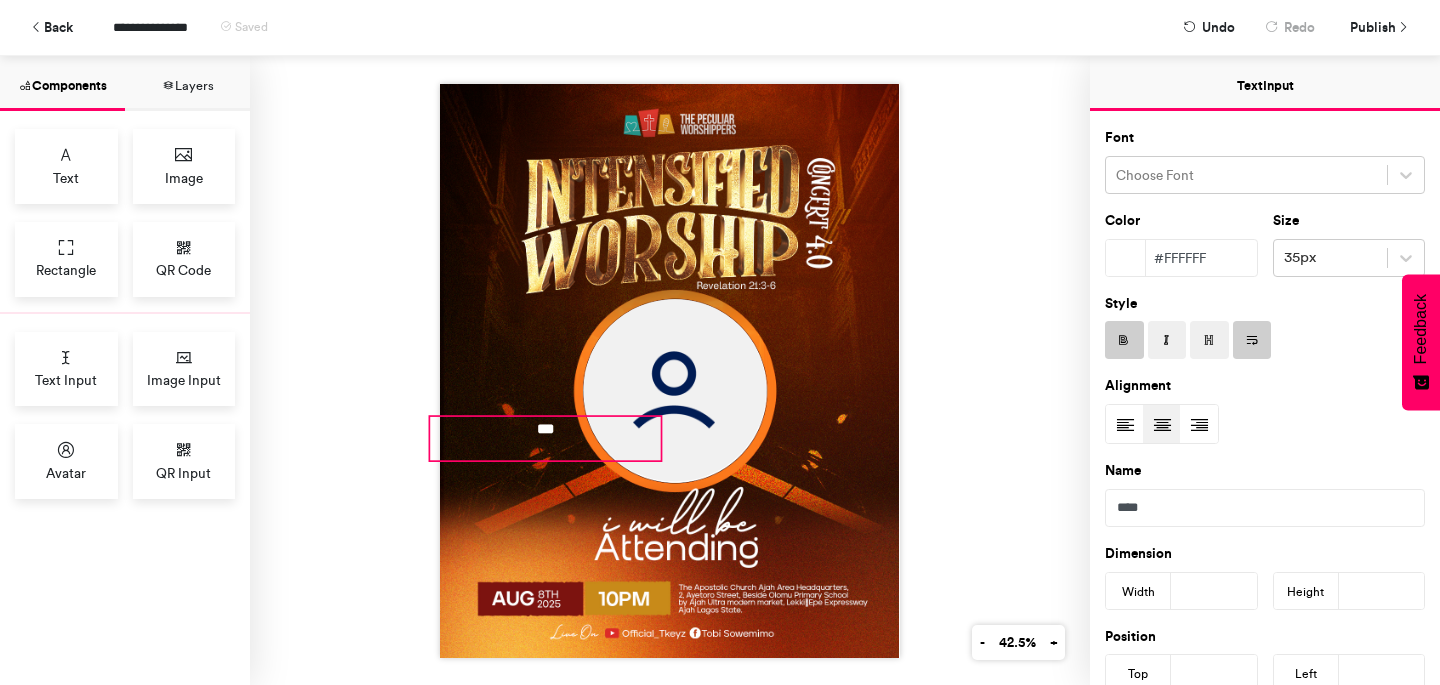 drag, startPoint x: 671, startPoint y: 274, endPoint x: 547, endPoint y: 462, distance: 225.21101 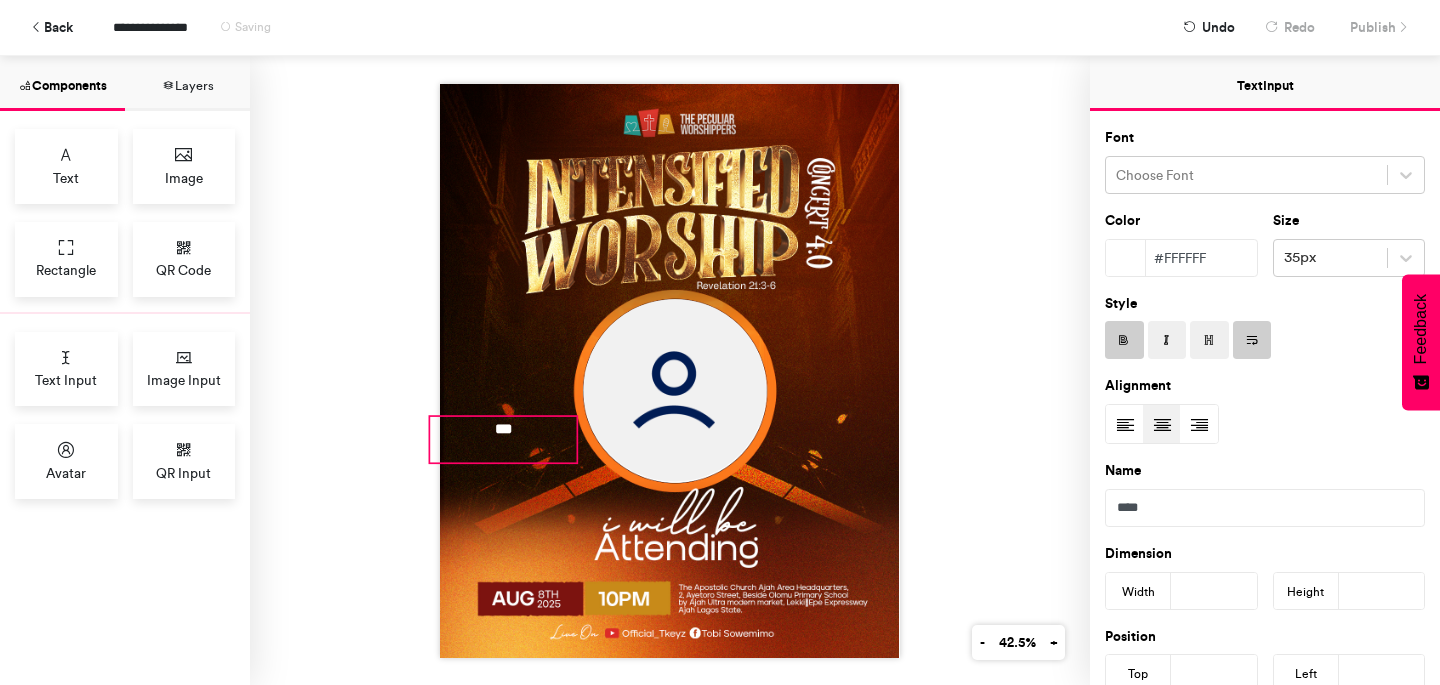 drag, startPoint x: 662, startPoint y: 455, endPoint x: 578, endPoint y: 457, distance: 84.0238 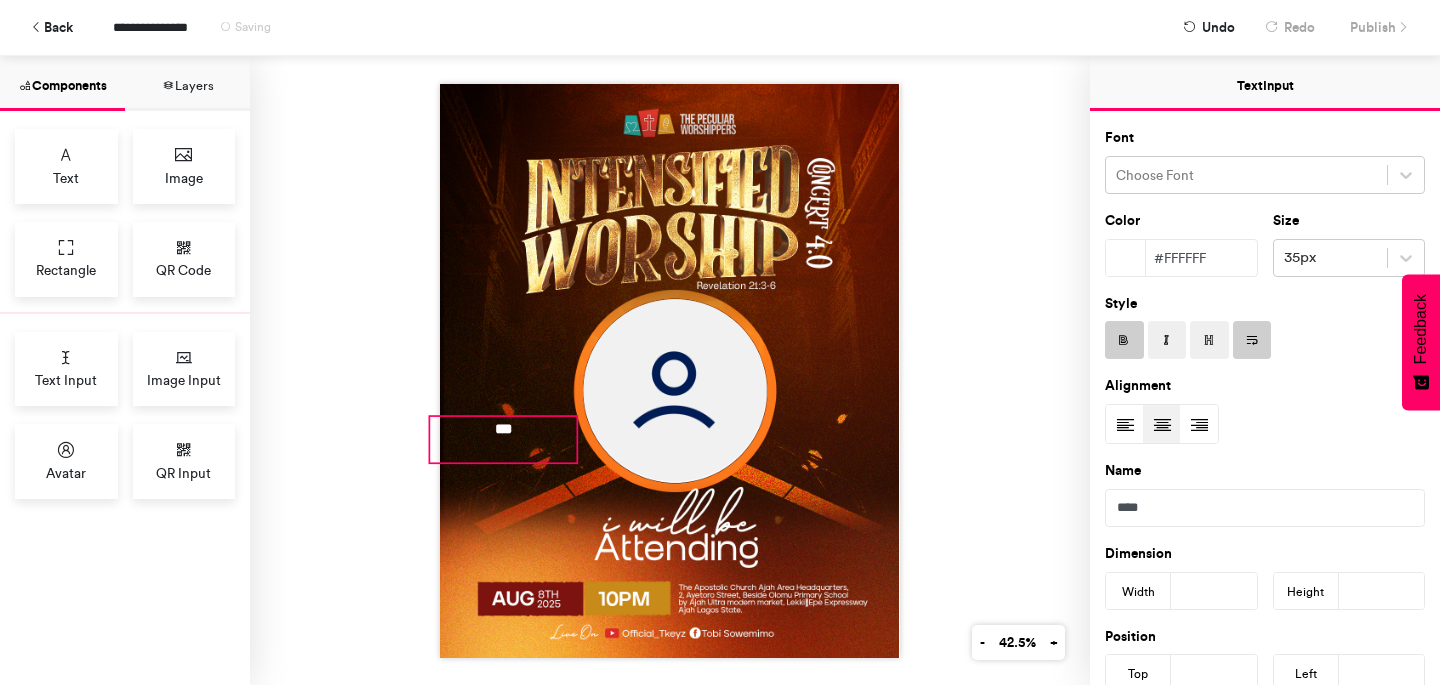 click on "***" at bounding box center [669, 371] 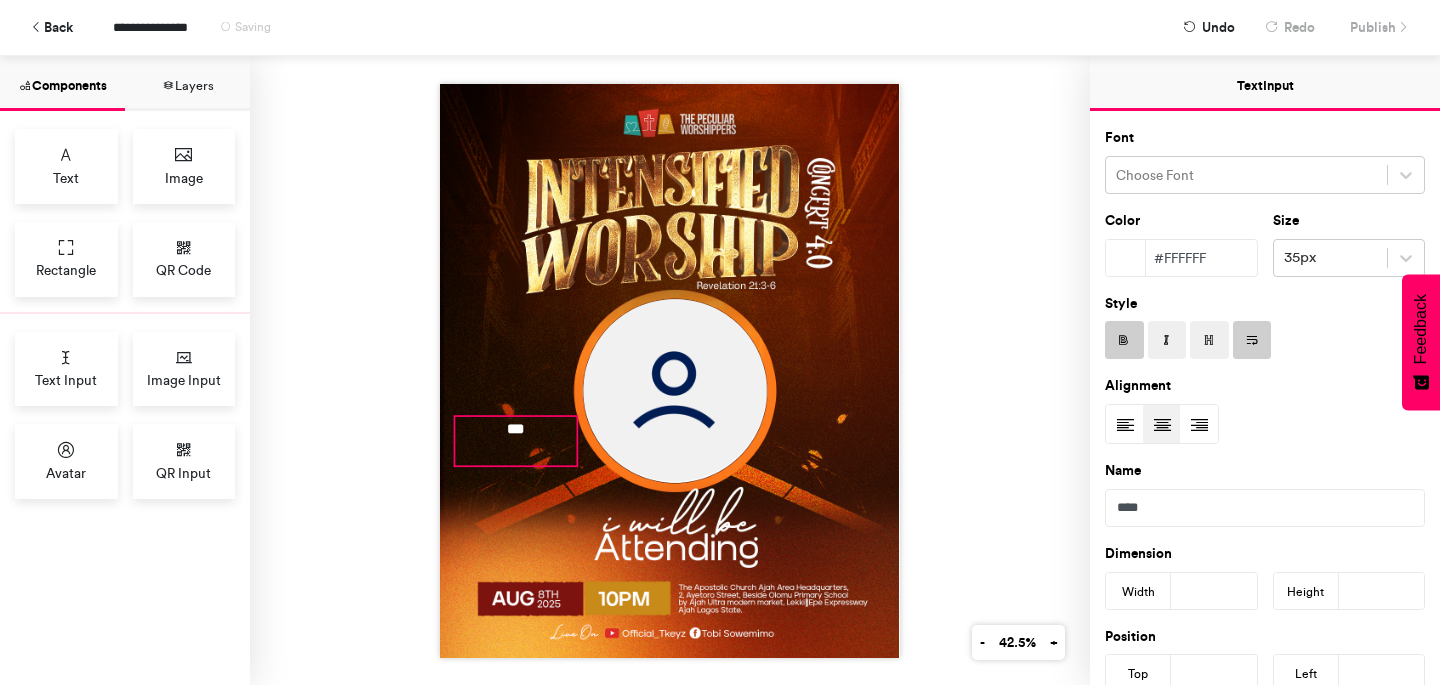 drag, startPoint x: 429, startPoint y: 464, endPoint x: 454, endPoint y: 467, distance: 25.179358 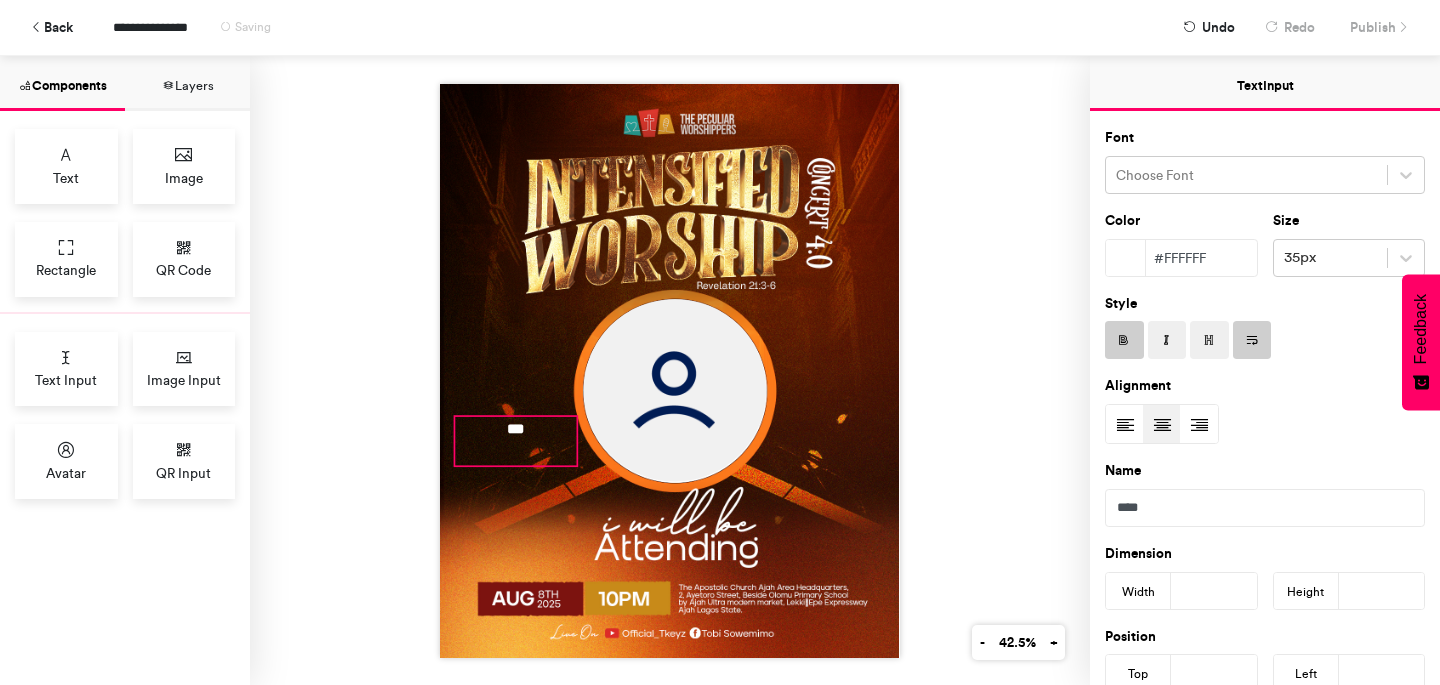 click on "***" at bounding box center (669, 371) 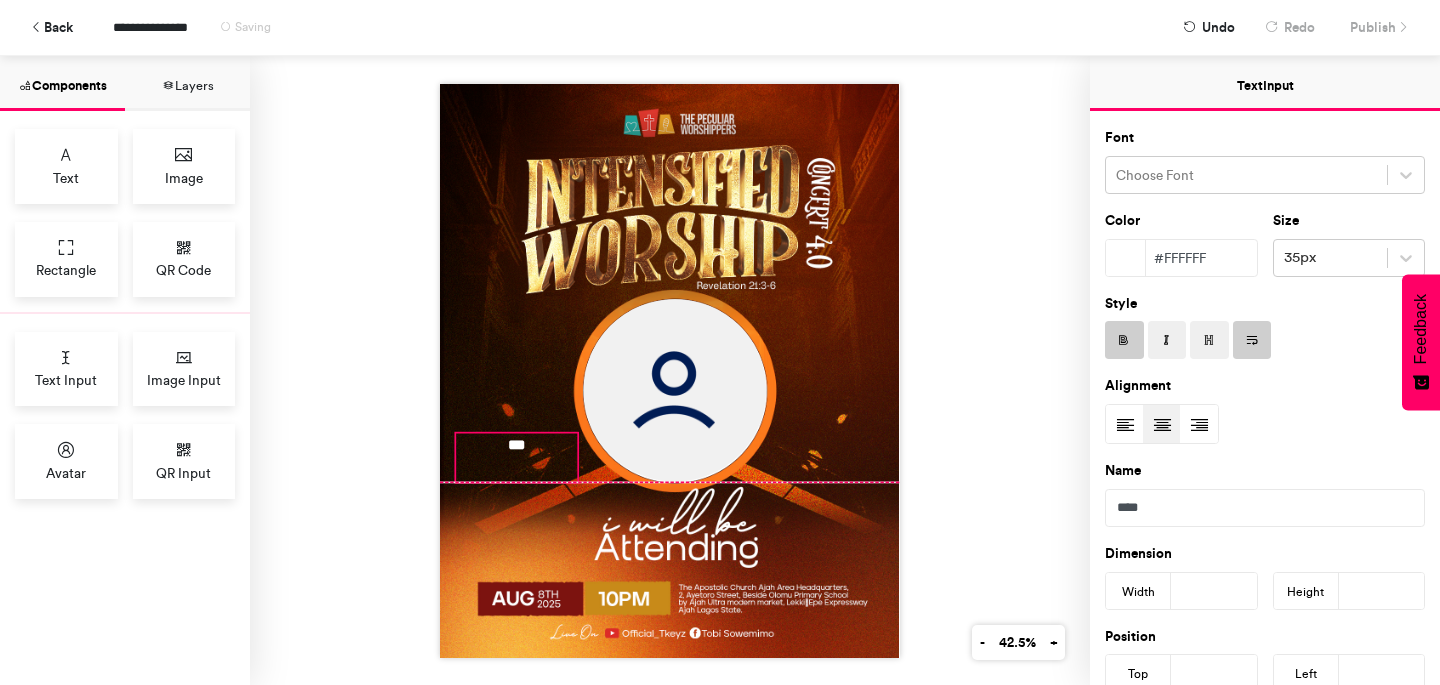 drag, startPoint x: 509, startPoint y: 467, endPoint x: 510, endPoint y: 486, distance: 19.026299 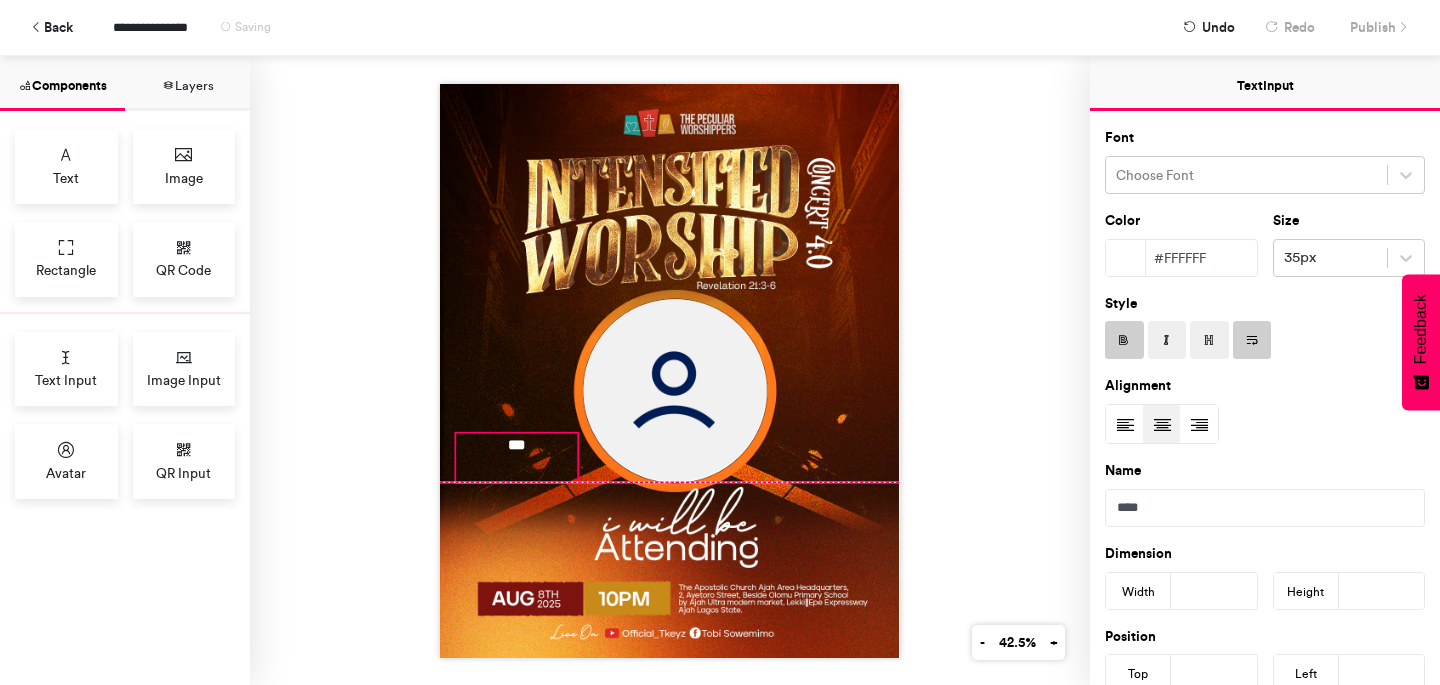 click on "***" at bounding box center [669, 371] 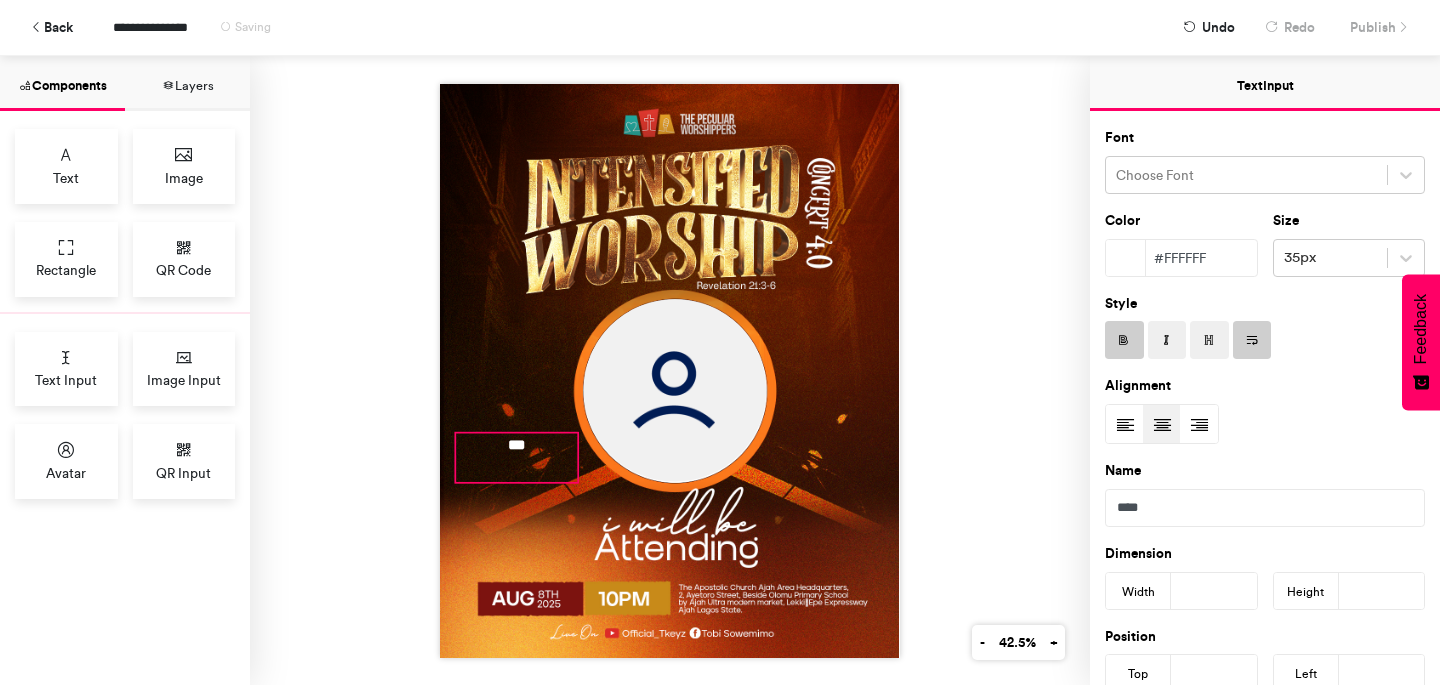 click on "***" at bounding box center [669, 371] 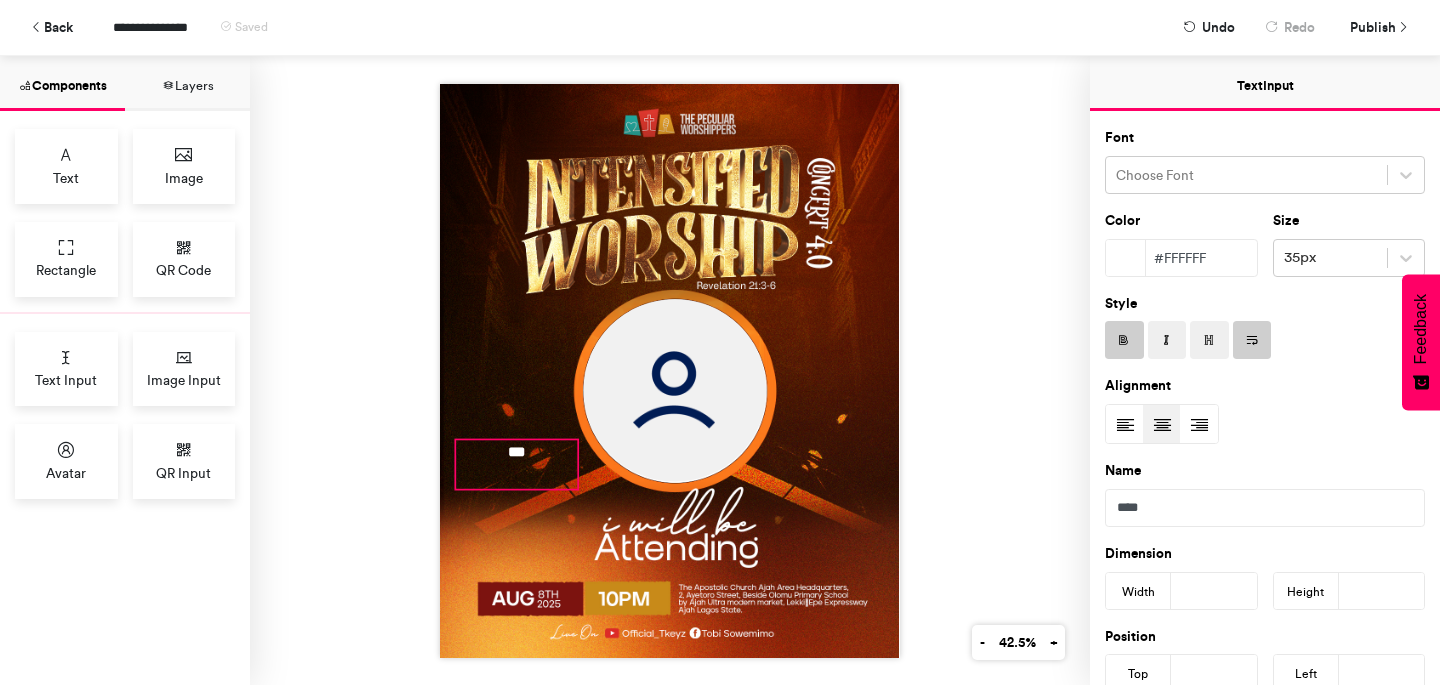 click on "***" at bounding box center (669, 371) 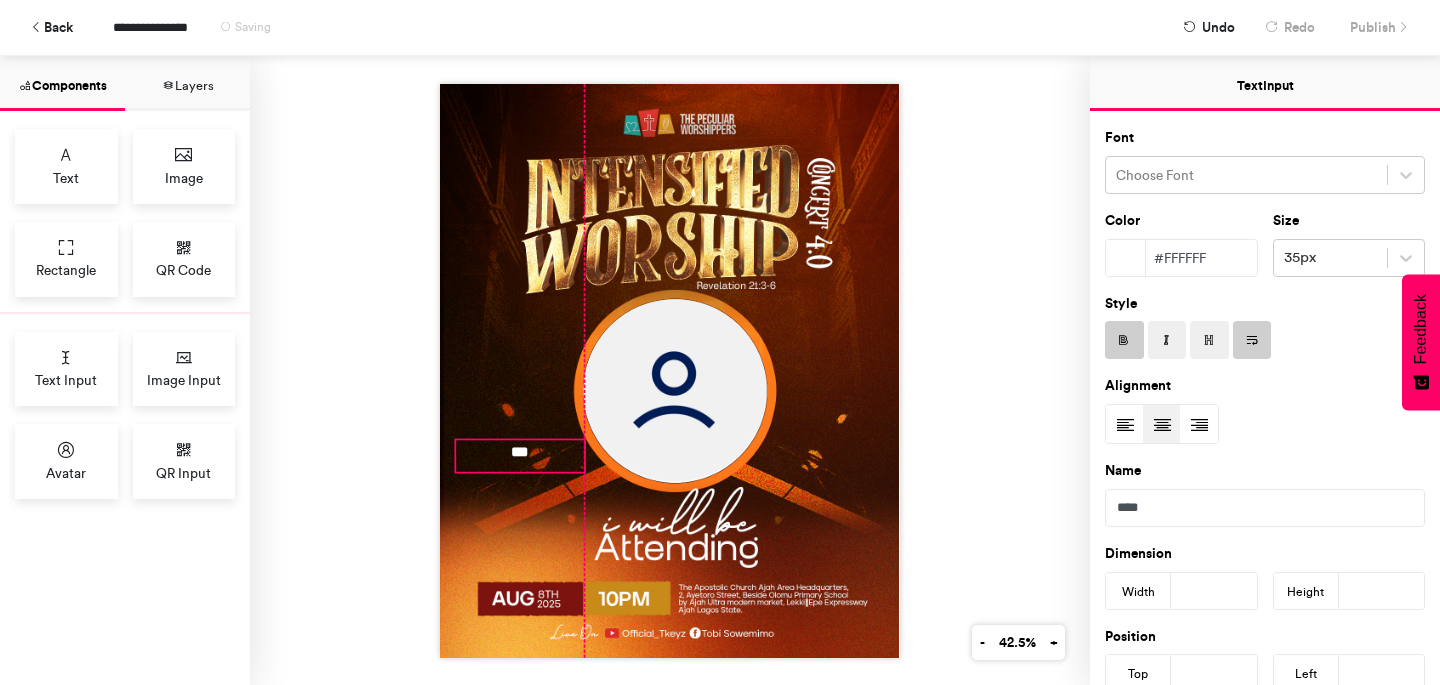 drag, startPoint x: 580, startPoint y: 484, endPoint x: 583, endPoint y: 467, distance: 17.262676 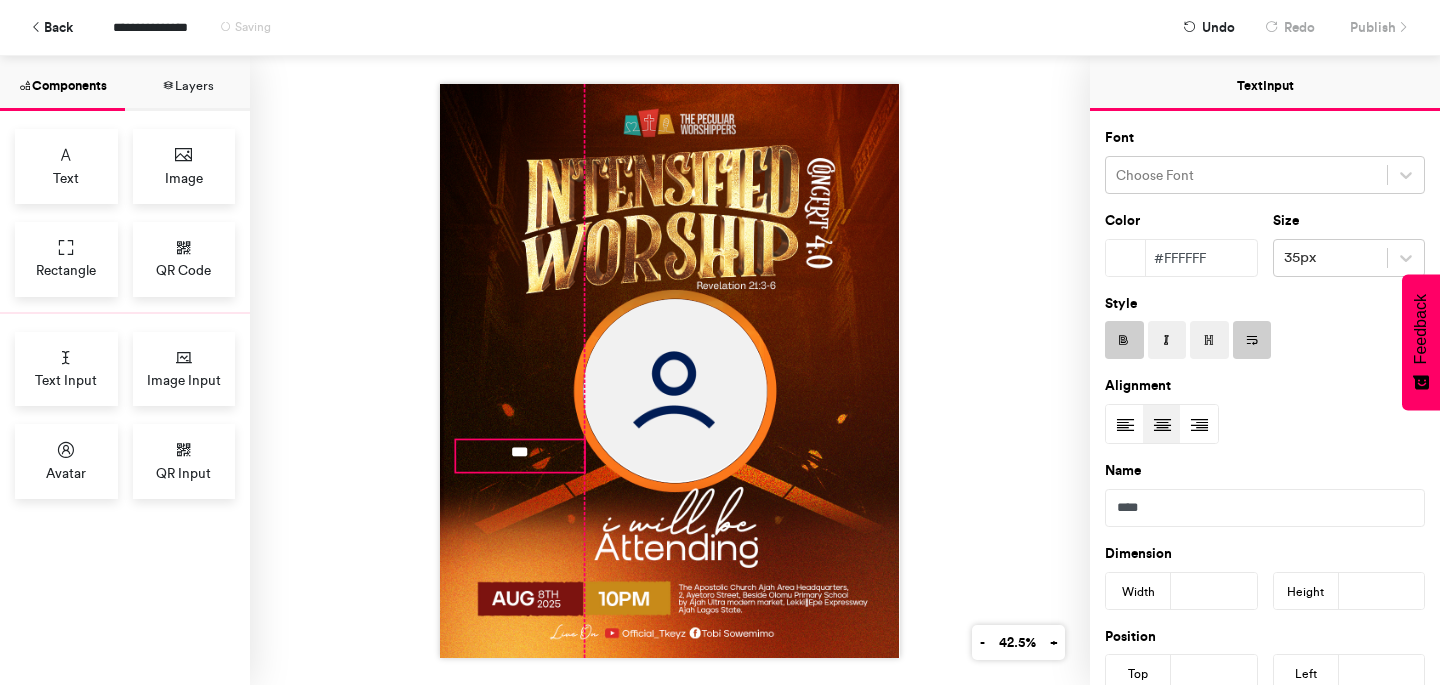 click on "***" at bounding box center (669, 371) 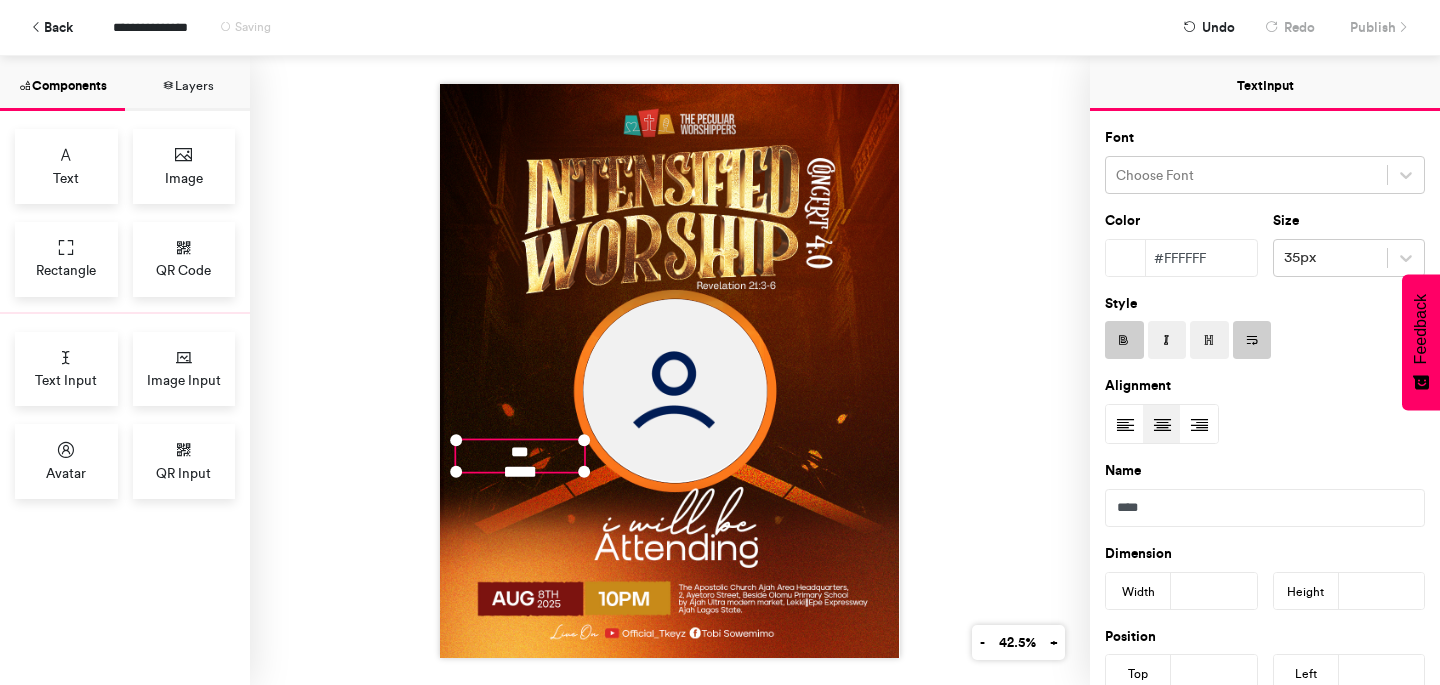 click on "***" at bounding box center (520, 455) 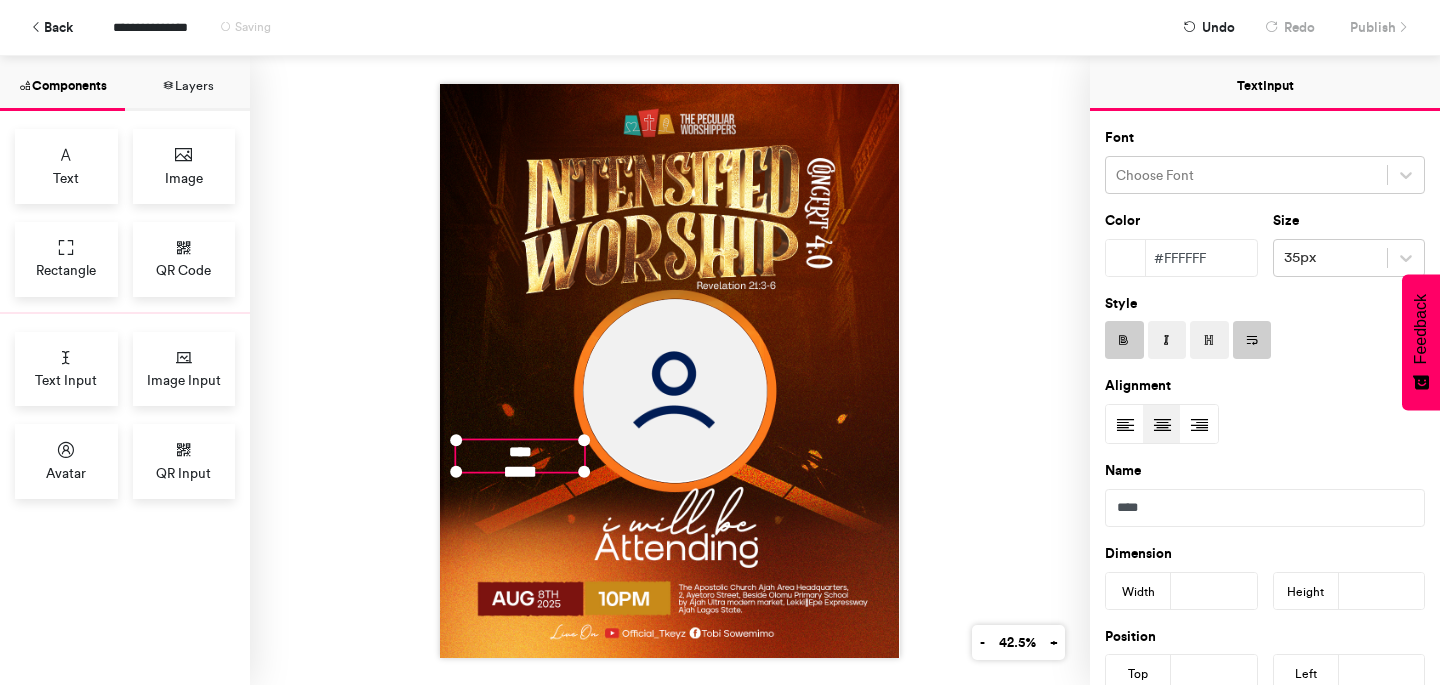 click on "****" at bounding box center [670, 370] 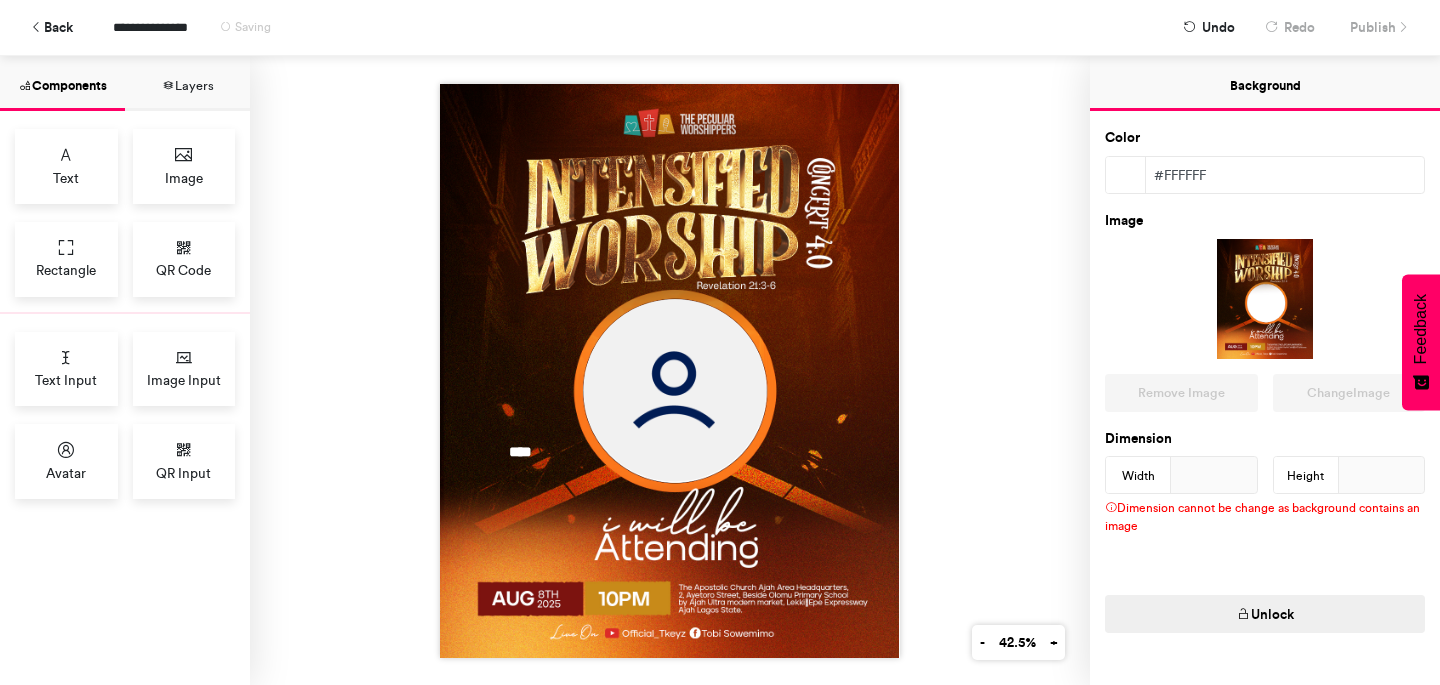 click on "****" at bounding box center (670, 370) 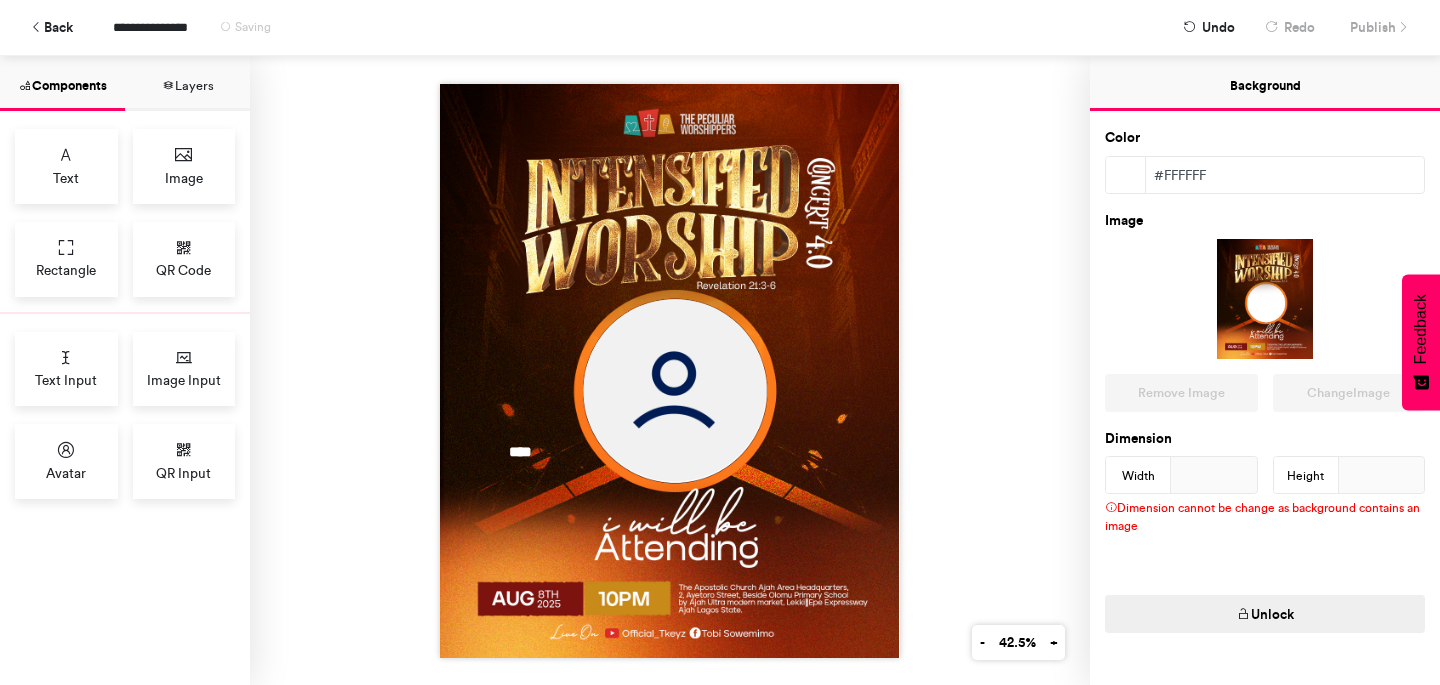 click at bounding box center [669, 371] 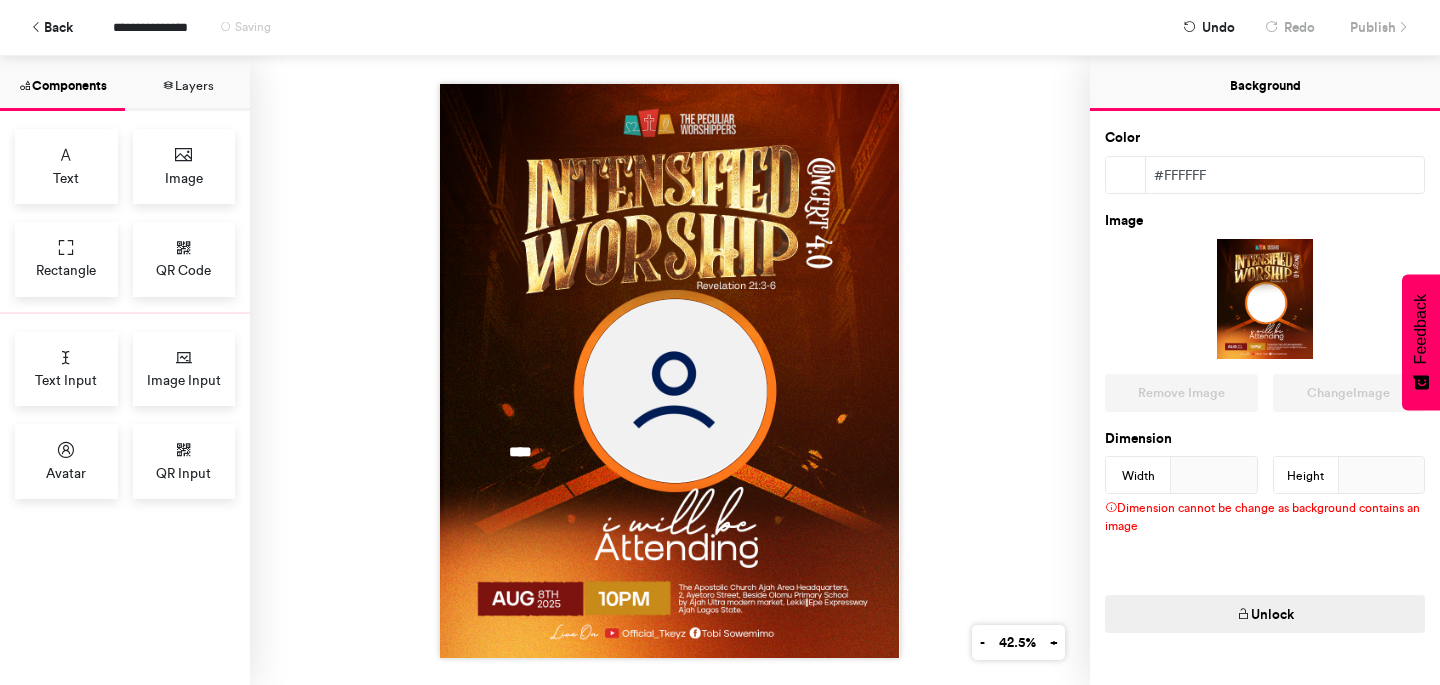 click at bounding box center (669, 371) 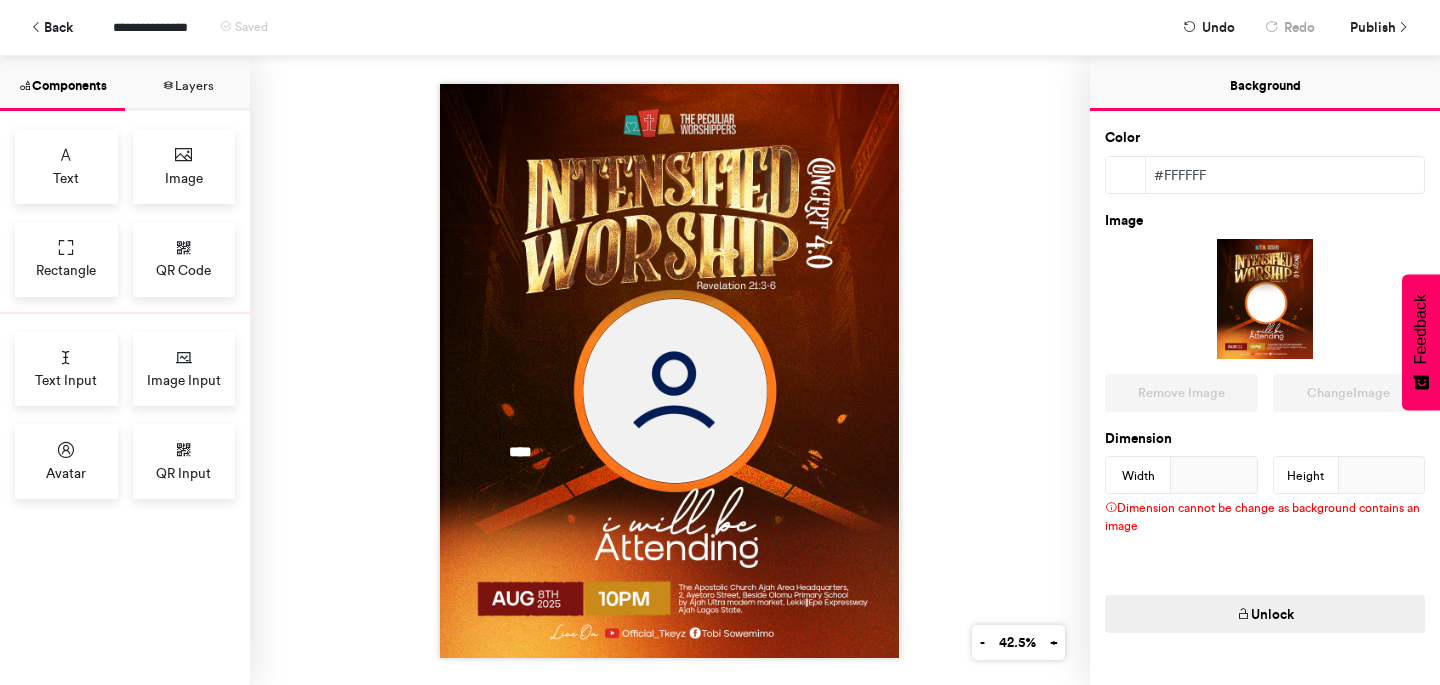click at bounding box center (1265, 299) 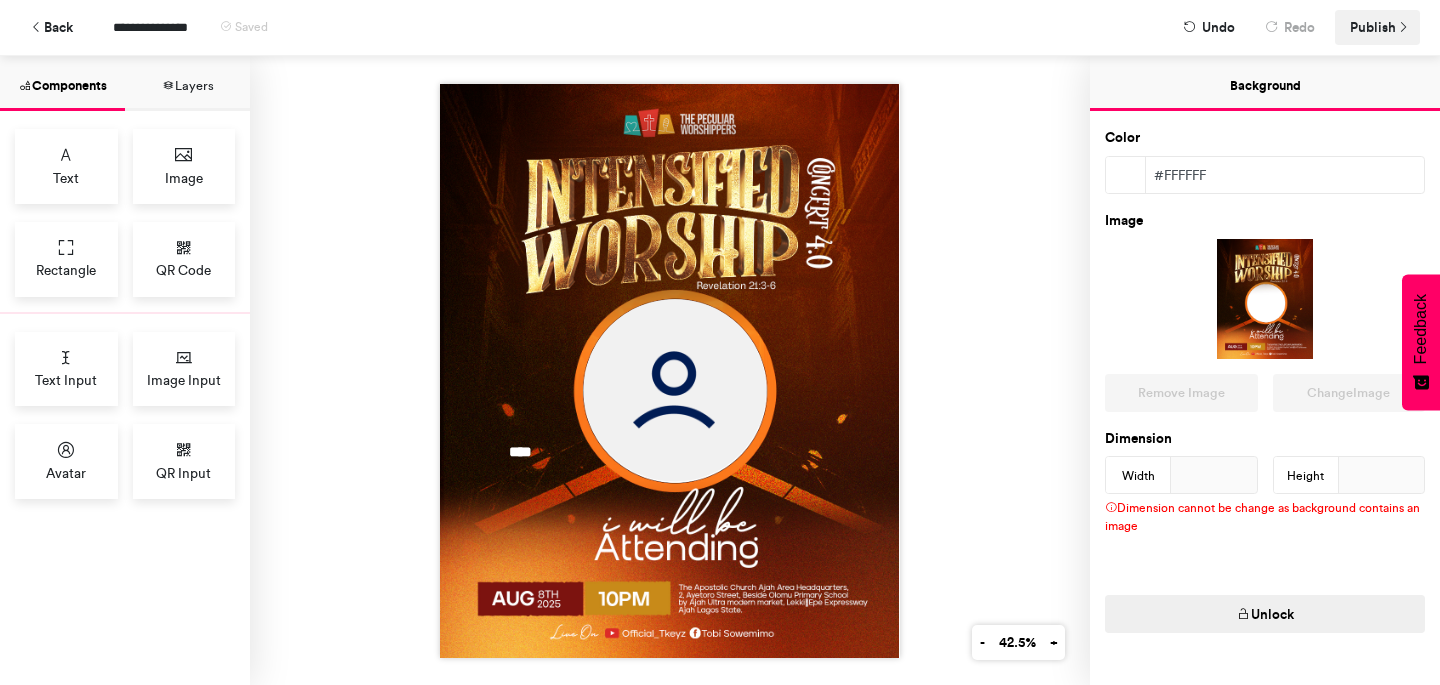 click on "Publish" at bounding box center [1373, 27] 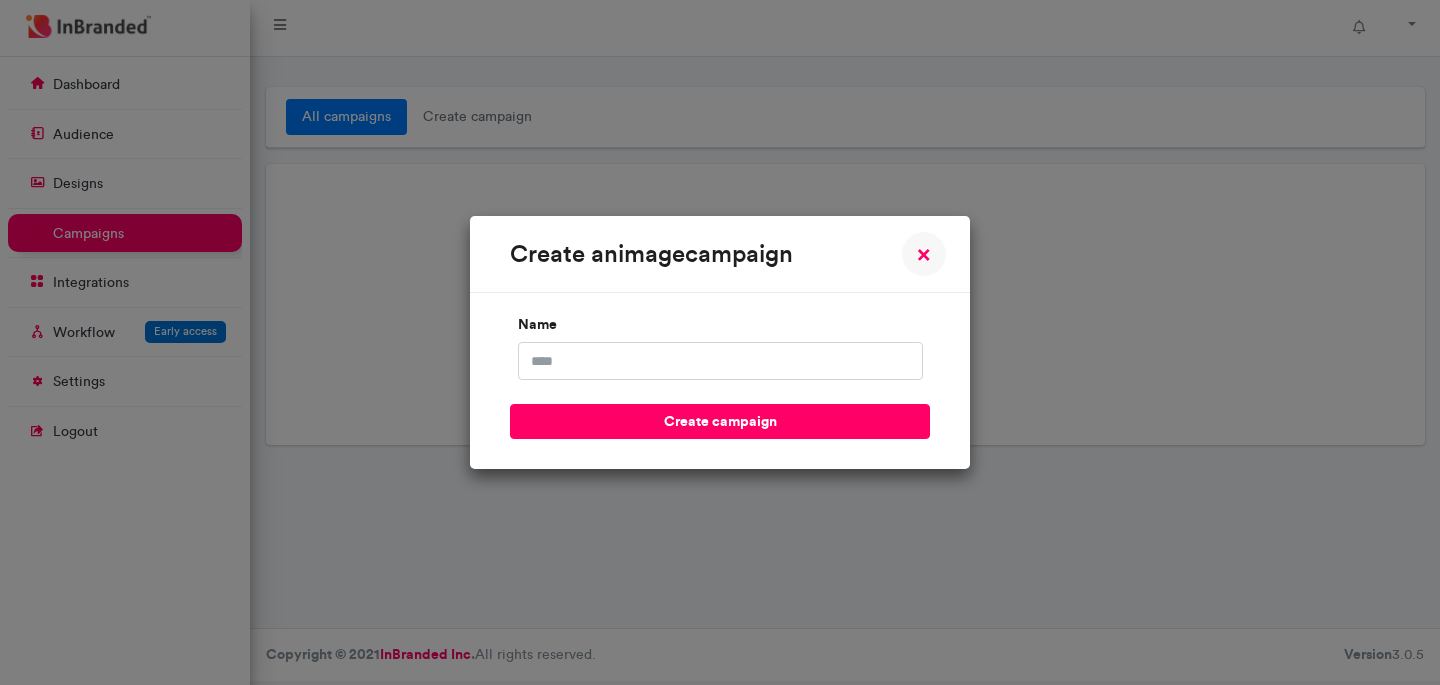 scroll, scrollTop: 0, scrollLeft: 0, axis: both 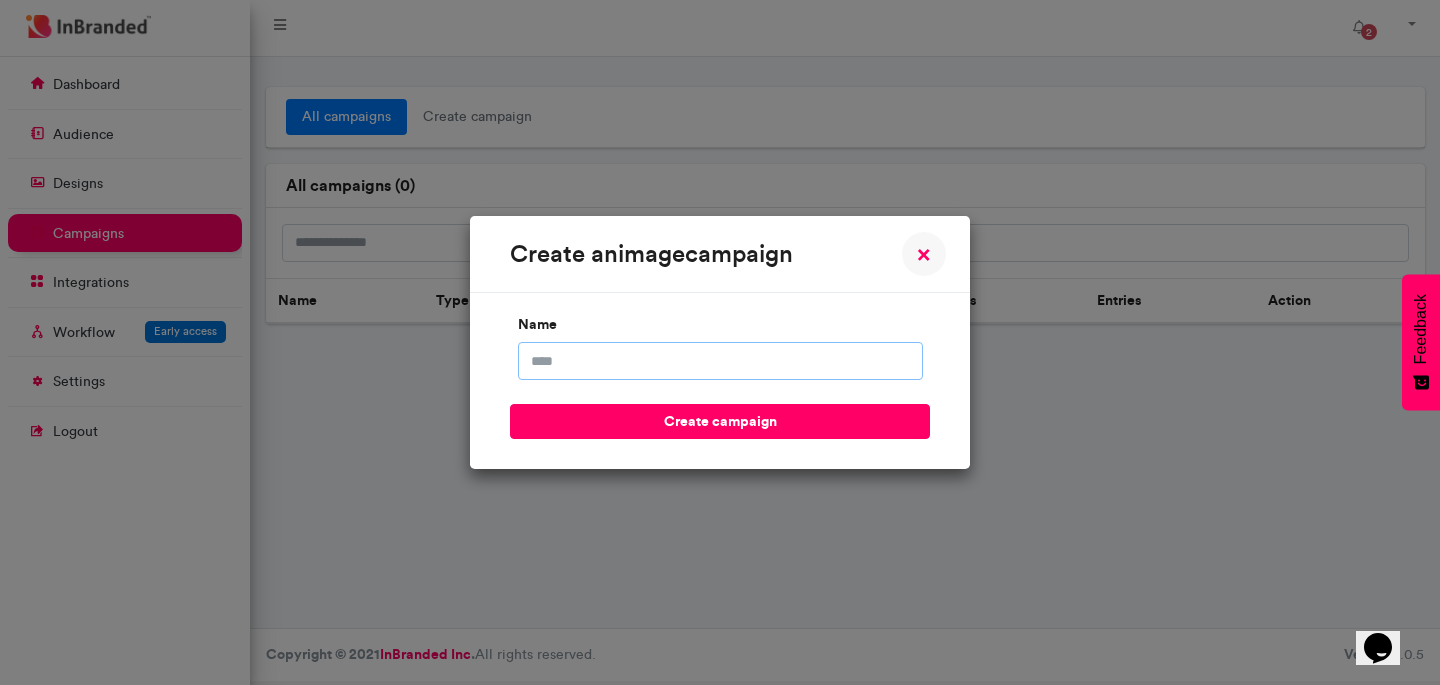 click on "name" at bounding box center [720, 361] 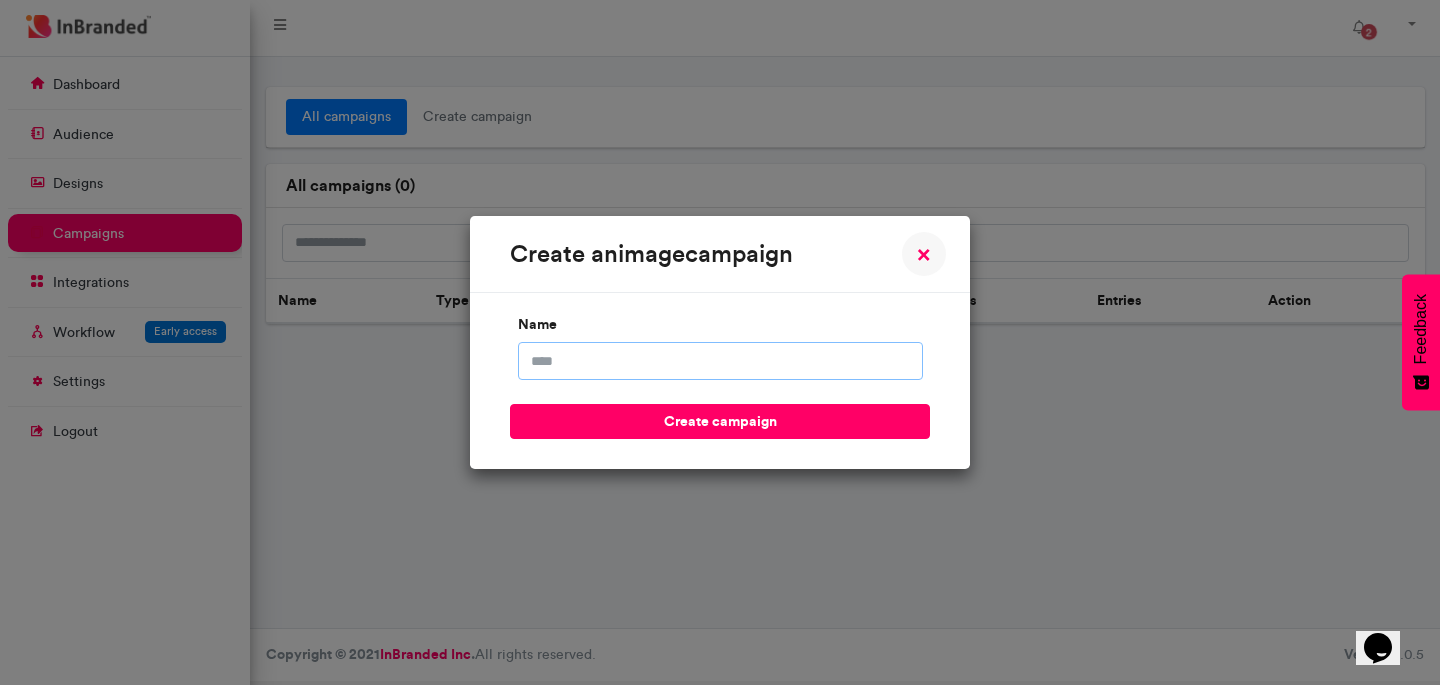 type on "**********" 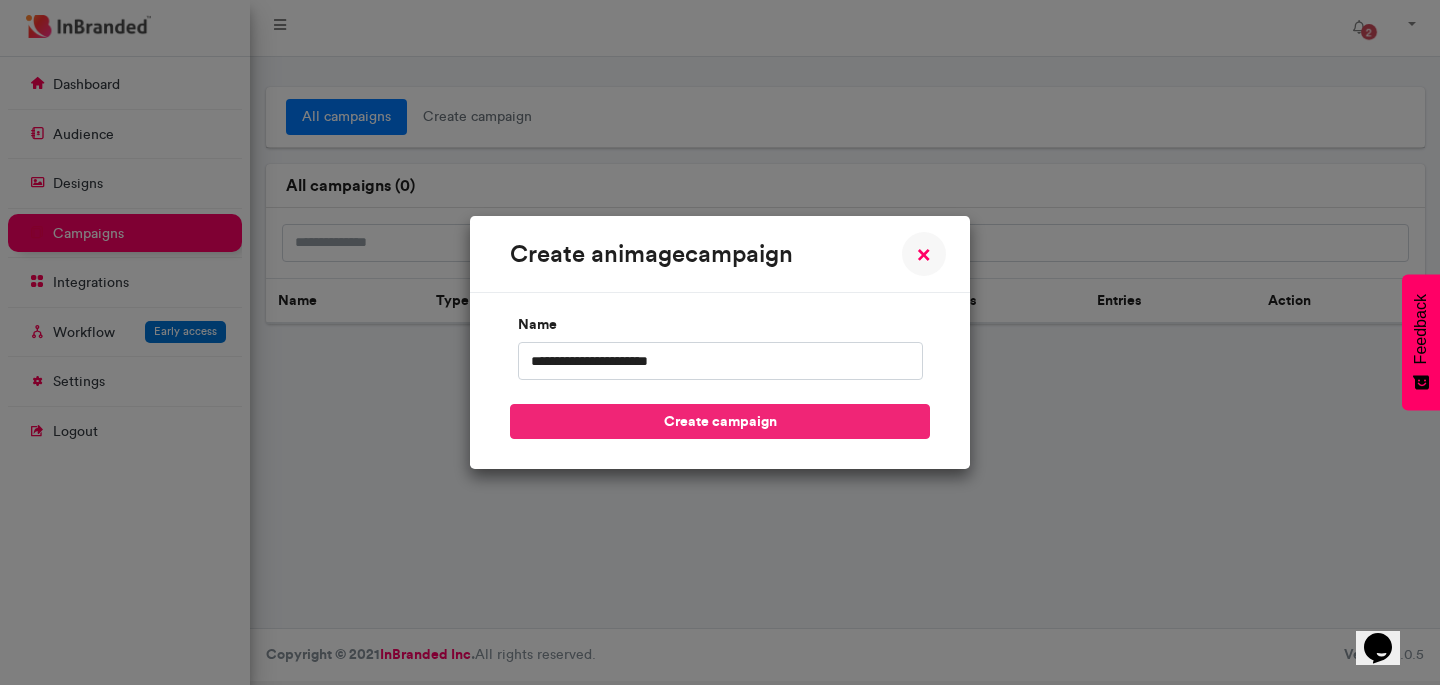 click on "create campaign" at bounding box center (720, 421) 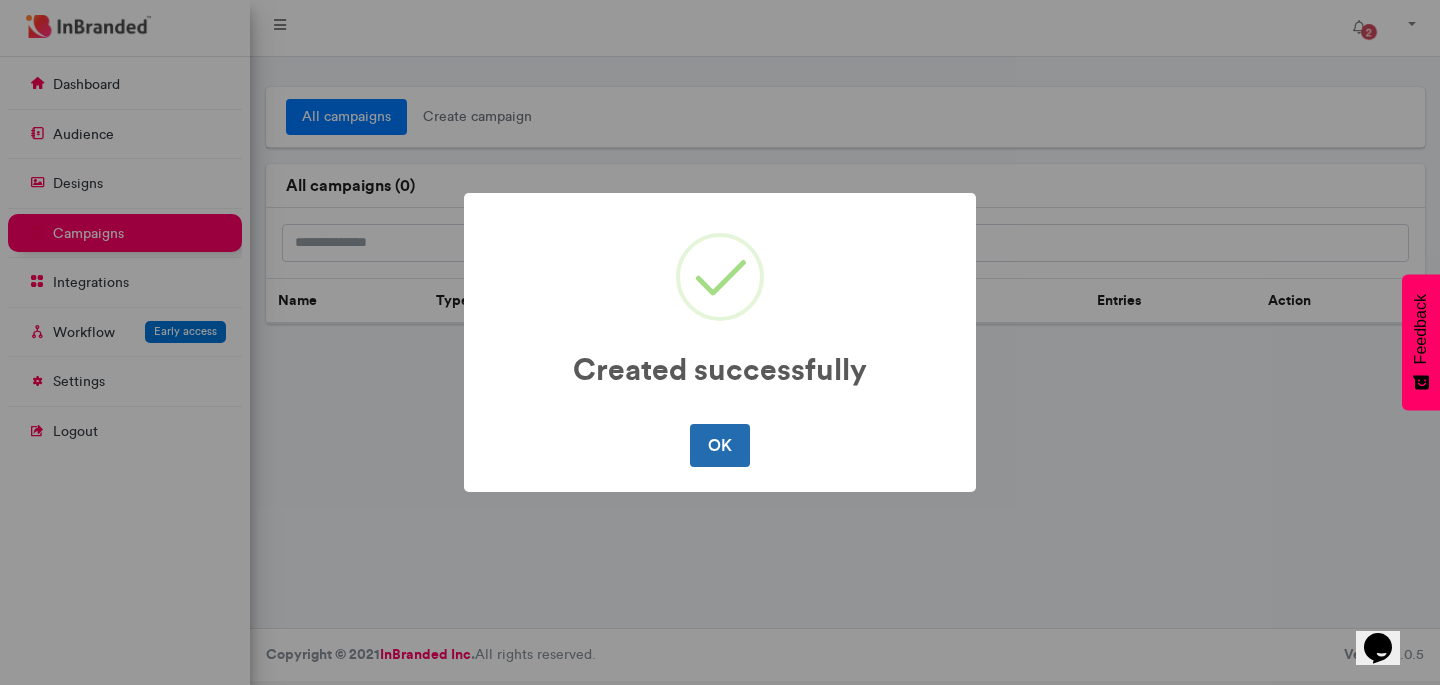 click on "OK" at bounding box center (719, 445) 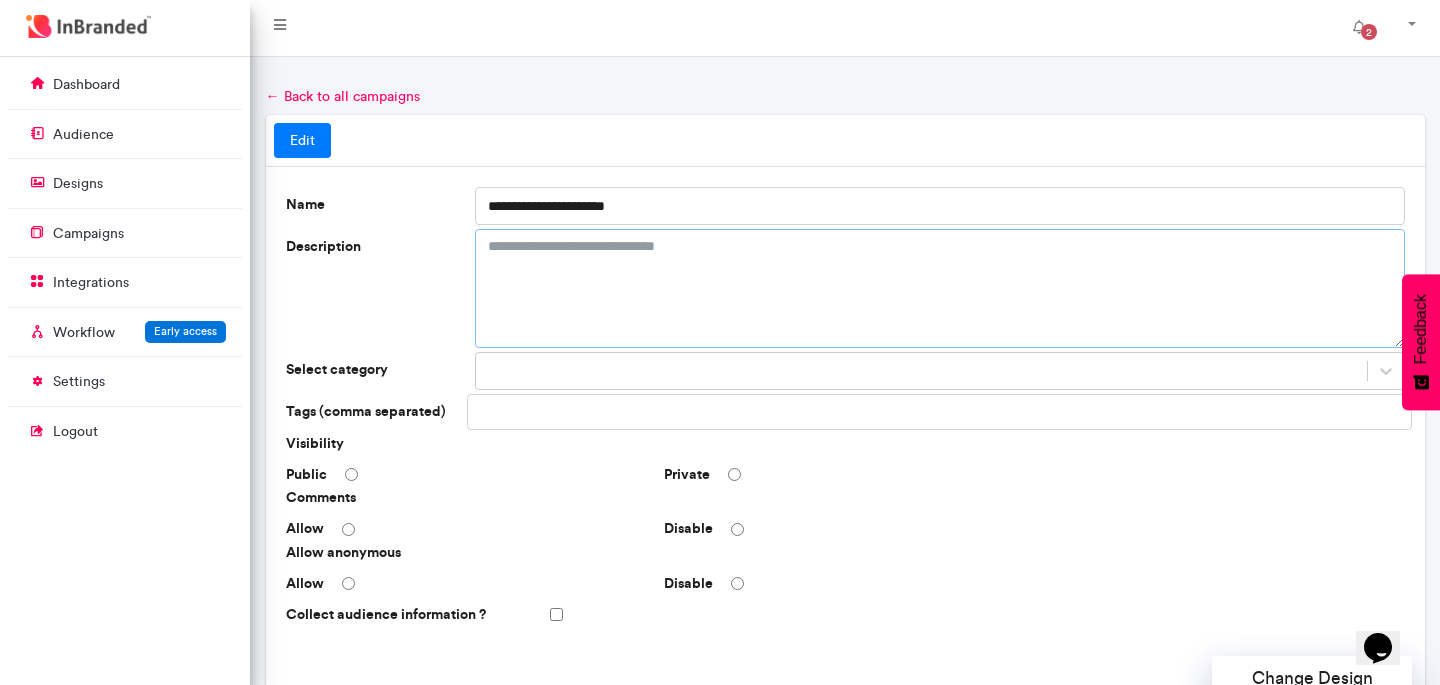click on "Description" at bounding box center (940, 288) 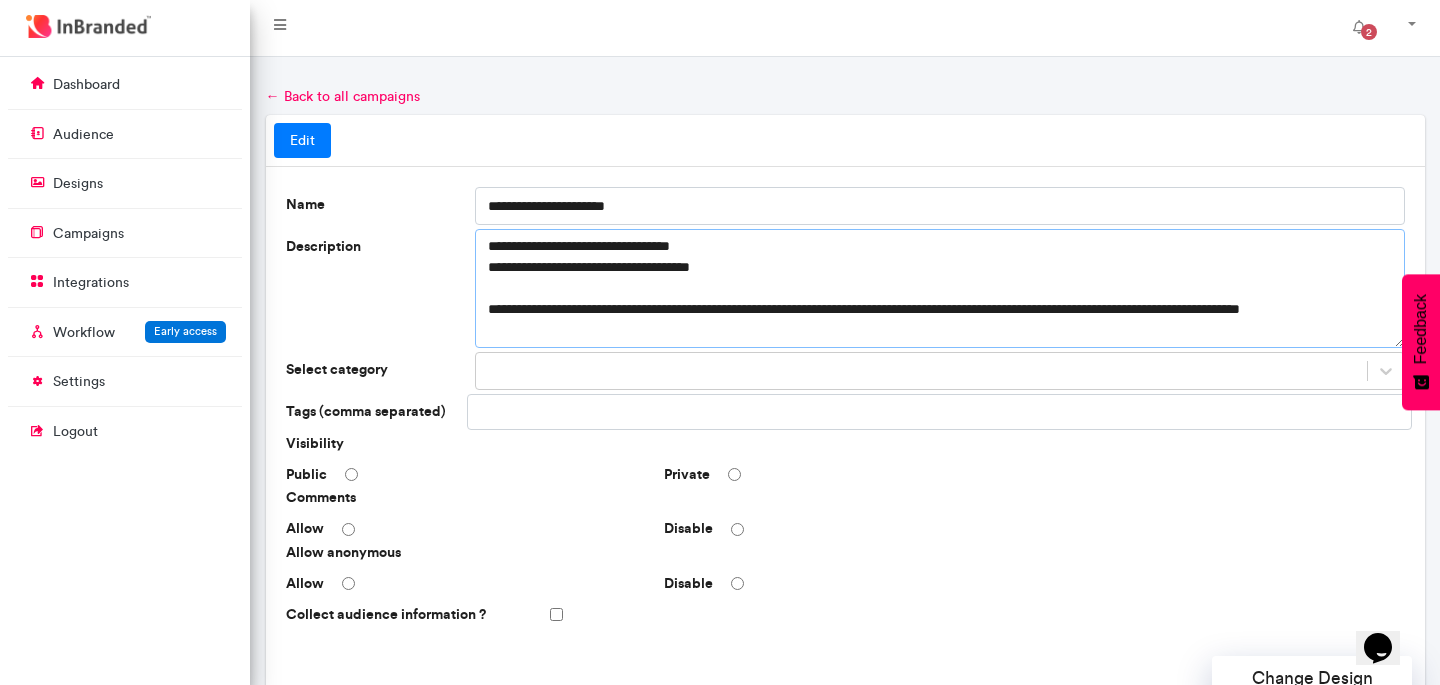 scroll, scrollTop: 224, scrollLeft: 0, axis: vertical 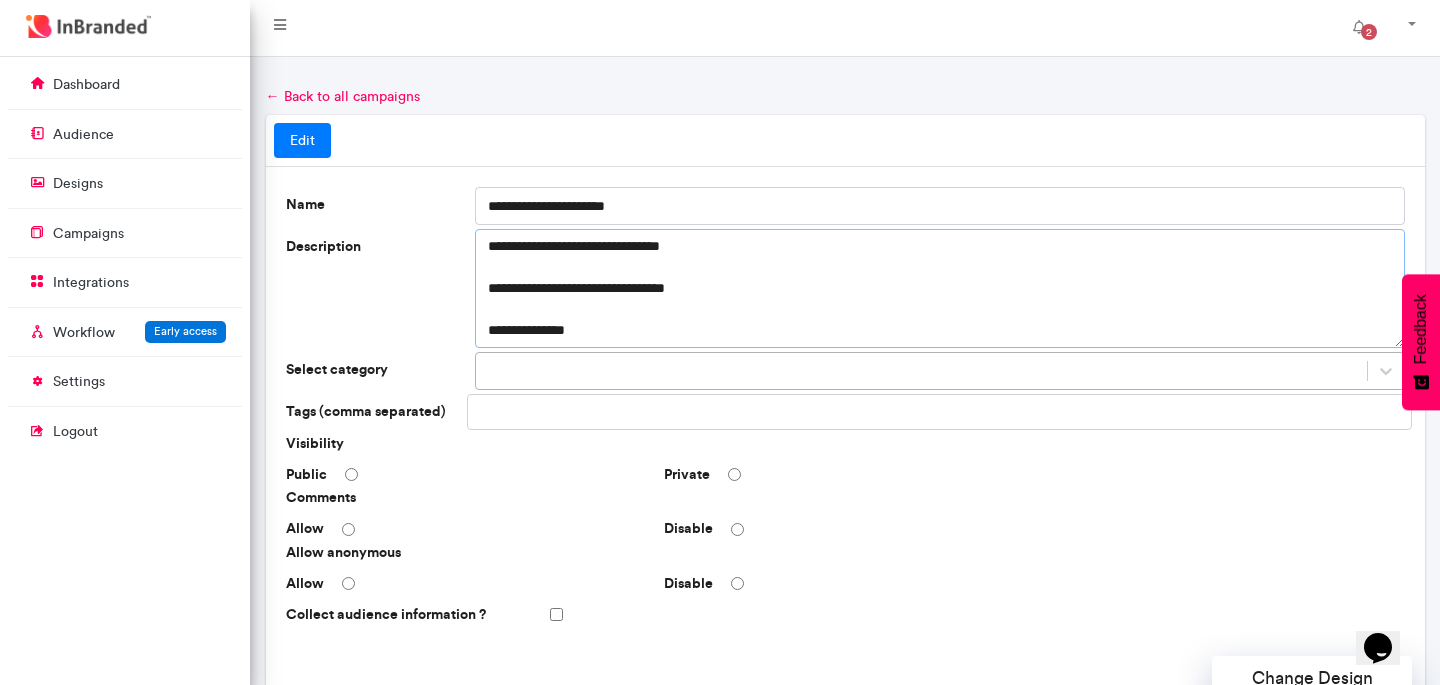type on "**********" 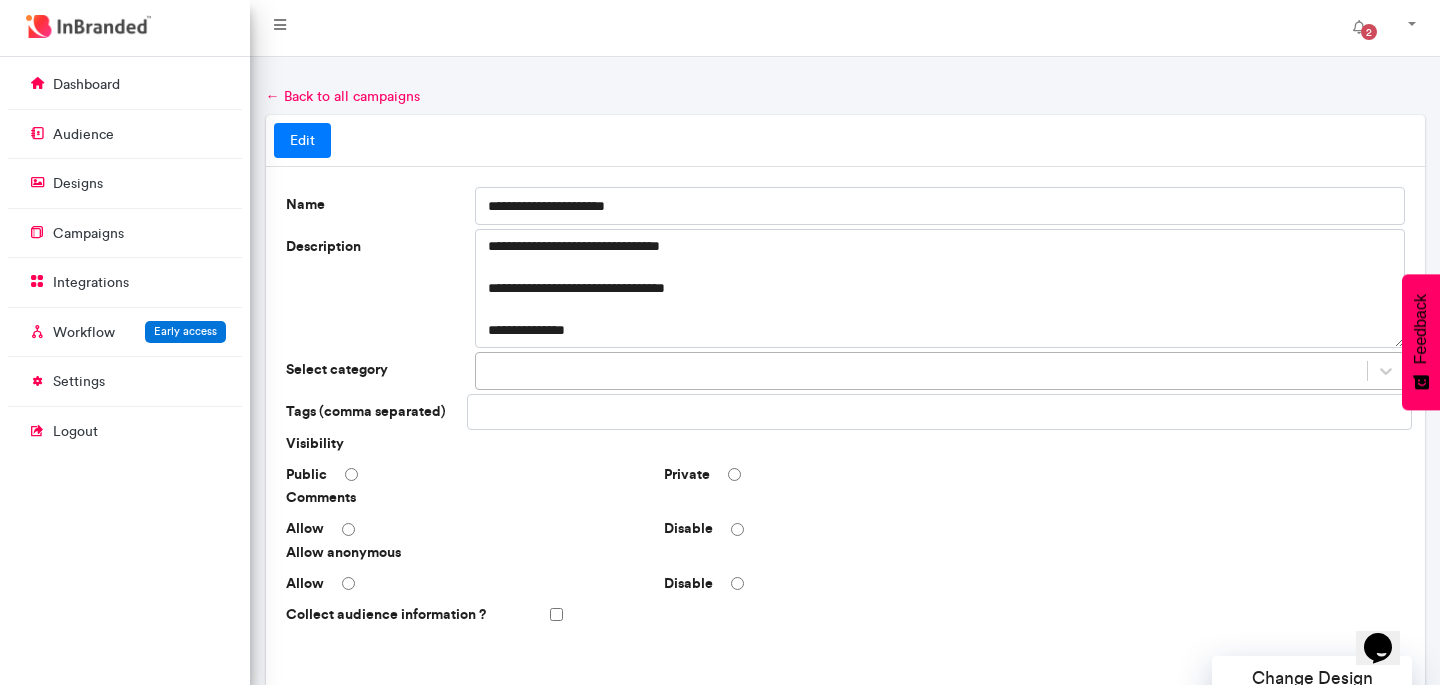click at bounding box center [921, 371] 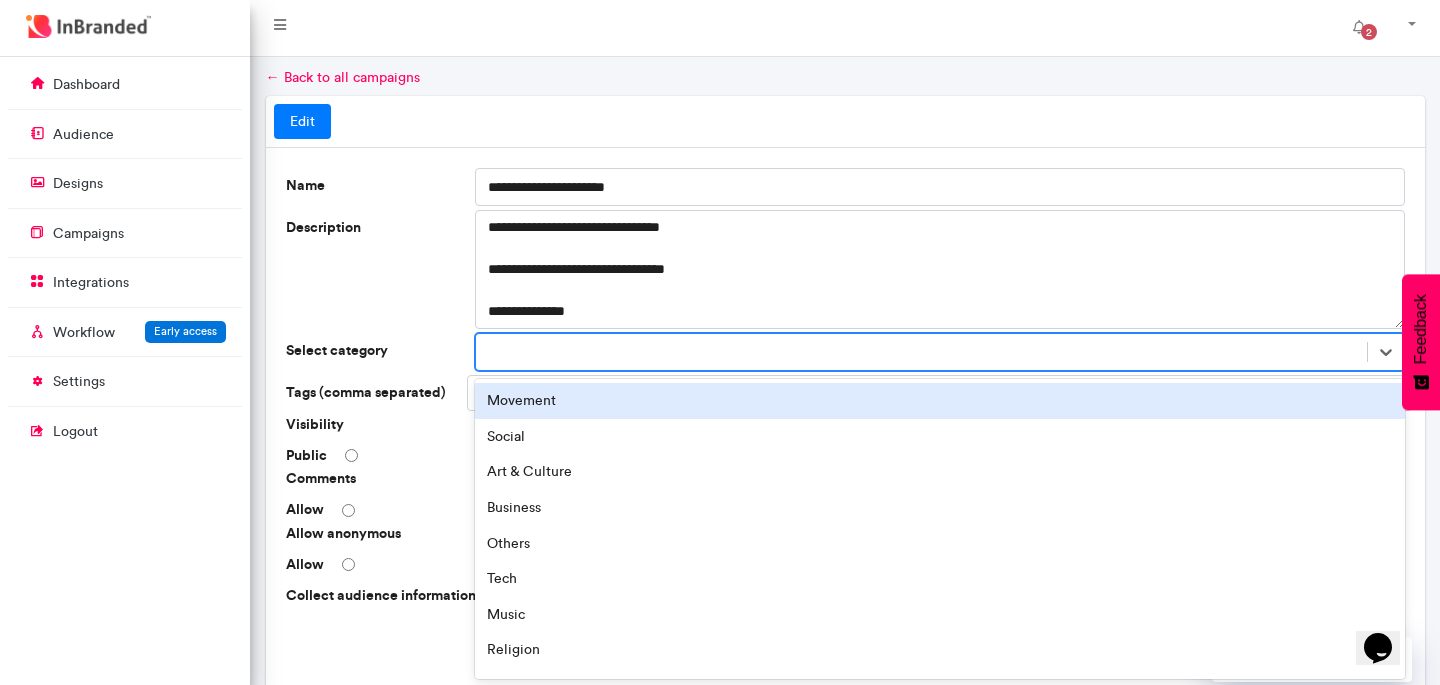 scroll, scrollTop: 21, scrollLeft: 0, axis: vertical 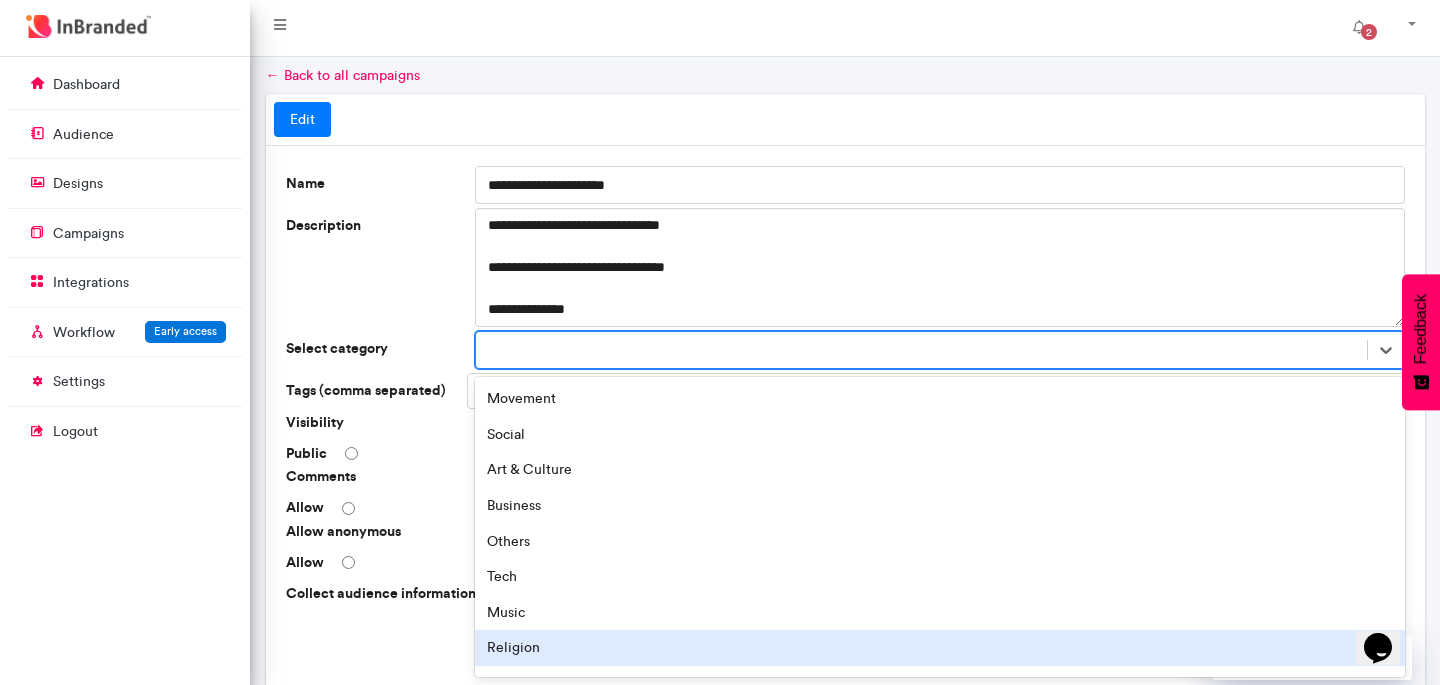 click on "Religion" at bounding box center [940, 648] 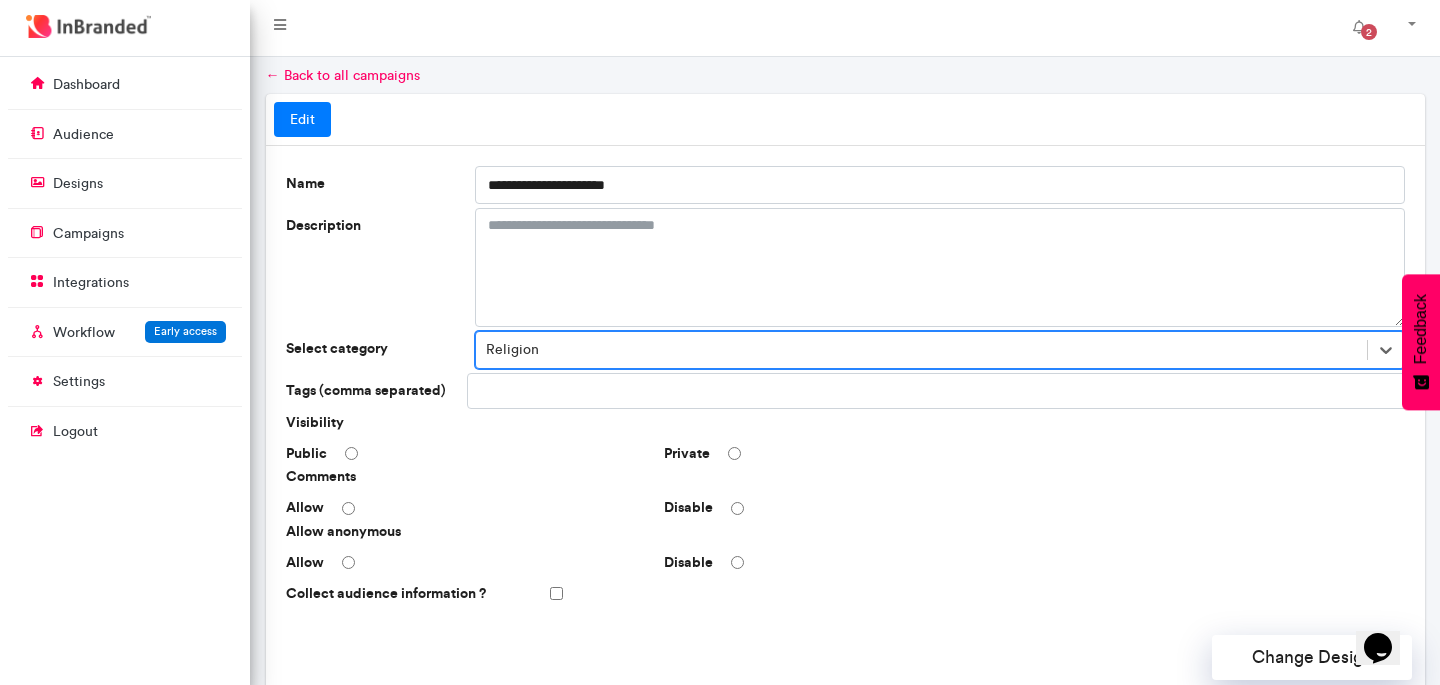 scroll, scrollTop: 0, scrollLeft: 0, axis: both 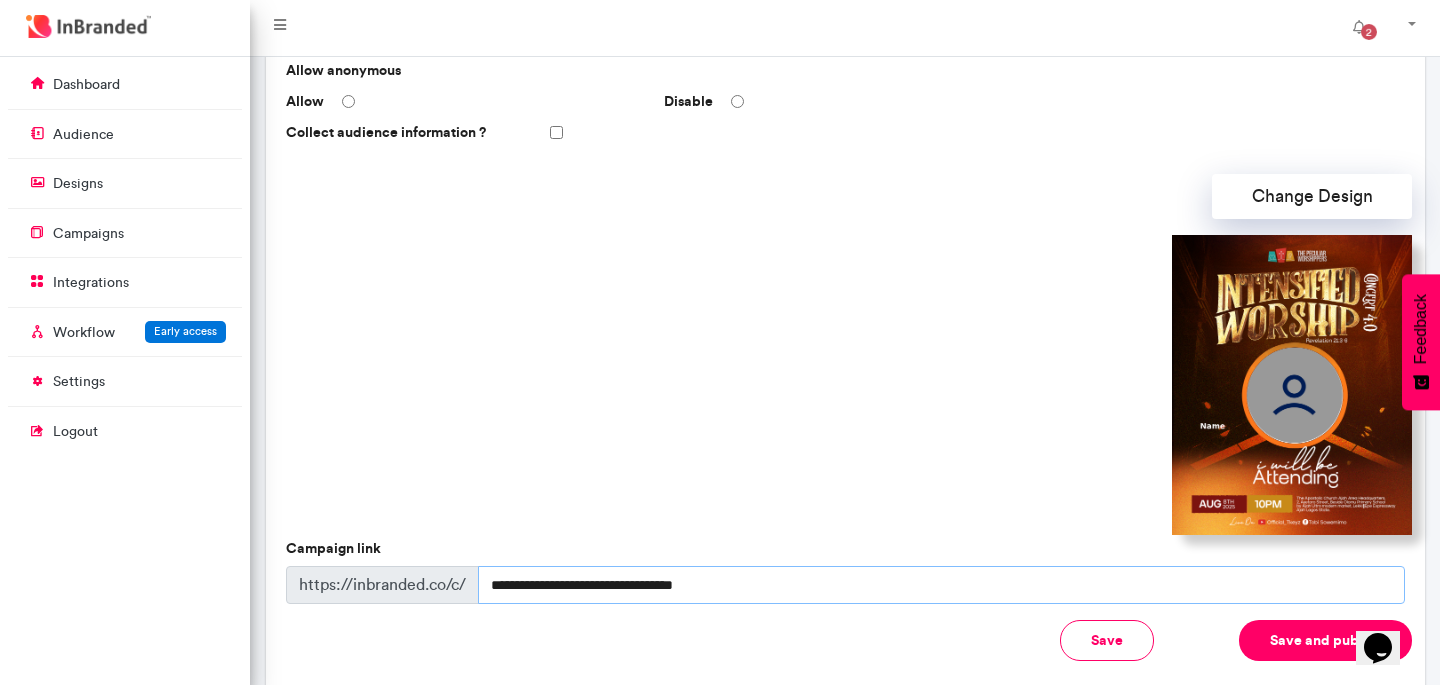 click on "**********" at bounding box center (941, 585) 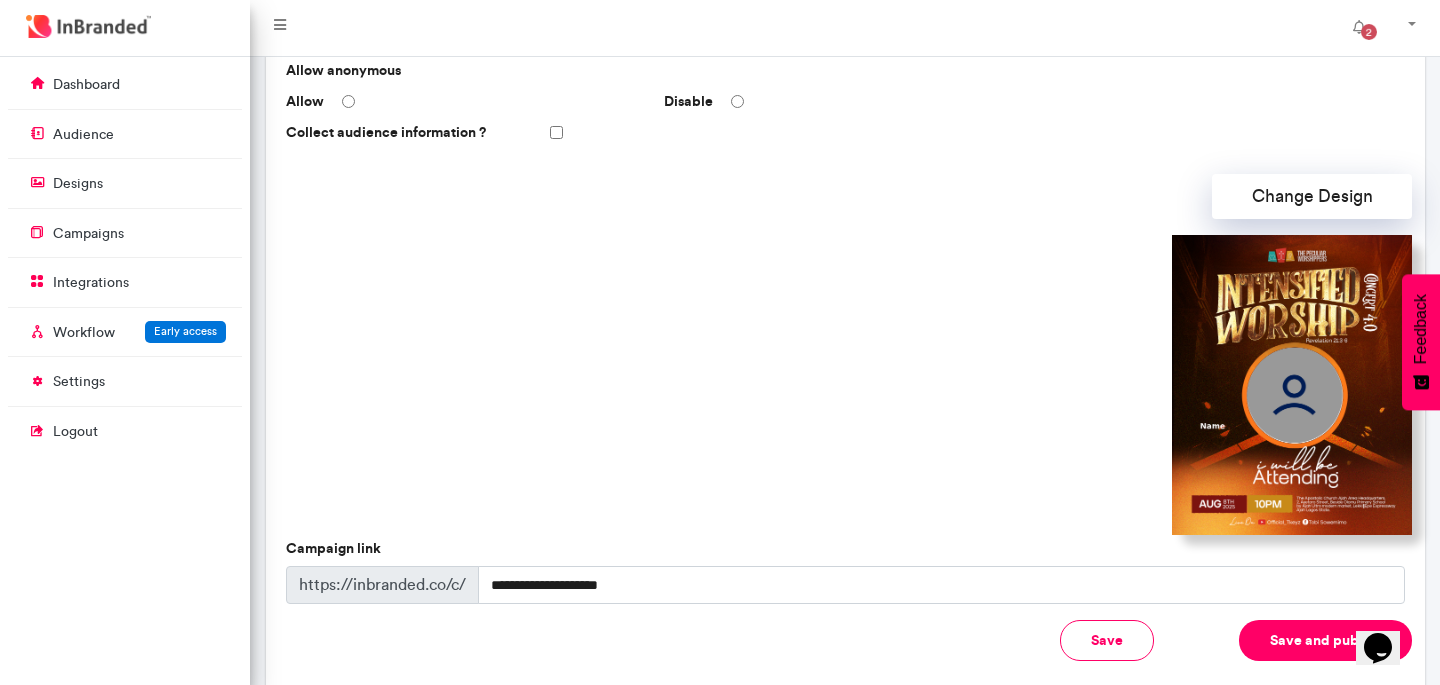click on "Save and publish" at bounding box center [1325, 640] 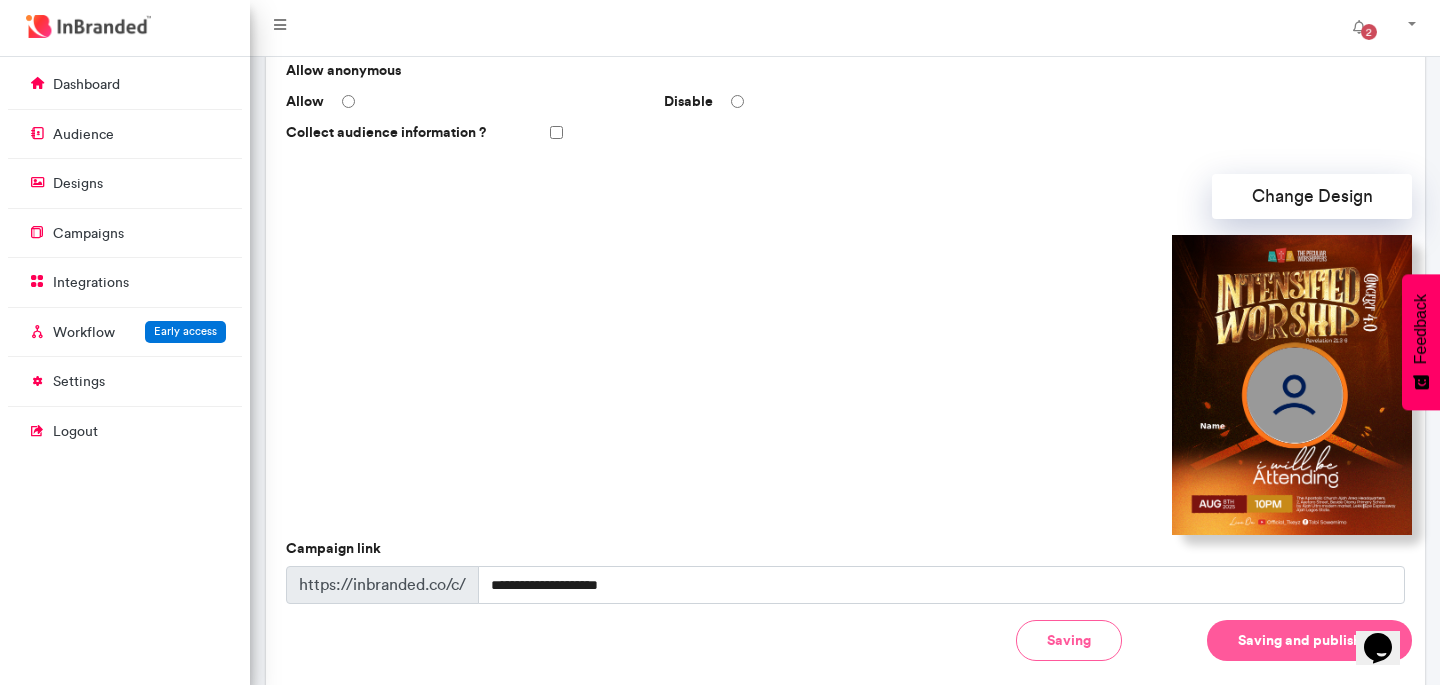 type on "**********" 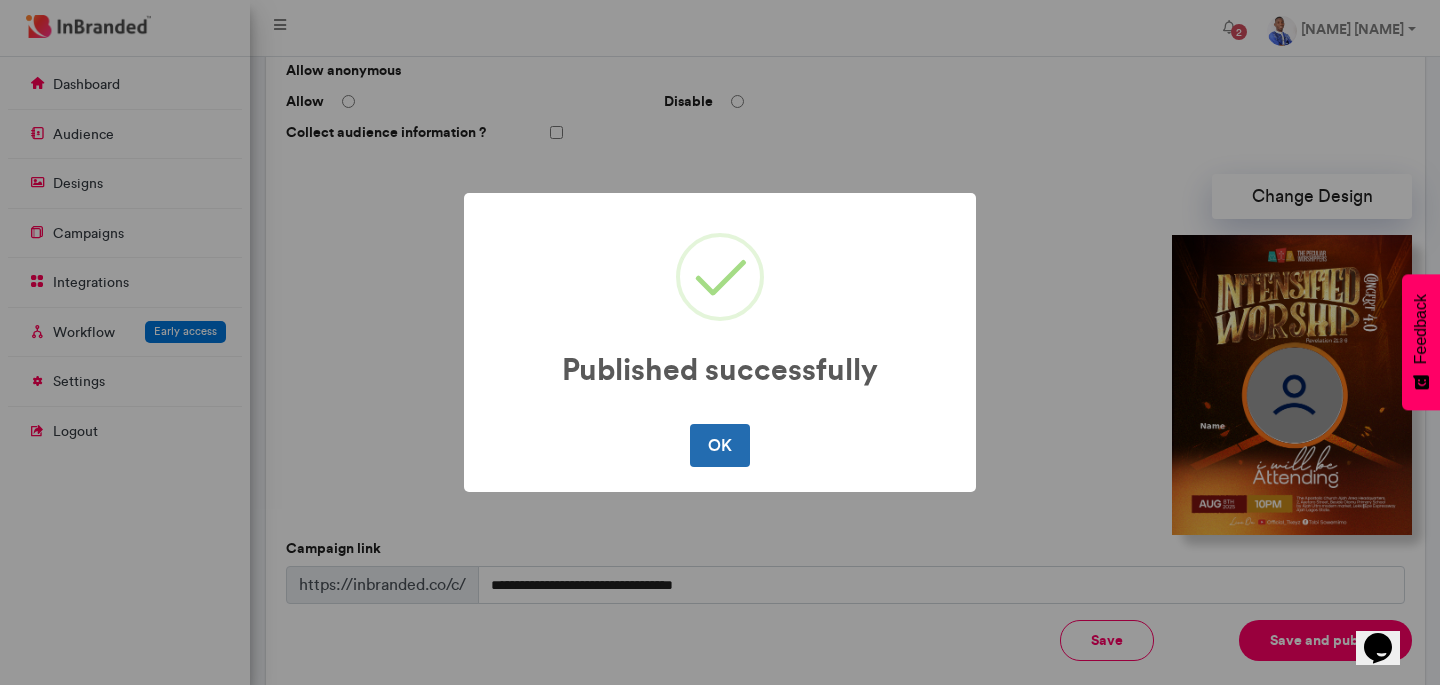 click on "OK" at bounding box center [719, 445] 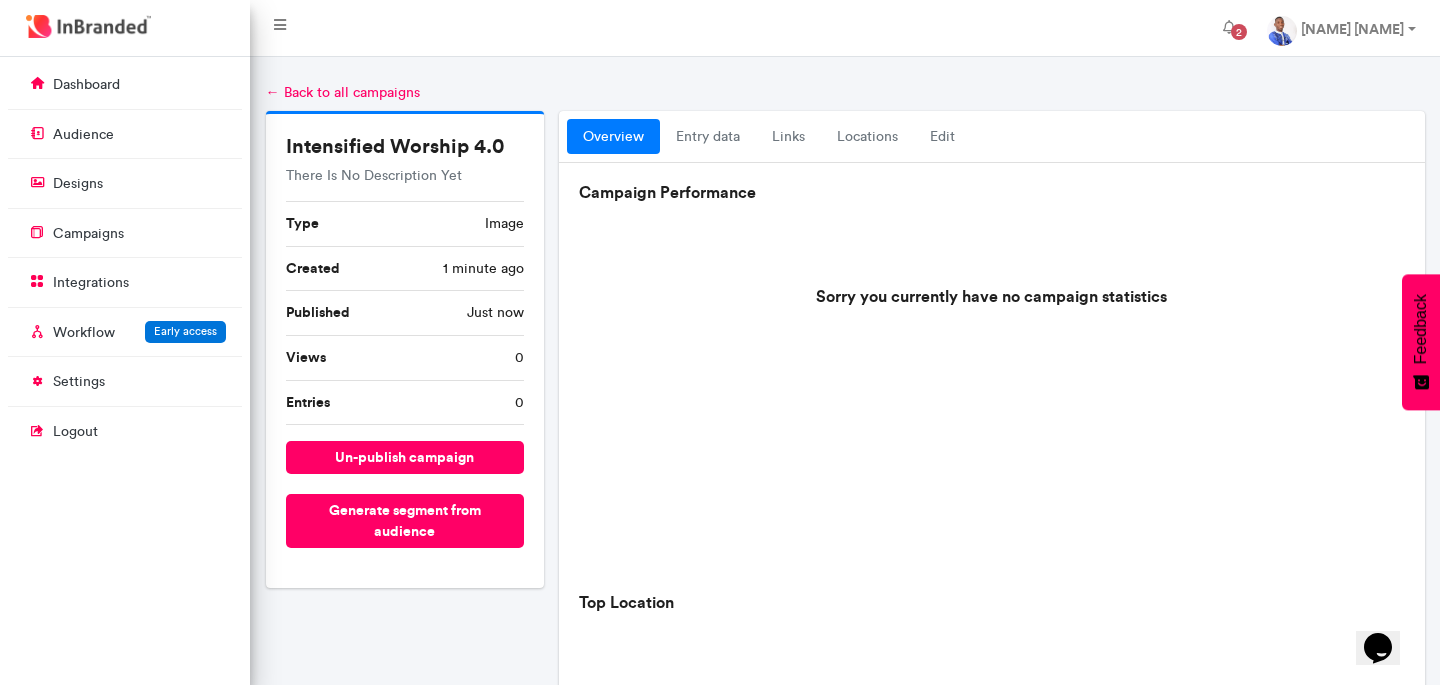 scroll, scrollTop: 0, scrollLeft: 0, axis: both 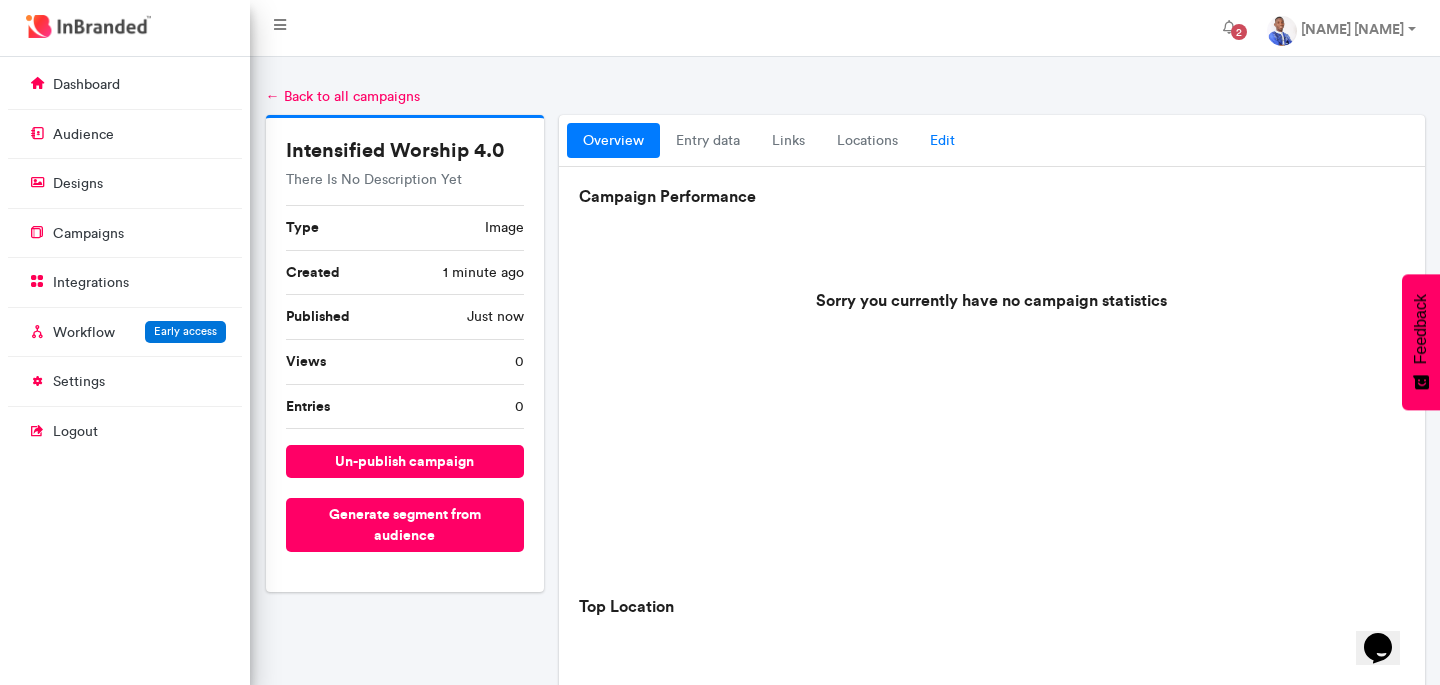click on "Edit" at bounding box center [942, 141] 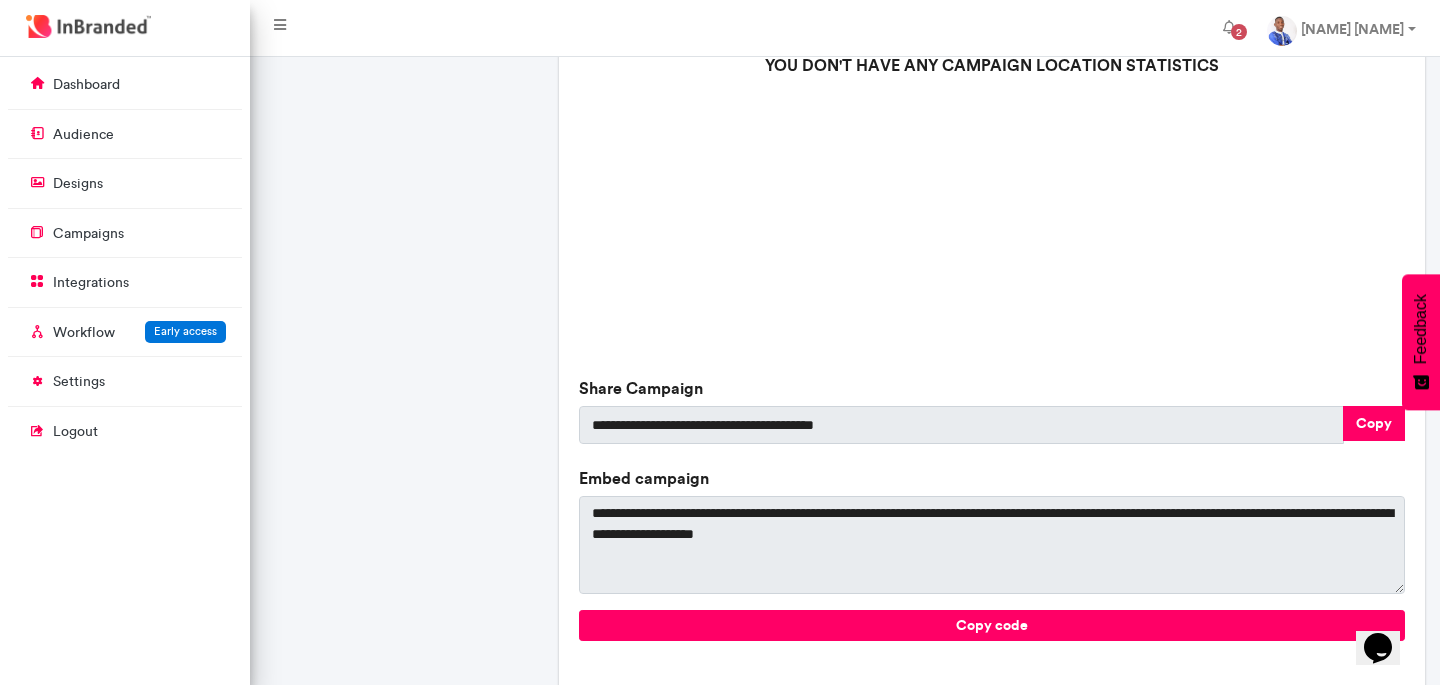 scroll, scrollTop: 699, scrollLeft: 0, axis: vertical 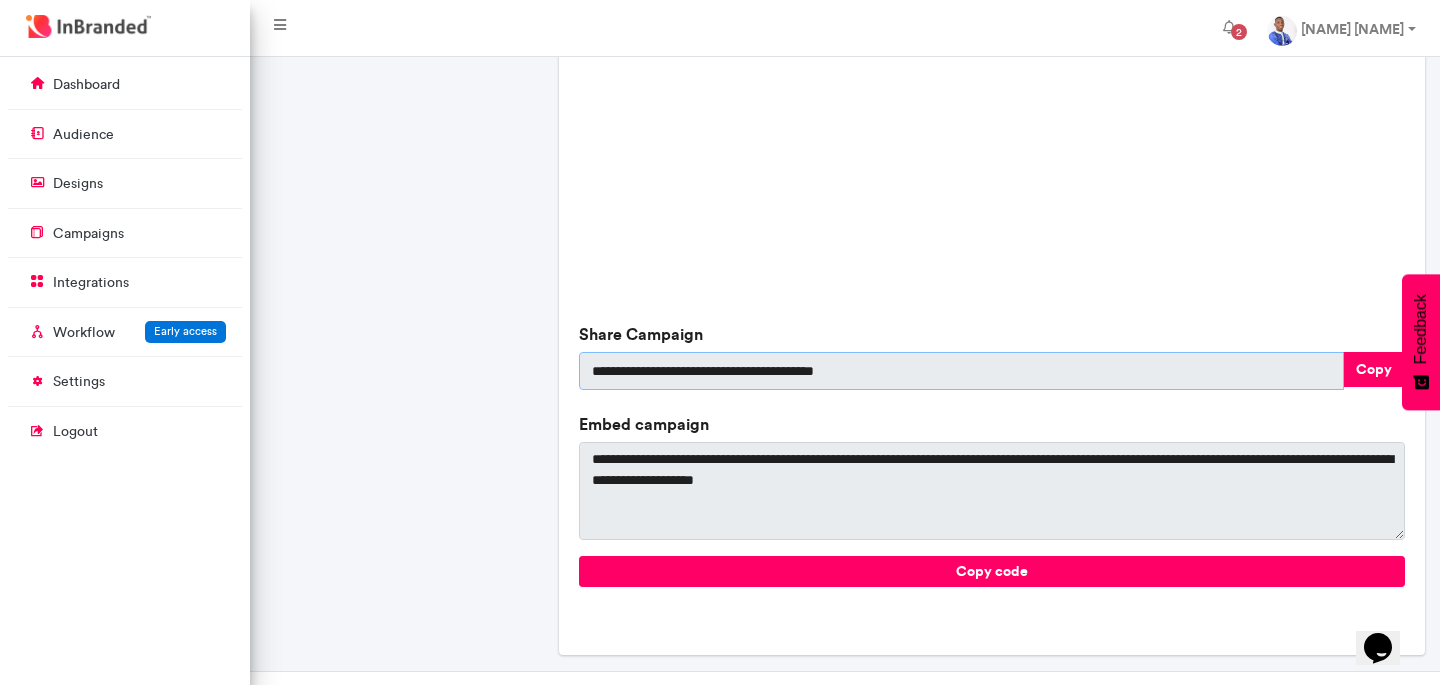 click on "**********" at bounding box center [961, 371] 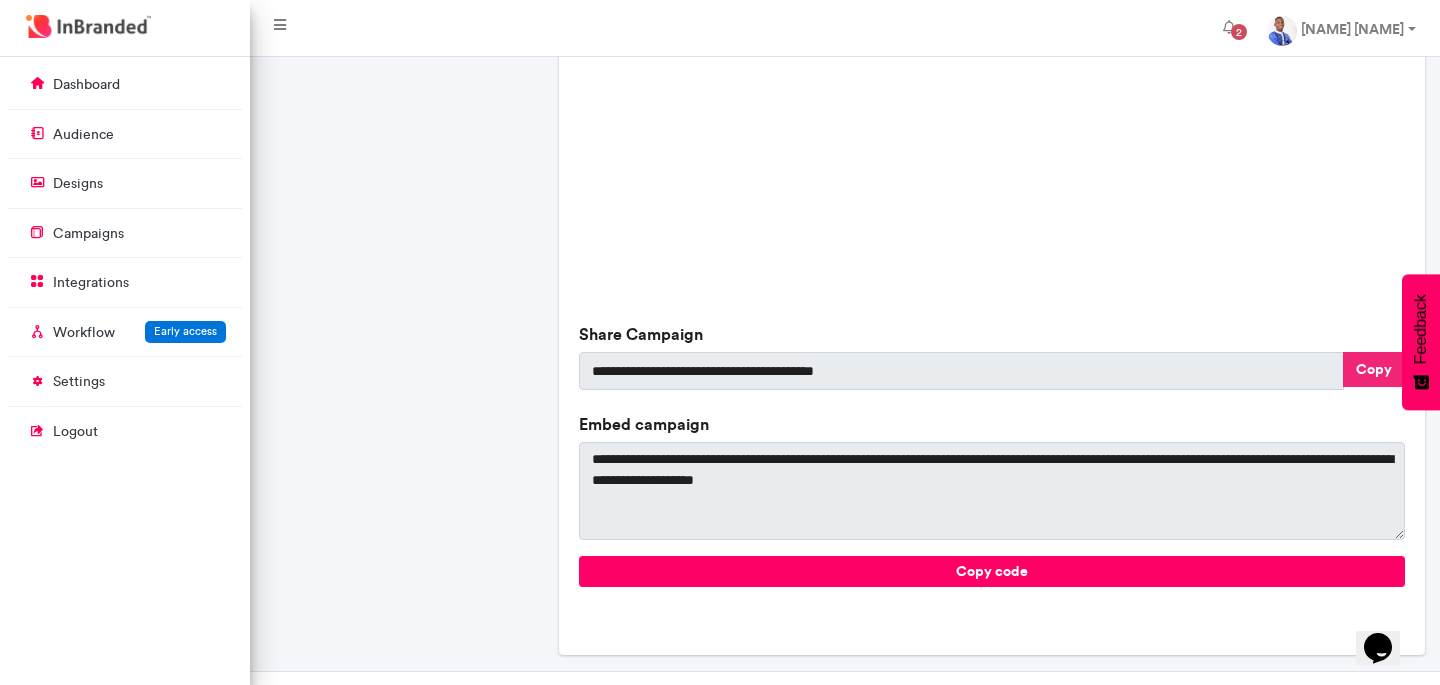 click on "Copy" at bounding box center (1374, 369) 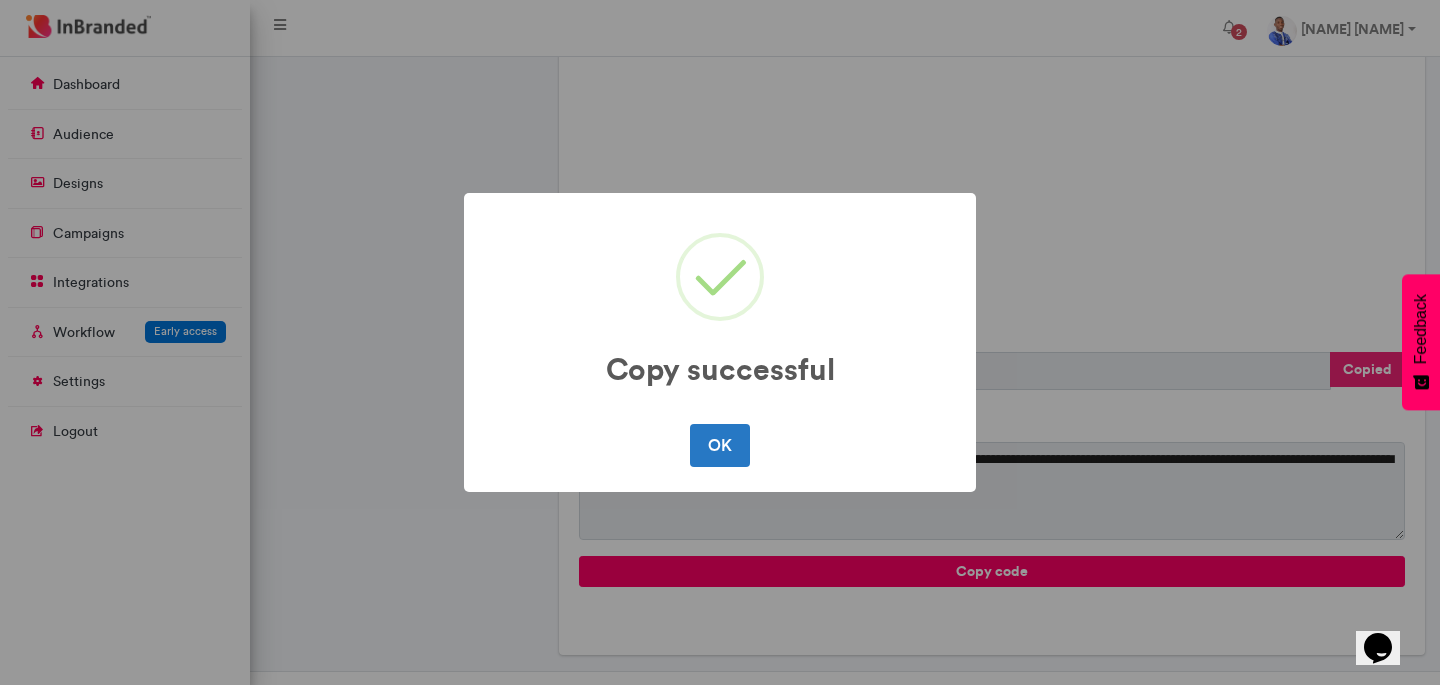 type 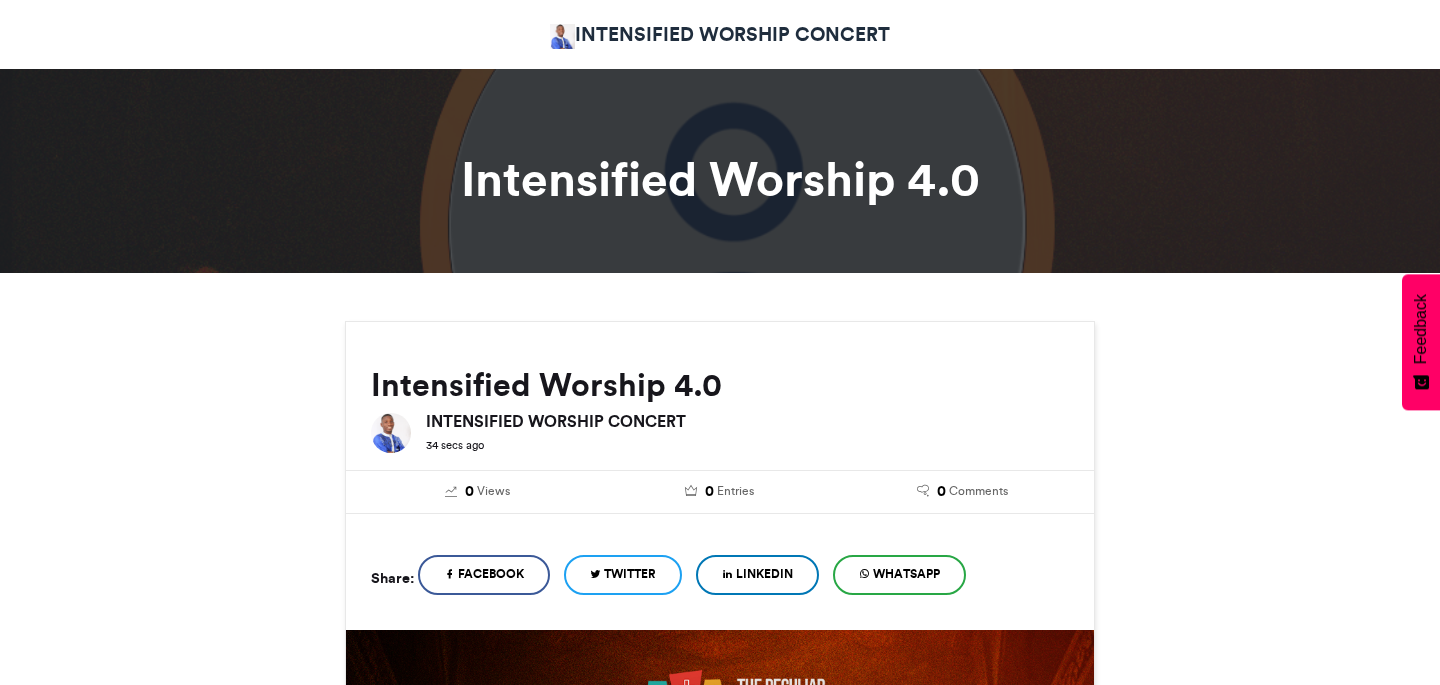 scroll, scrollTop: 0, scrollLeft: 0, axis: both 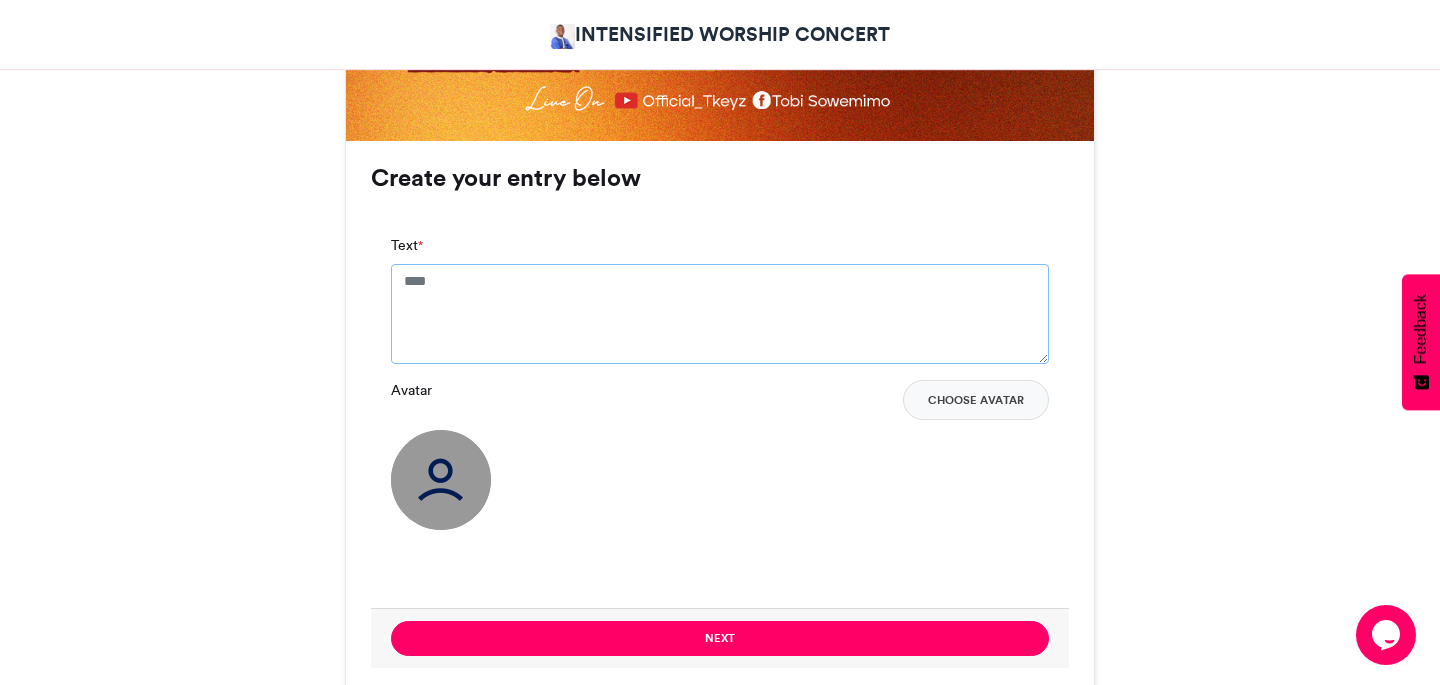click on "Text  *" at bounding box center (720, 314) 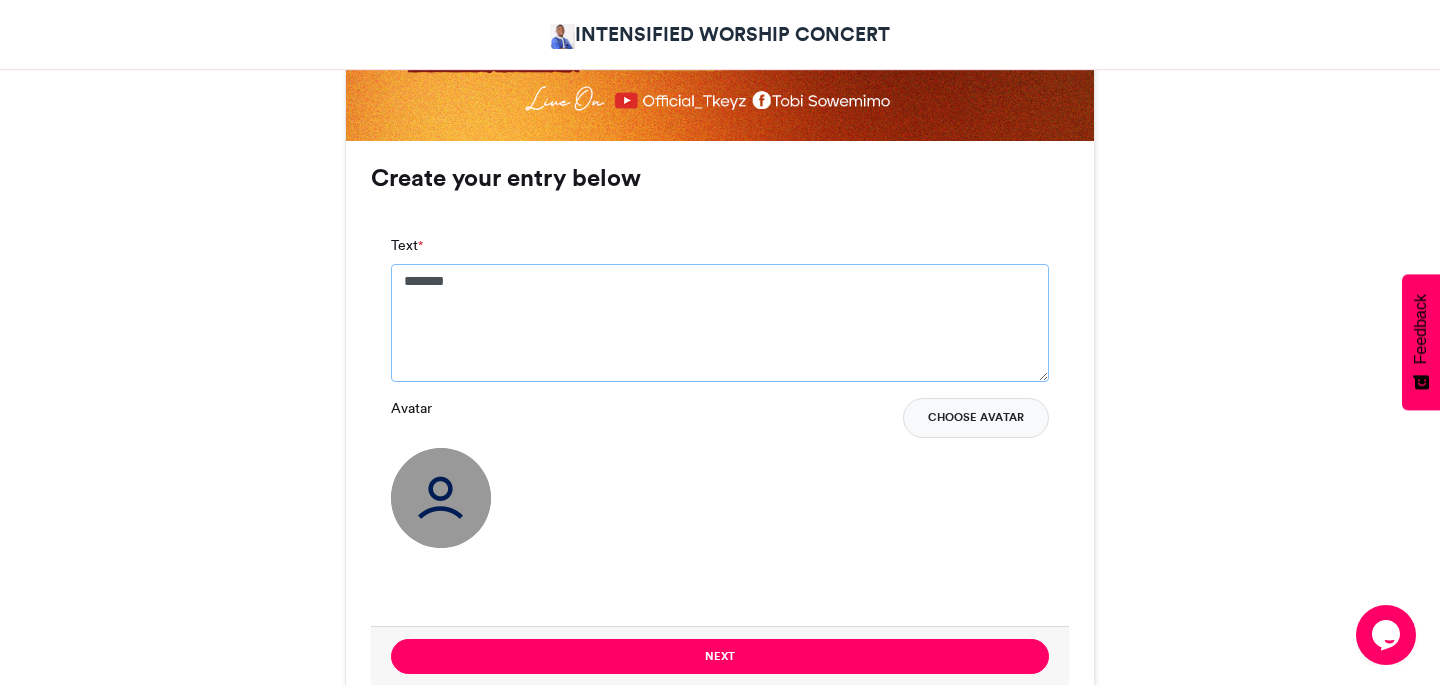type on "*******" 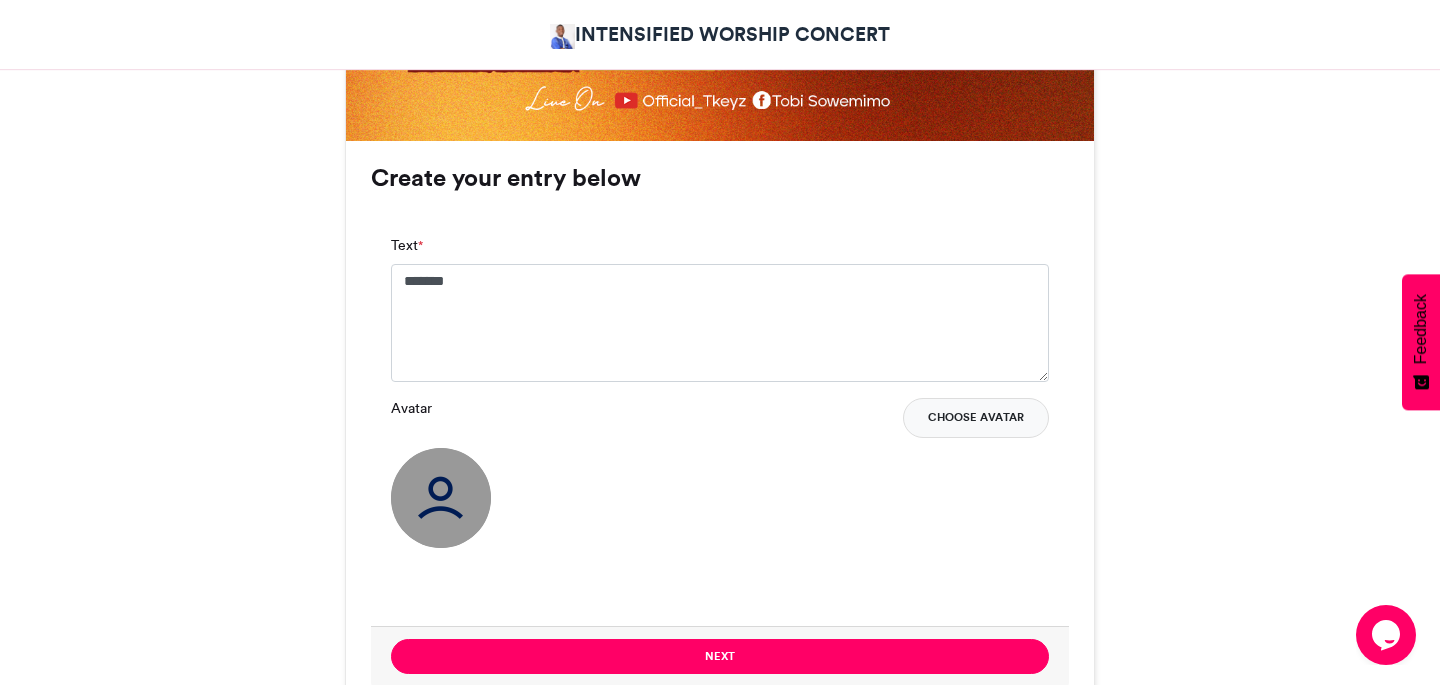 click on "Choose Avatar" at bounding box center [976, 418] 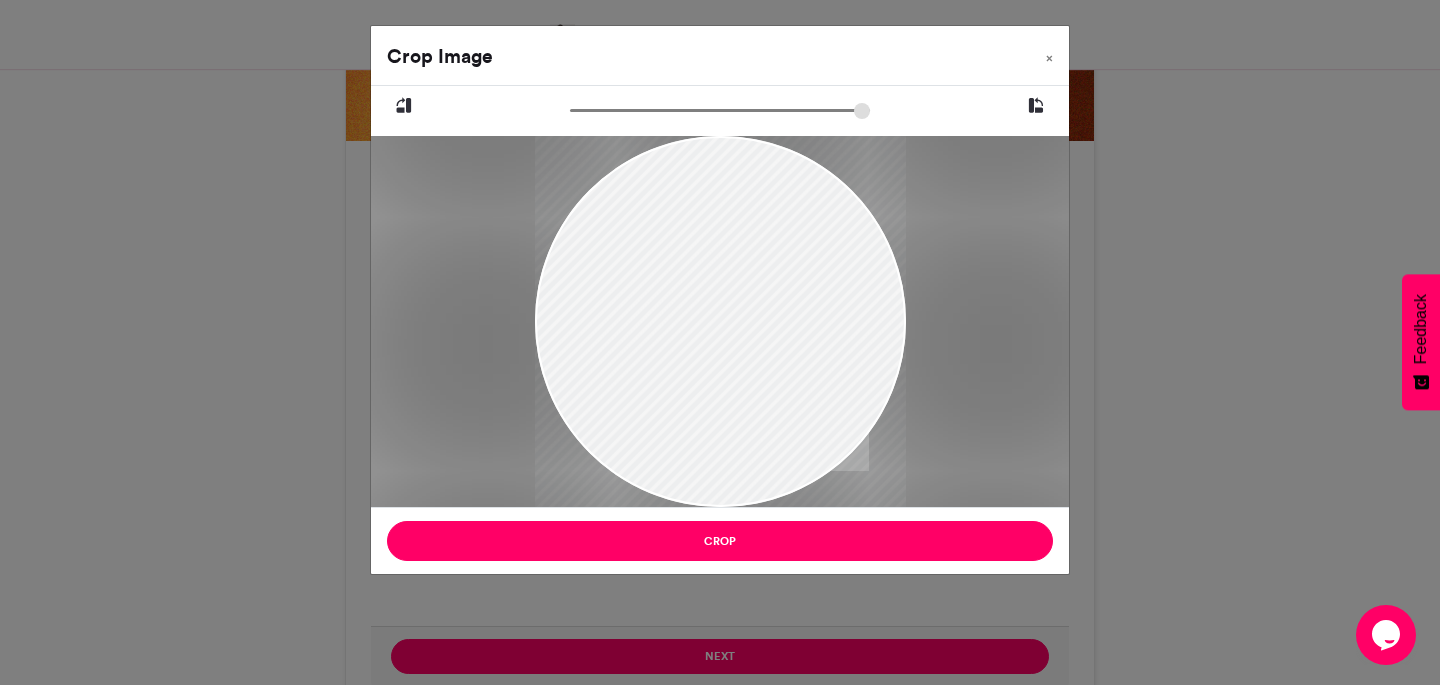 drag, startPoint x: 668, startPoint y: 496, endPoint x: 656, endPoint y: 622, distance: 126.57014 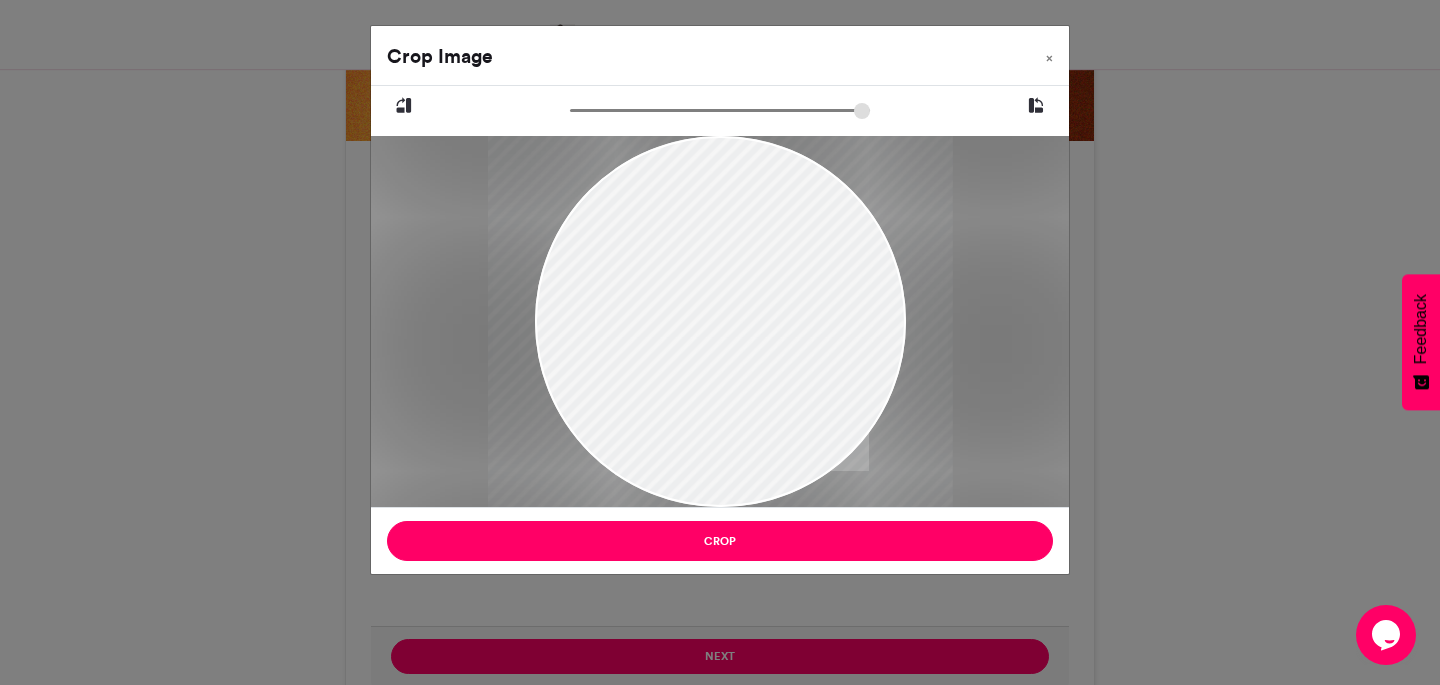 drag, startPoint x: 579, startPoint y: 108, endPoint x: 600, endPoint y: 108, distance: 21 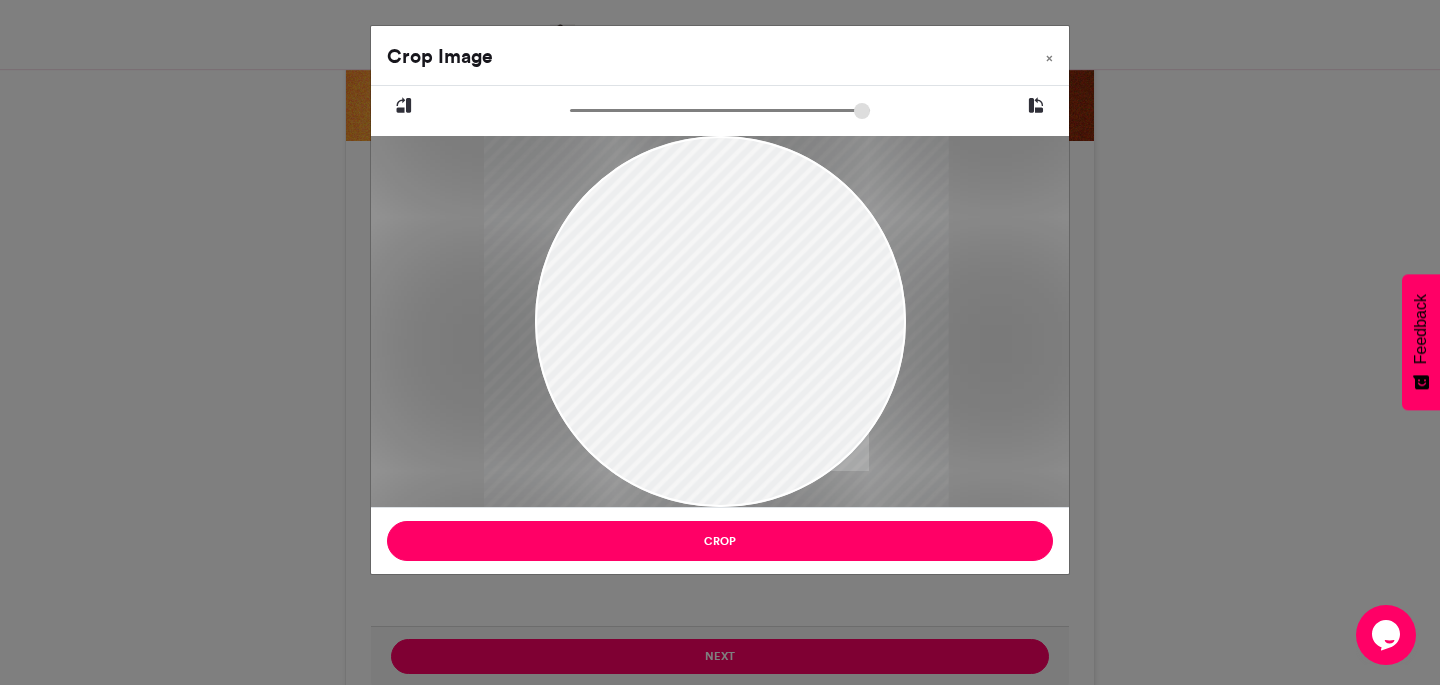drag, startPoint x: 674, startPoint y: 311, endPoint x: 670, endPoint y: 353, distance: 42.190044 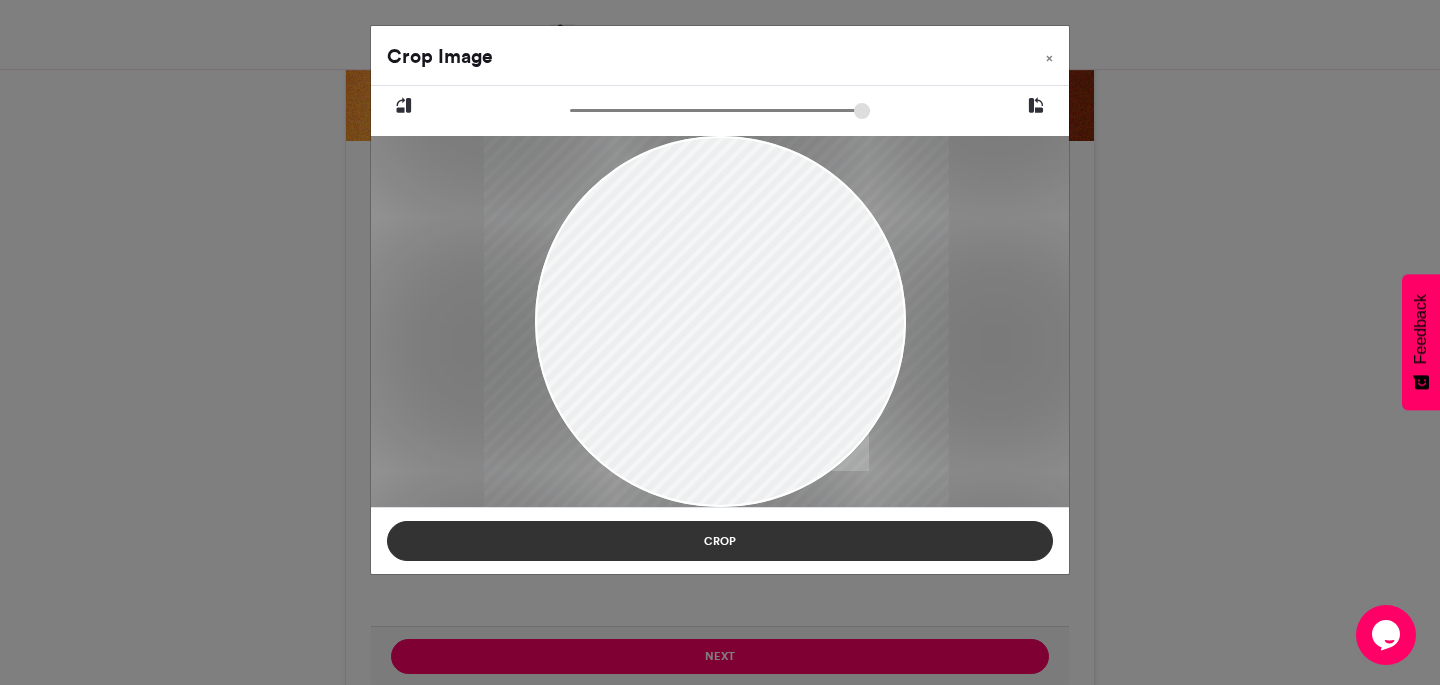 click on "Crop" at bounding box center [720, 541] 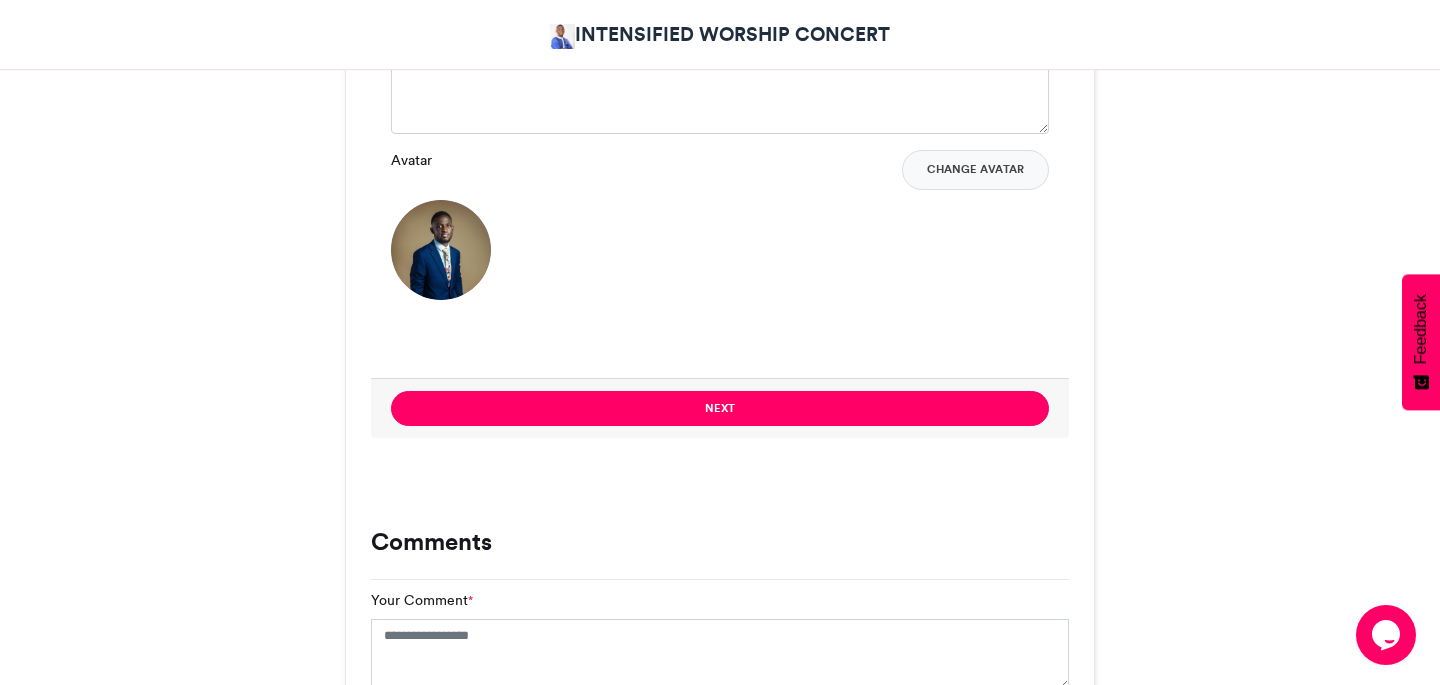 scroll, scrollTop: 1711, scrollLeft: 0, axis: vertical 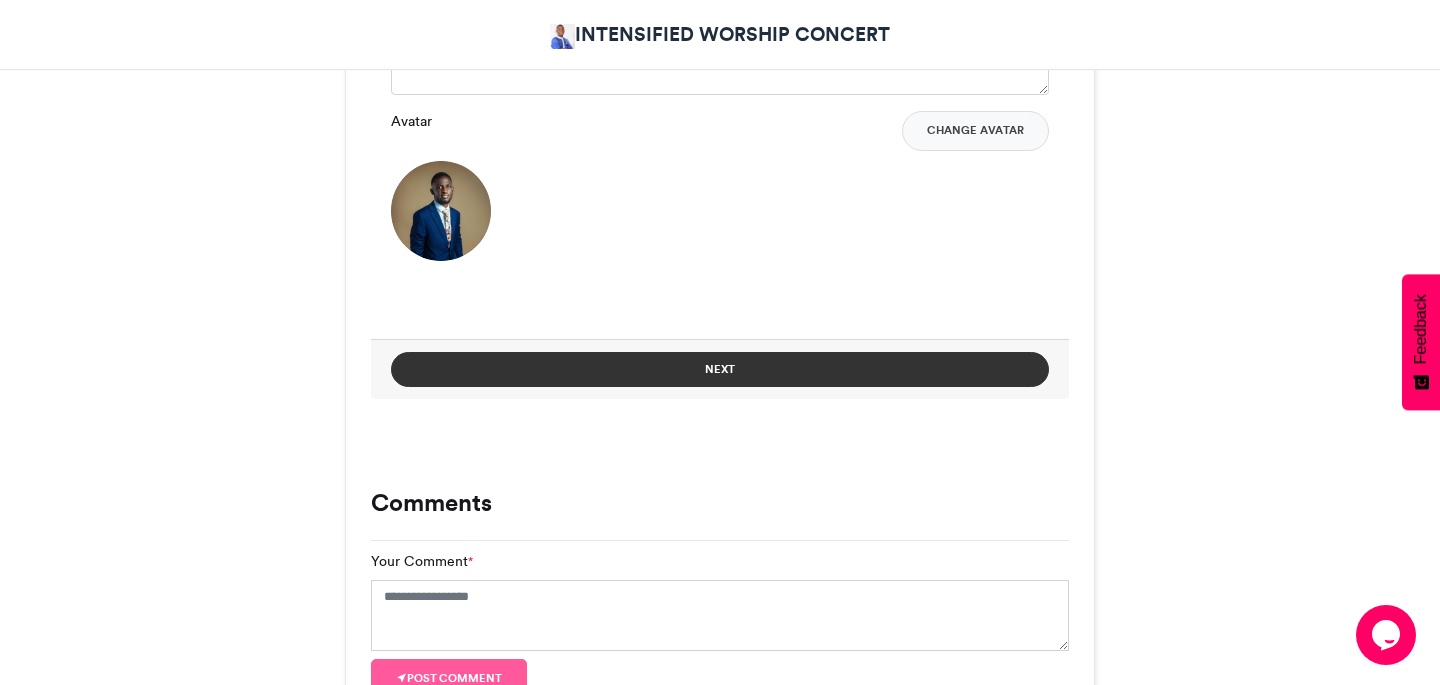 click on "Next" at bounding box center [720, 369] 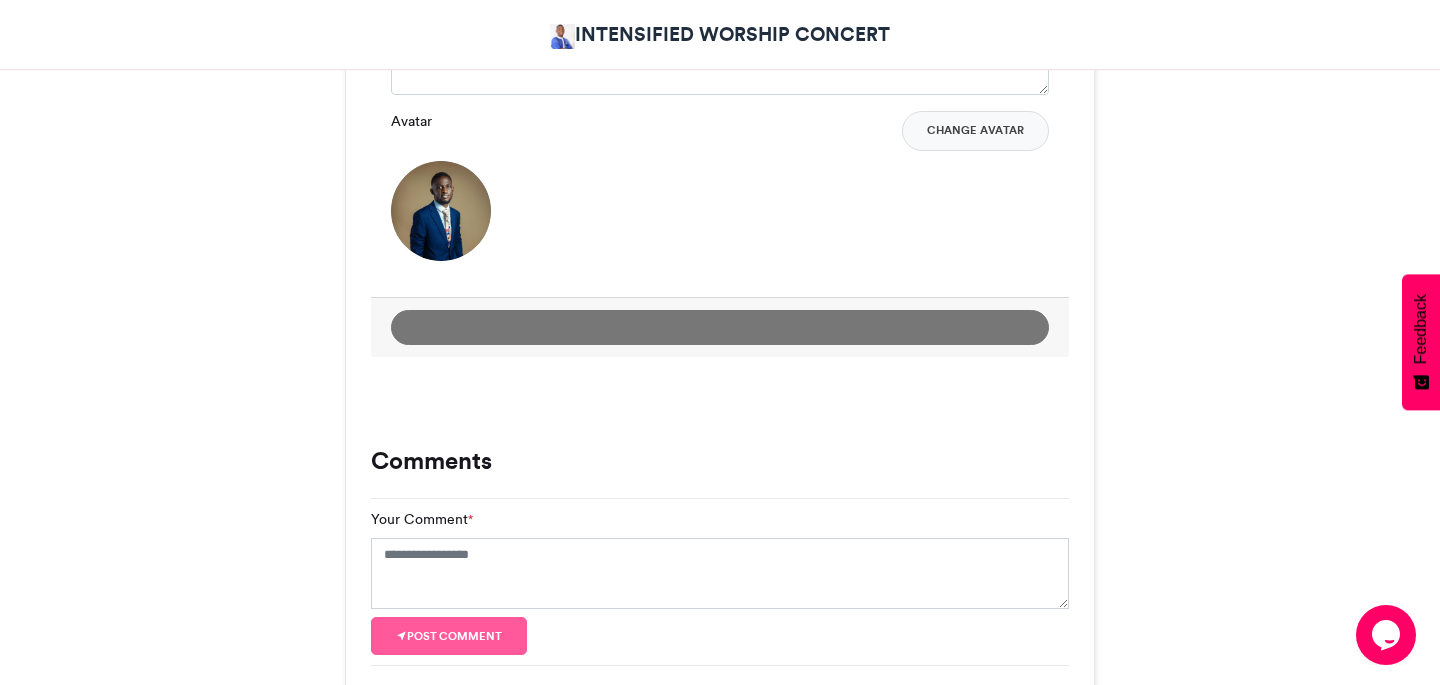 scroll, scrollTop: 1268, scrollLeft: 0, axis: vertical 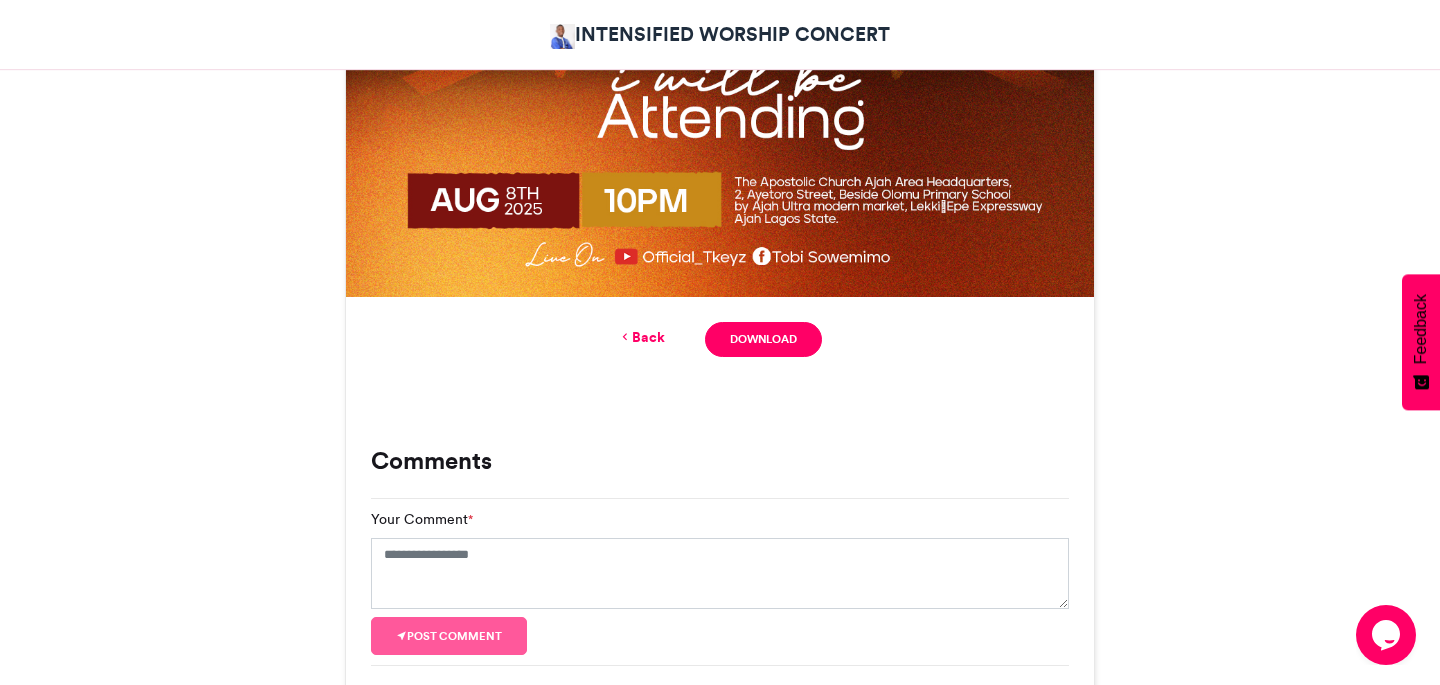 click on "Back
Download" at bounding box center (720, 339) 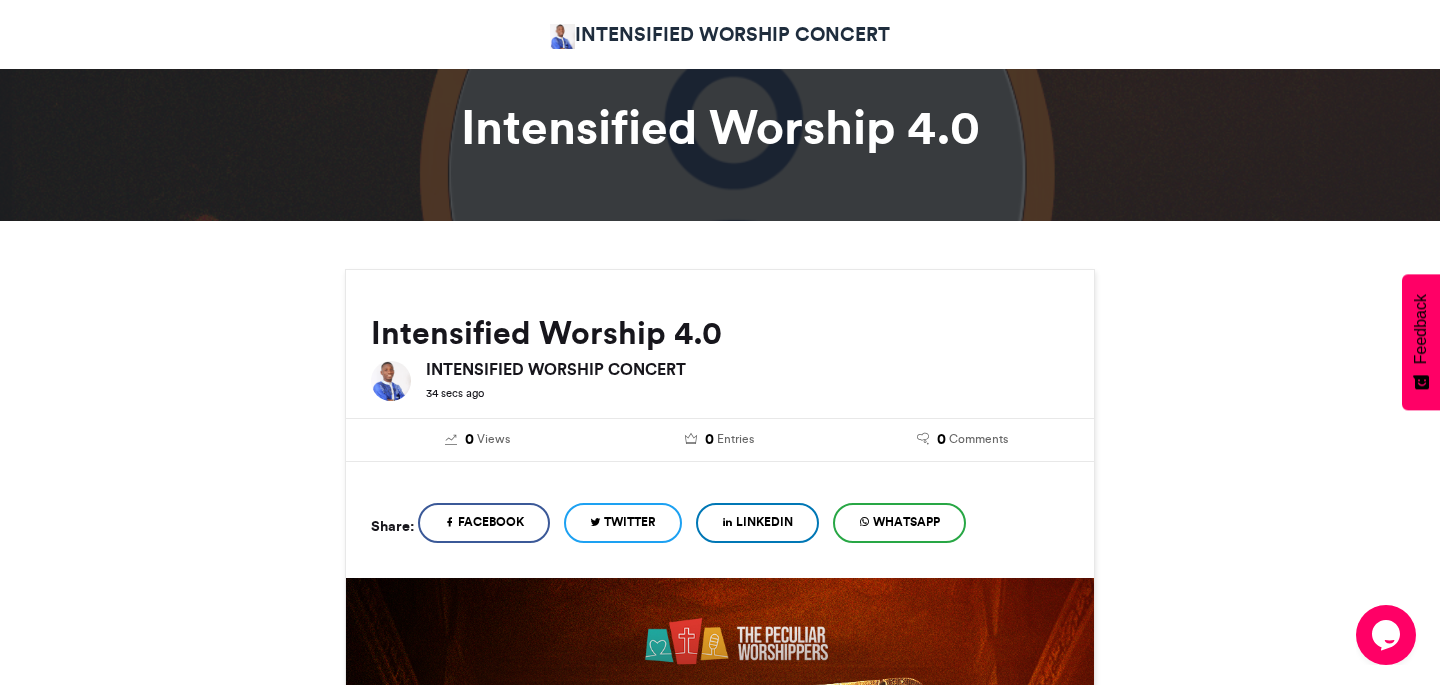 scroll, scrollTop: 0, scrollLeft: 0, axis: both 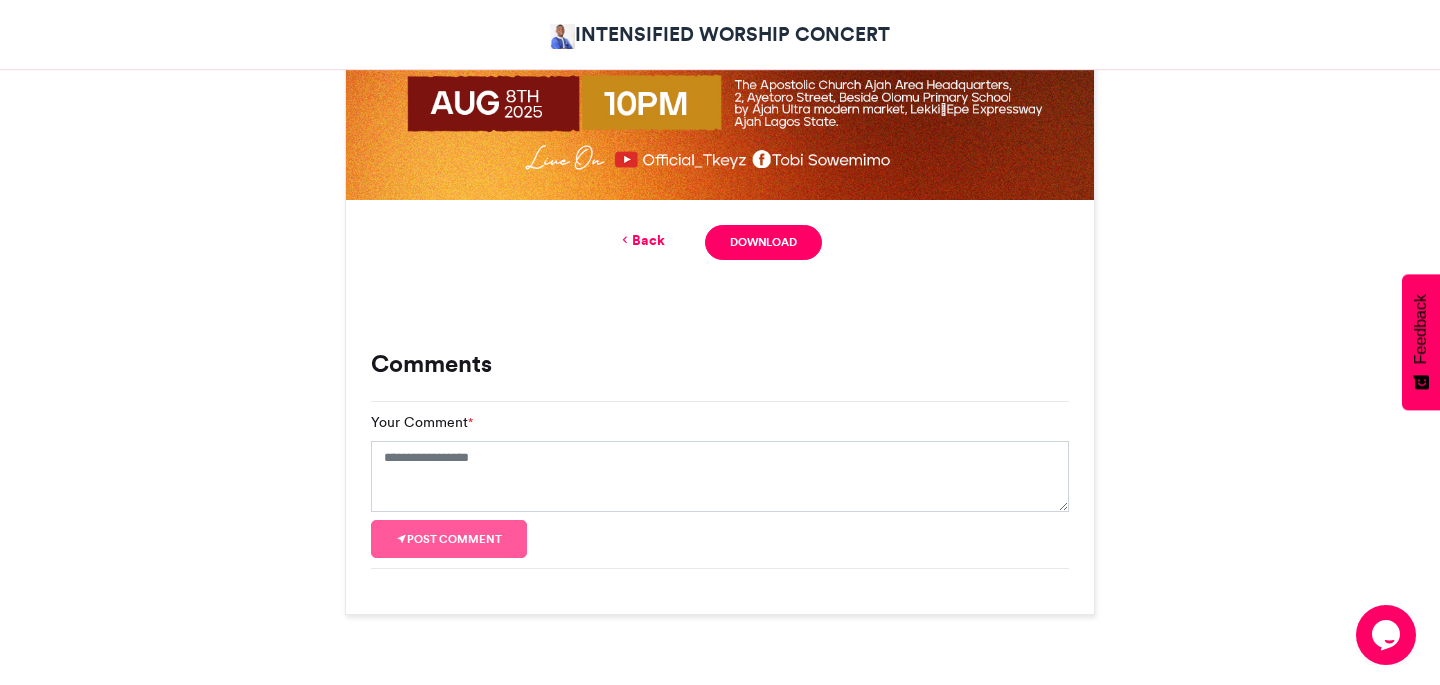 click on "Back" at bounding box center [641, 240] 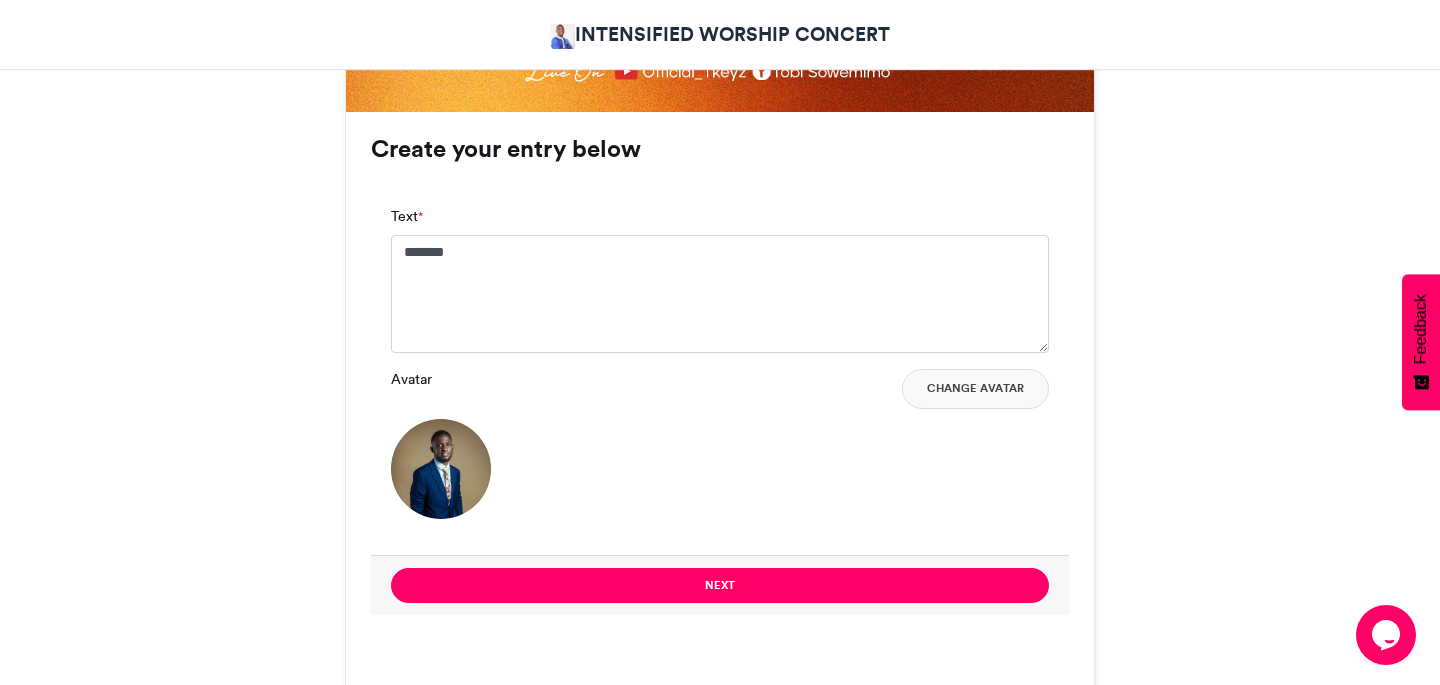 scroll, scrollTop: 1574, scrollLeft: 0, axis: vertical 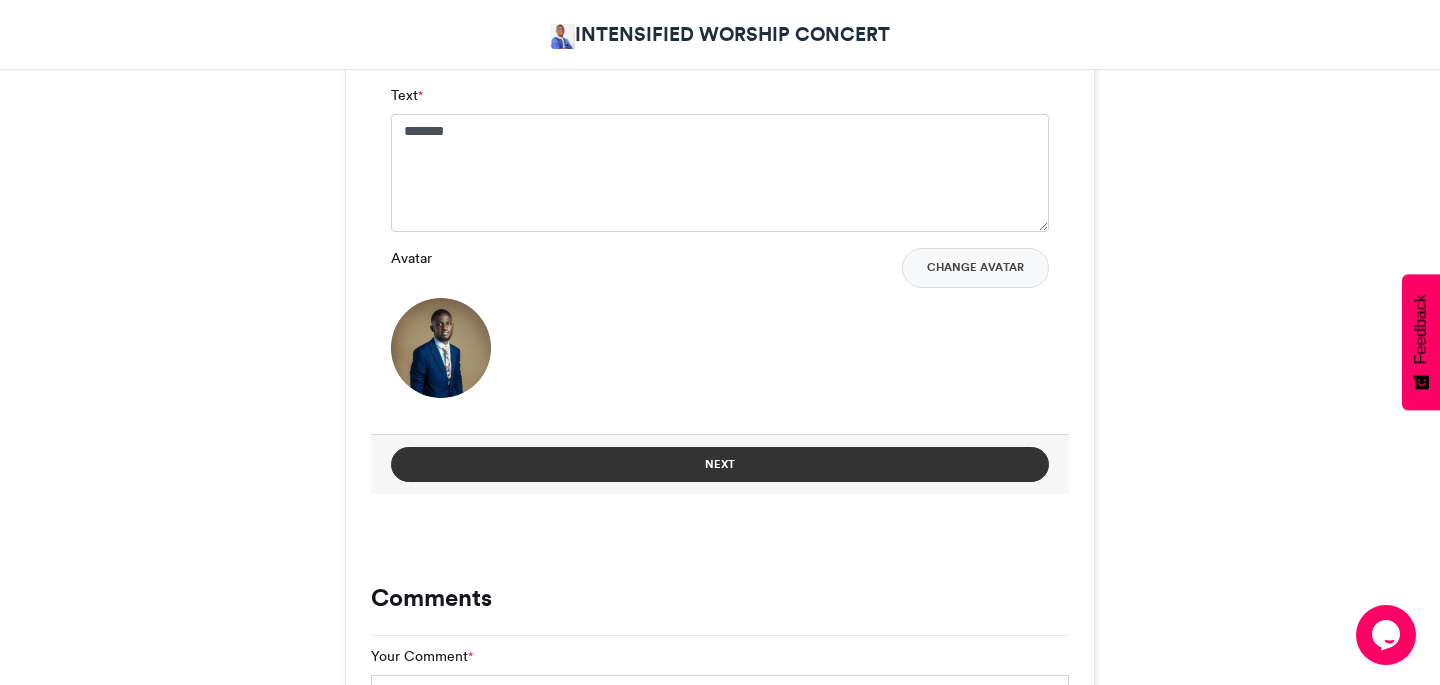 click on "Next" at bounding box center [720, 464] 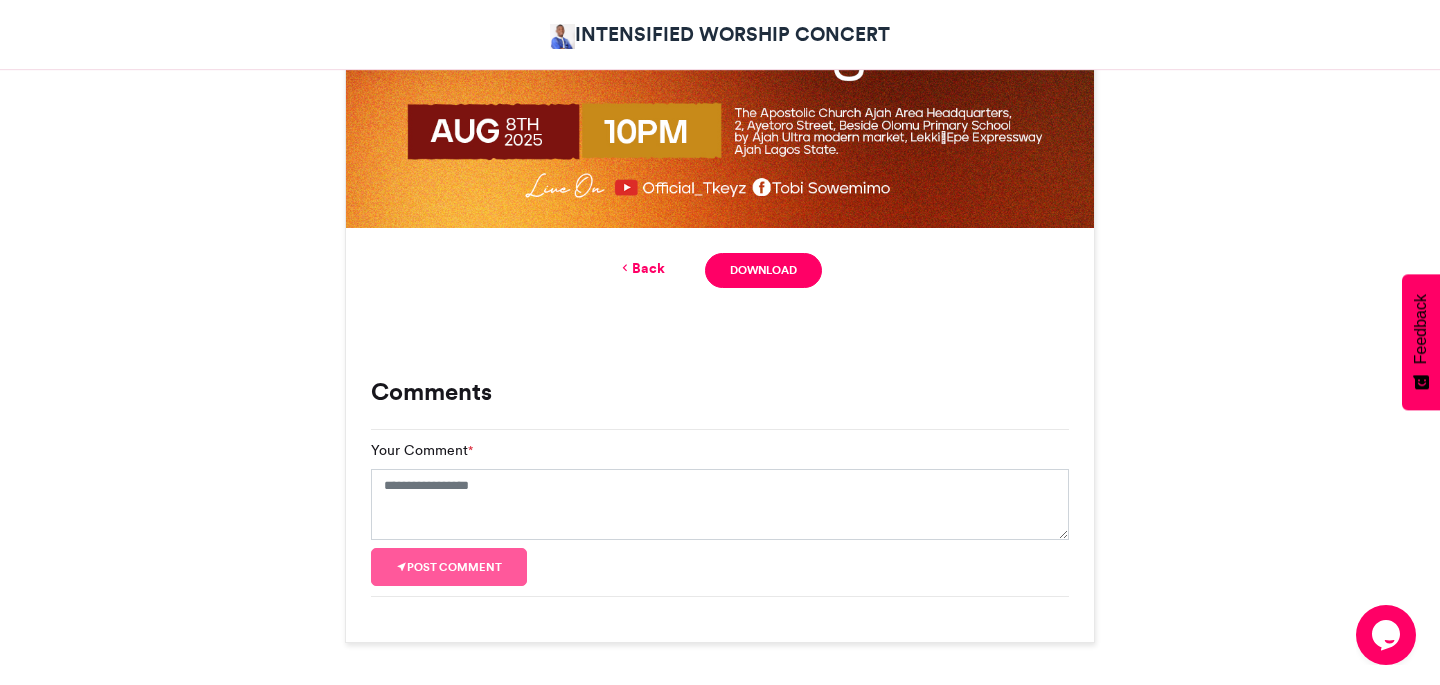scroll, scrollTop: 1472, scrollLeft: 0, axis: vertical 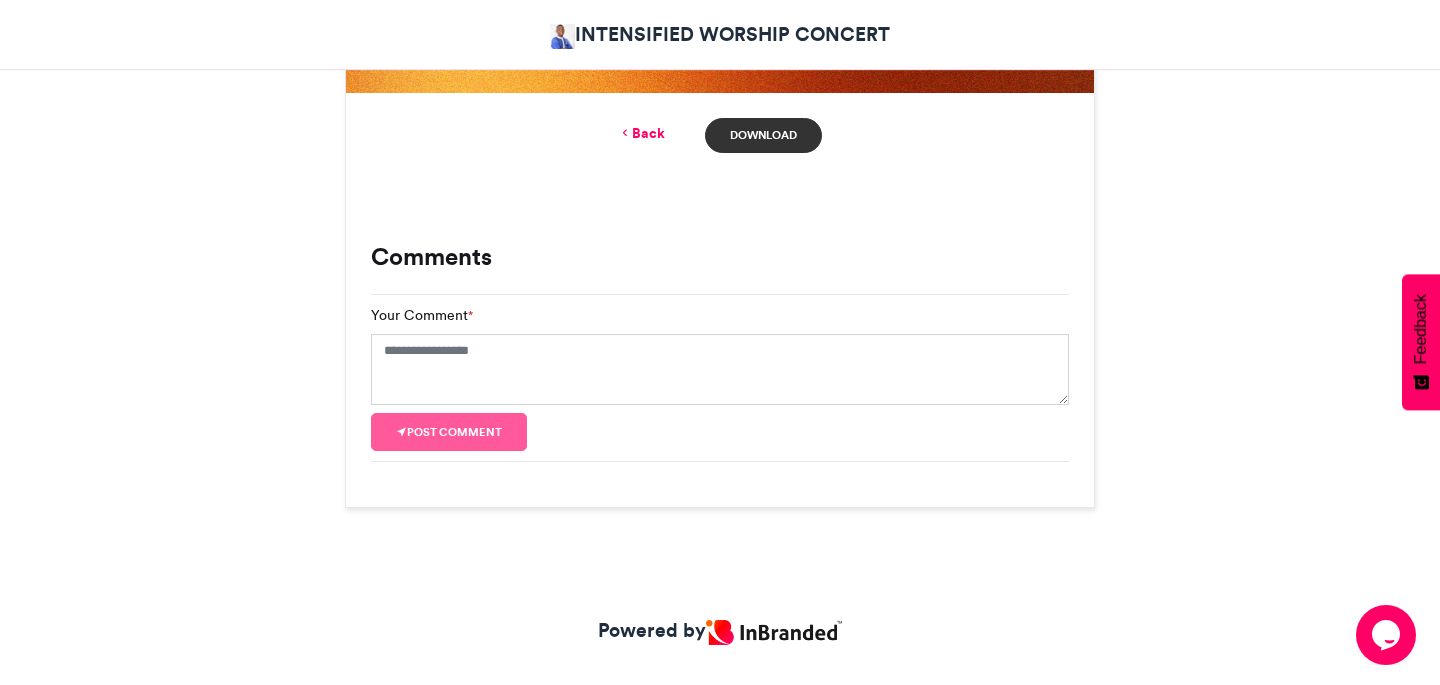 click on "Download" at bounding box center [763, 135] 